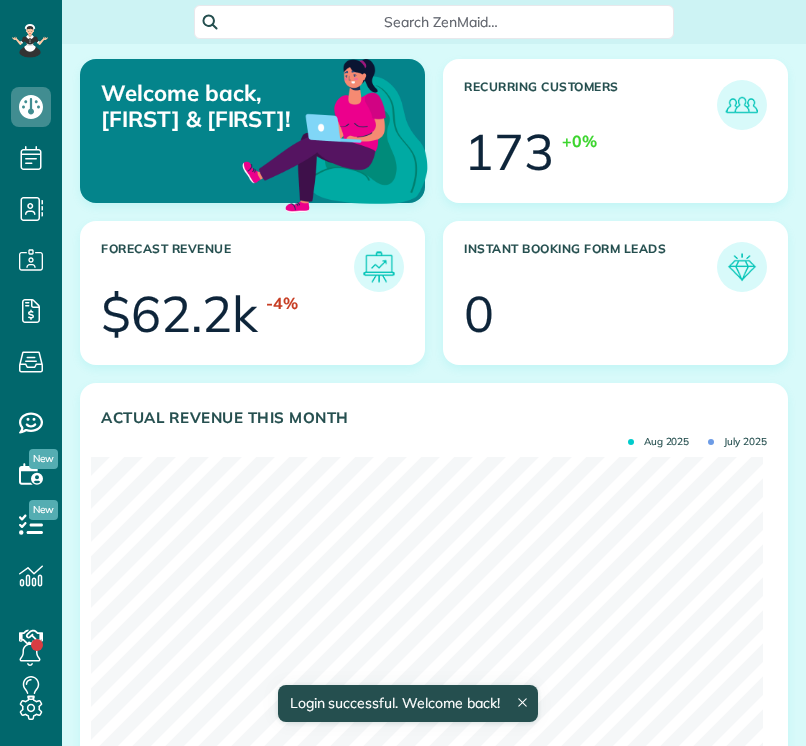 scroll, scrollTop: 0, scrollLeft: 0, axis: both 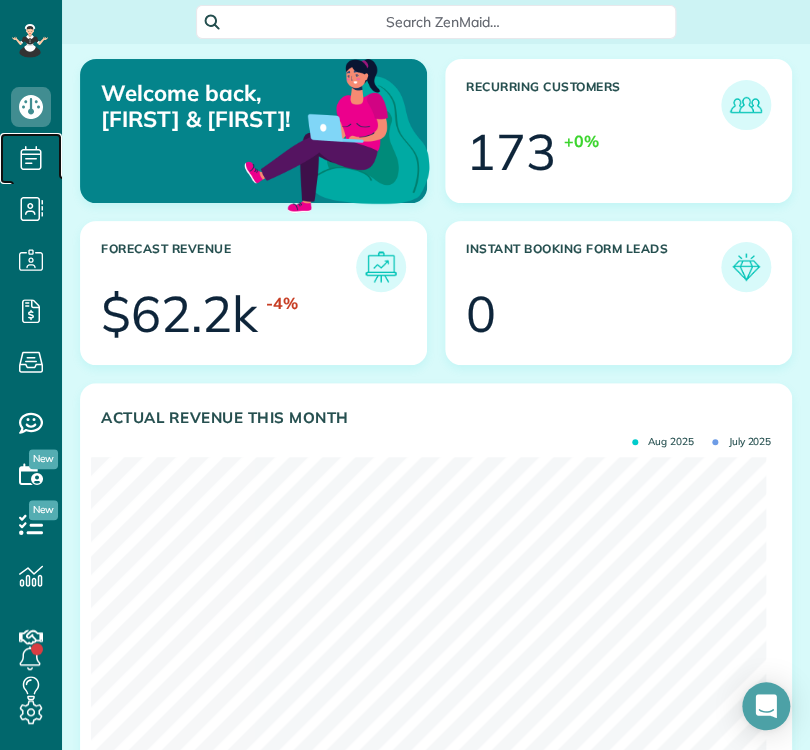 click 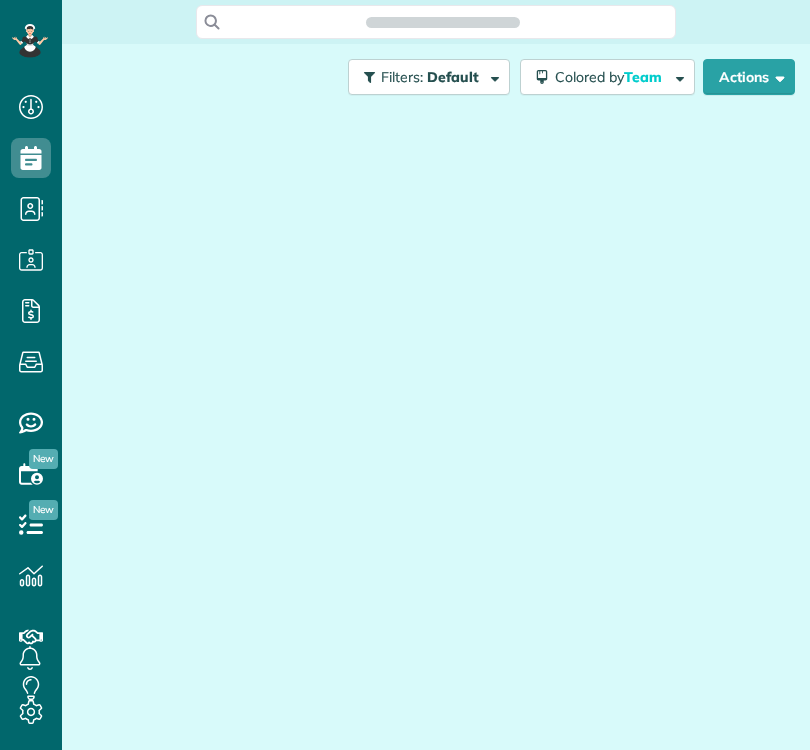 scroll, scrollTop: 0, scrollLeft: 0, axis: both 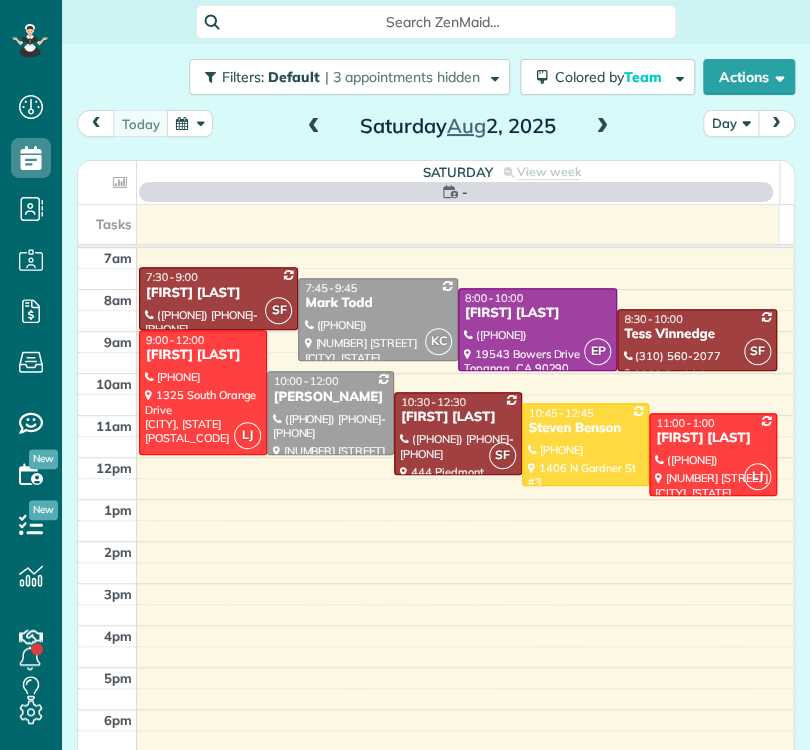 click on "Day" at bounding box center [731, 123] 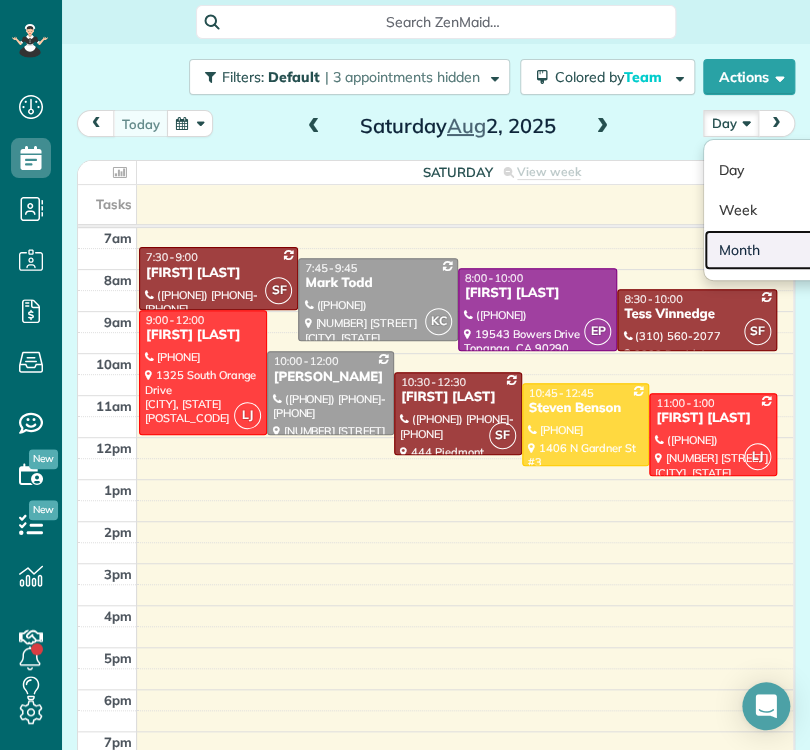 click on "Month" at bounding box center (783, 250) 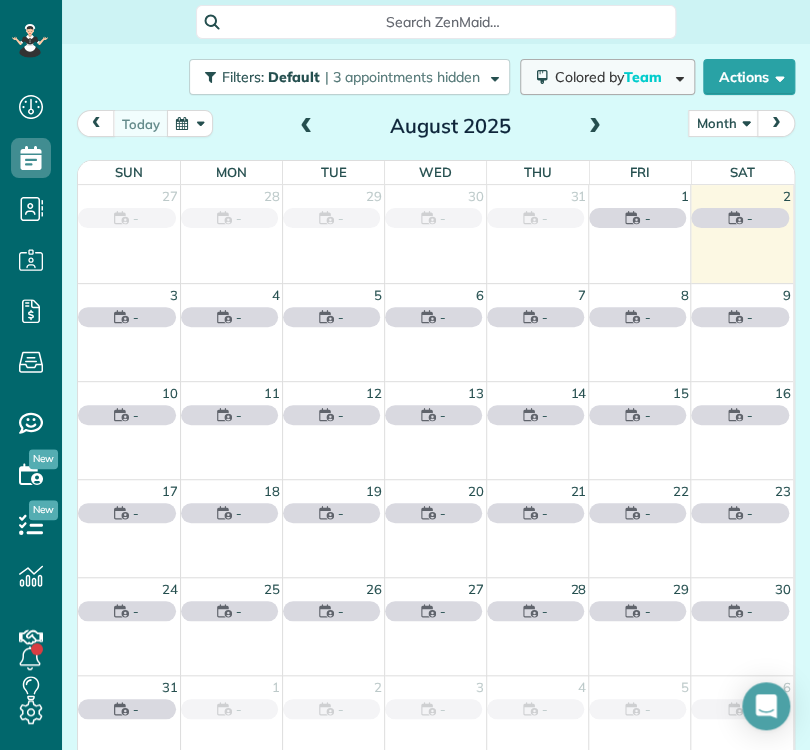 click on "Team" at bounding box center (644, 77) 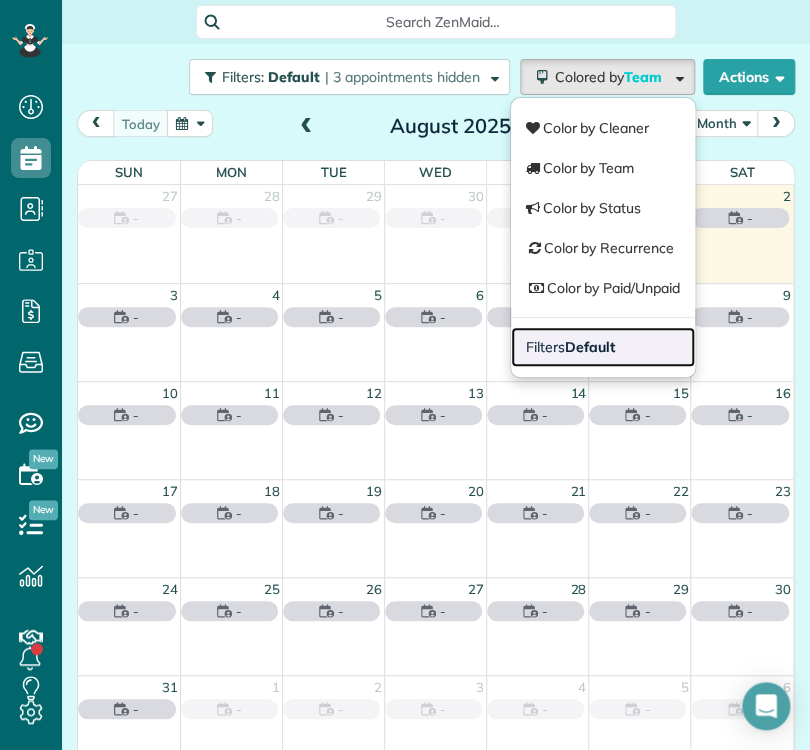 click on "Default" at bounding box center [590, 347] 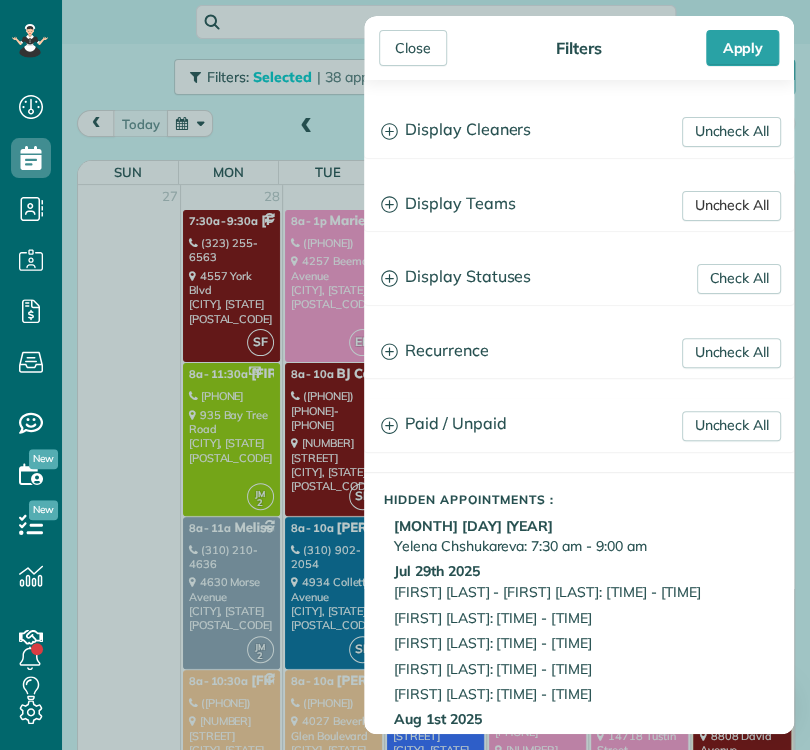 click on "Uncheck All" at bounding box center [731, 206] 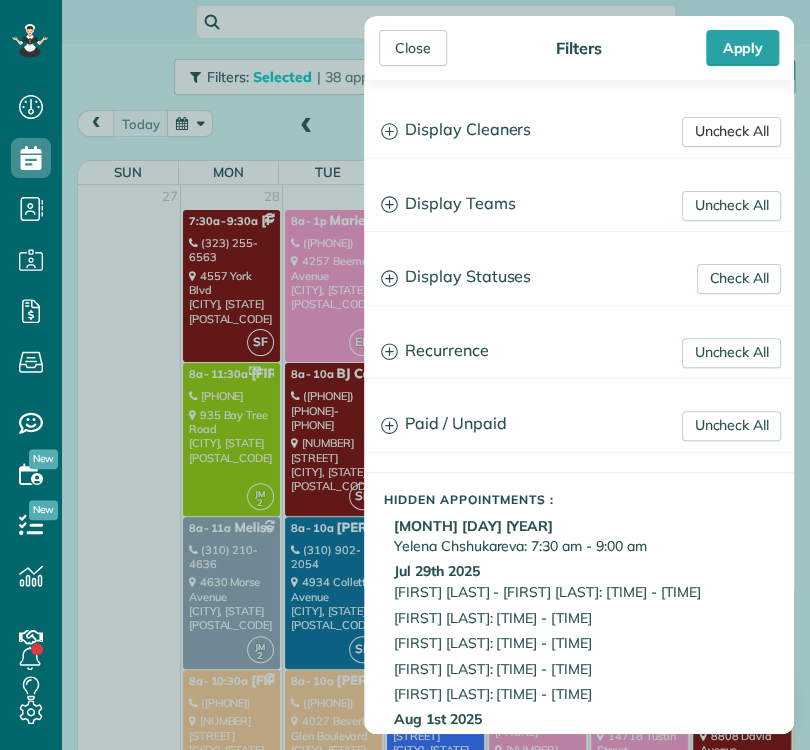 click on "Uncheck All" at bounding box center [731, 132] 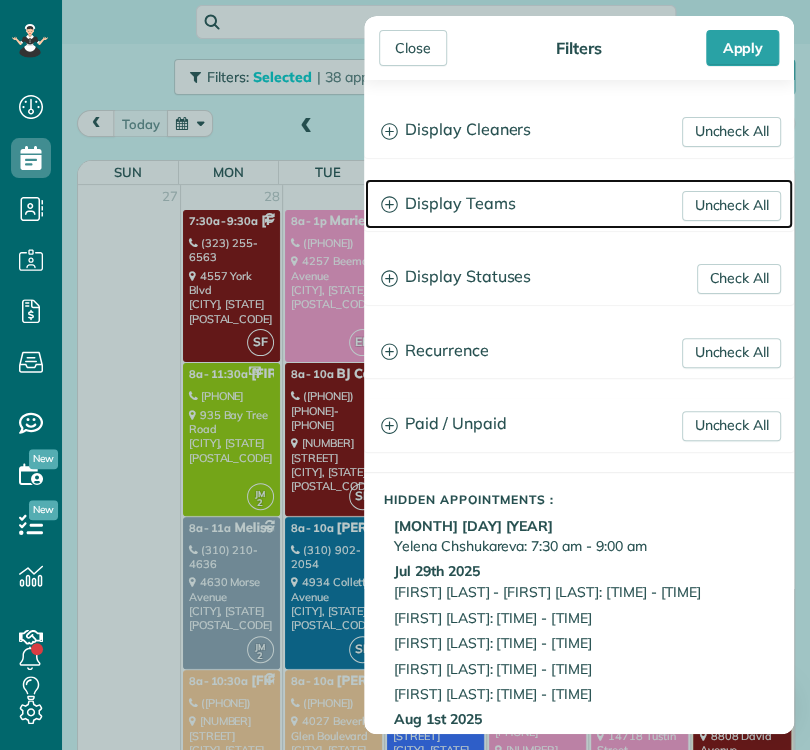 click on "Display Teams" at bounding box center [579, 204] 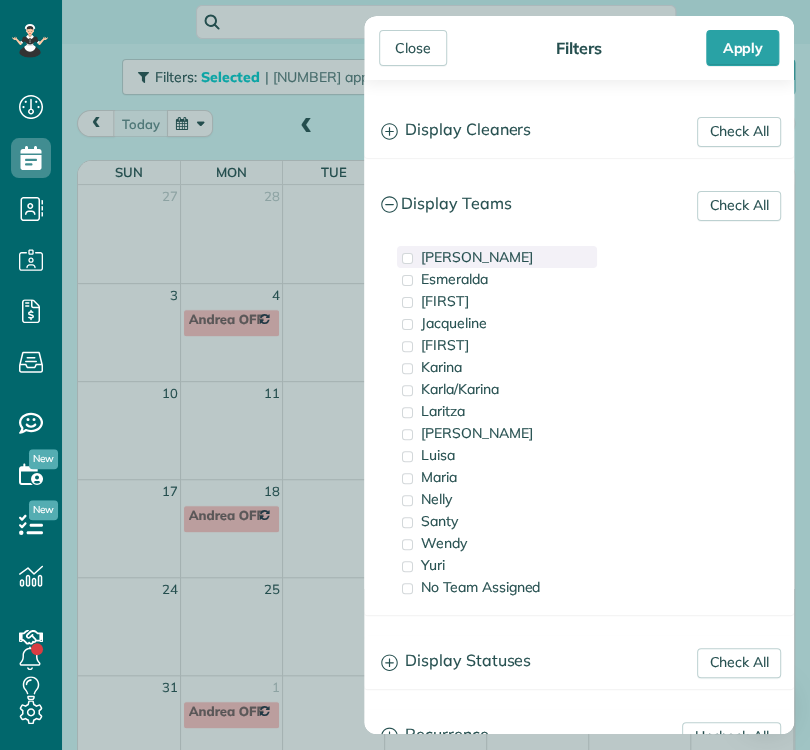 click on "[PERSON_NAME]" at bounding box center [477, 257] 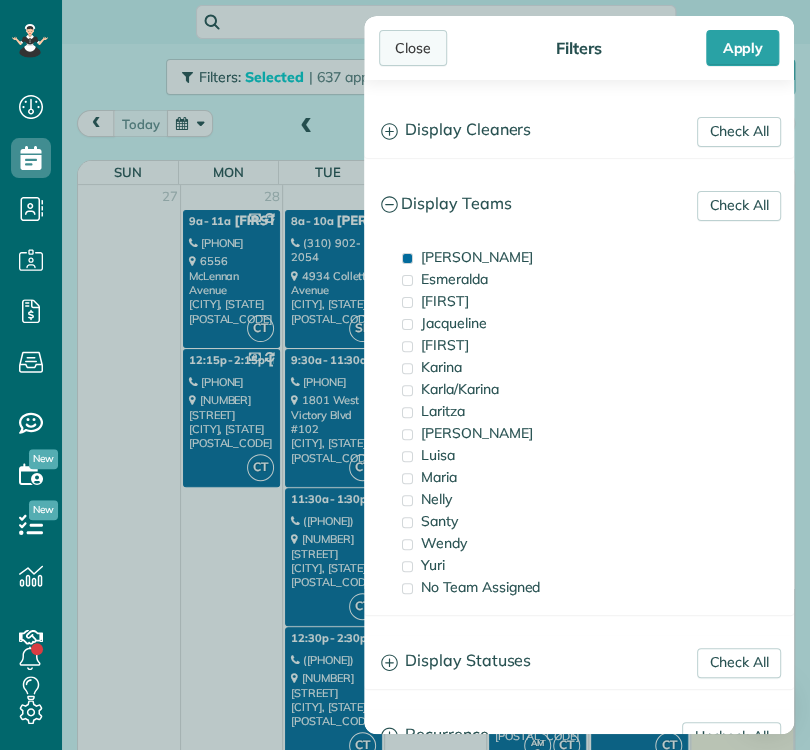 click on "Close" at bounding box center [413, 48] 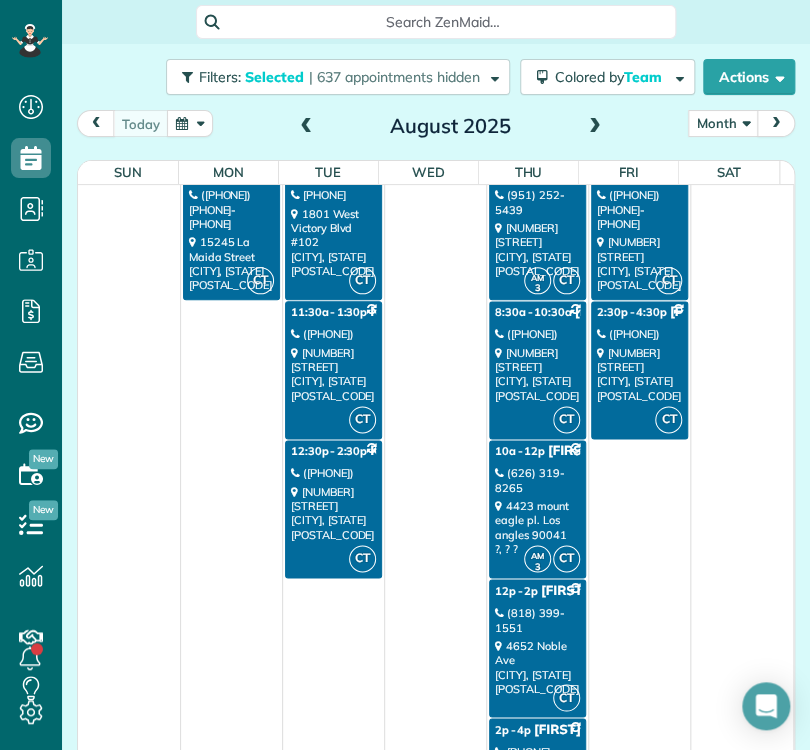 scroll, scrollTop: 2656, scrollLeft: 0, axis: vertical 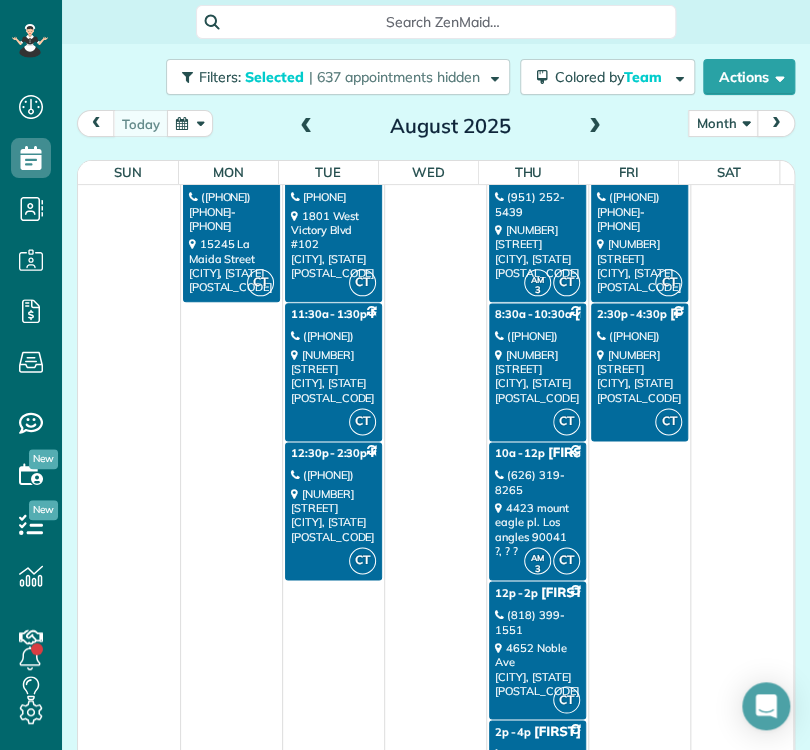 click at bounding box center (306, 127) 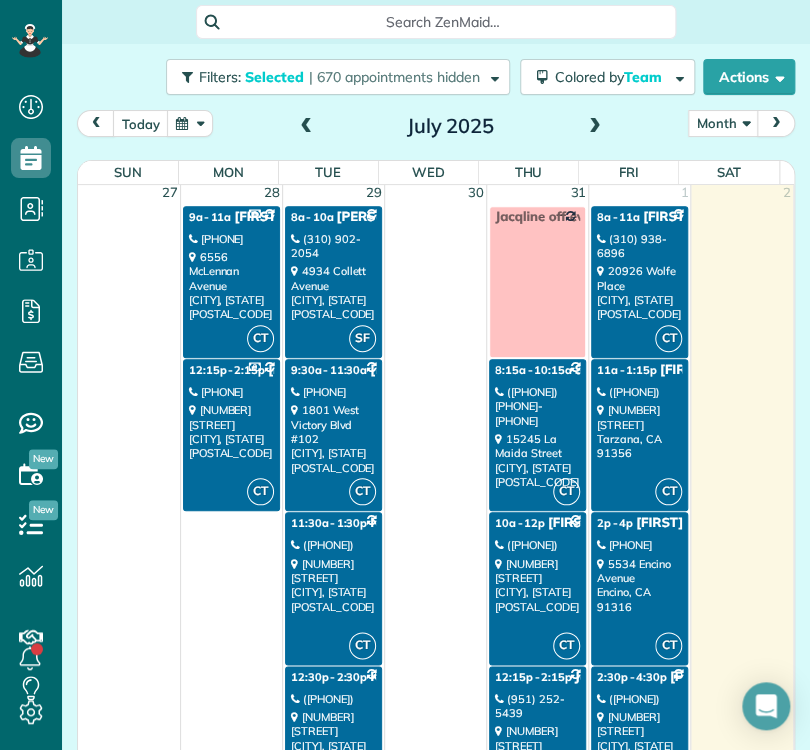 scroll, scrollTop: 2419, scrollLeft: 0, axis: vertical 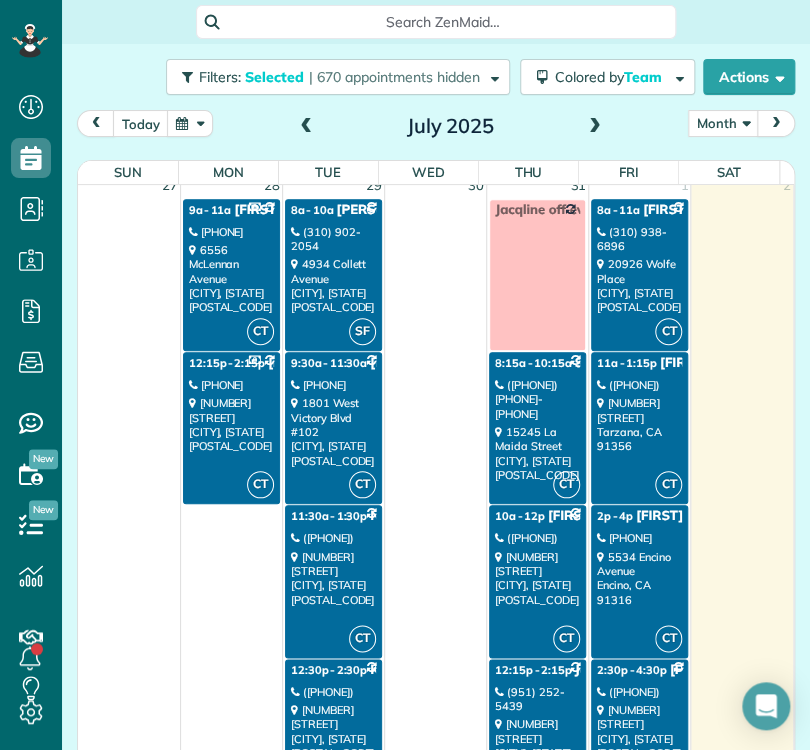 click on "[NUMBER] [STREET] [CITY], [STATE] [POSTAL_CODE]" at bounding box center [639, 424] 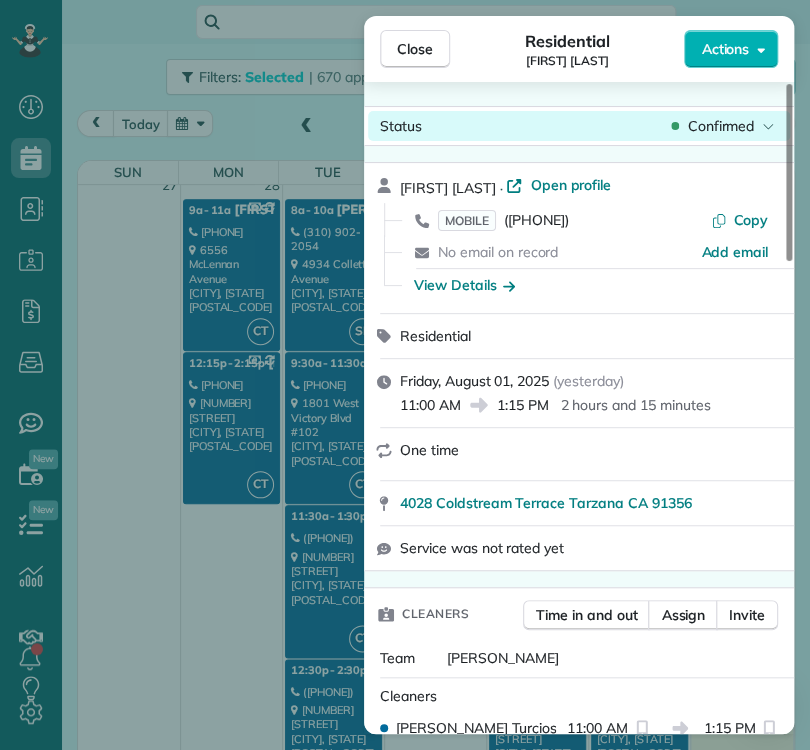 drag, startPoint x: 417, startPoint y: 50, endPoint x: 490, endPoint y: 116, distance: 98.4124 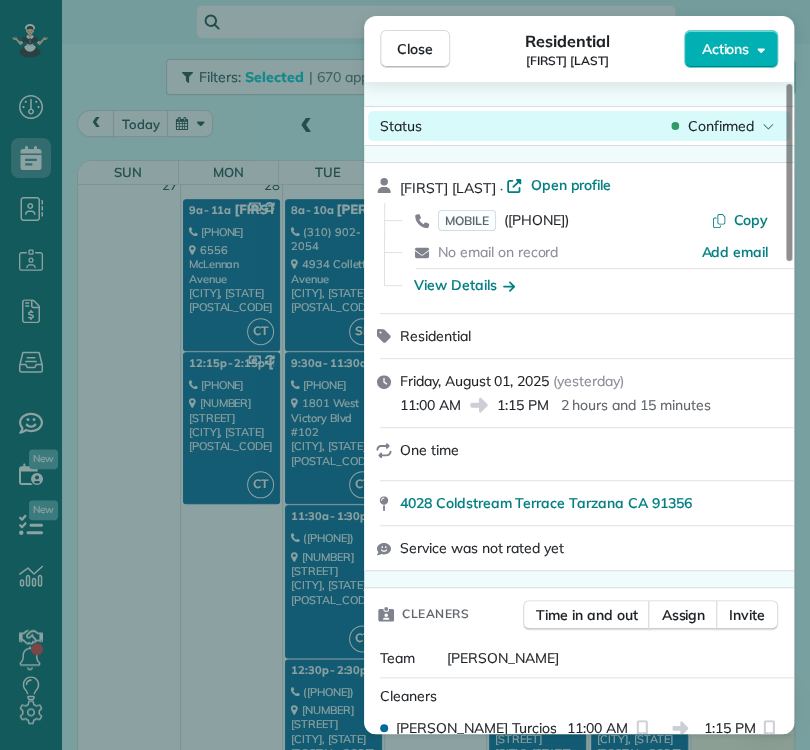 click on "Close" at bounding box center (415, 49) 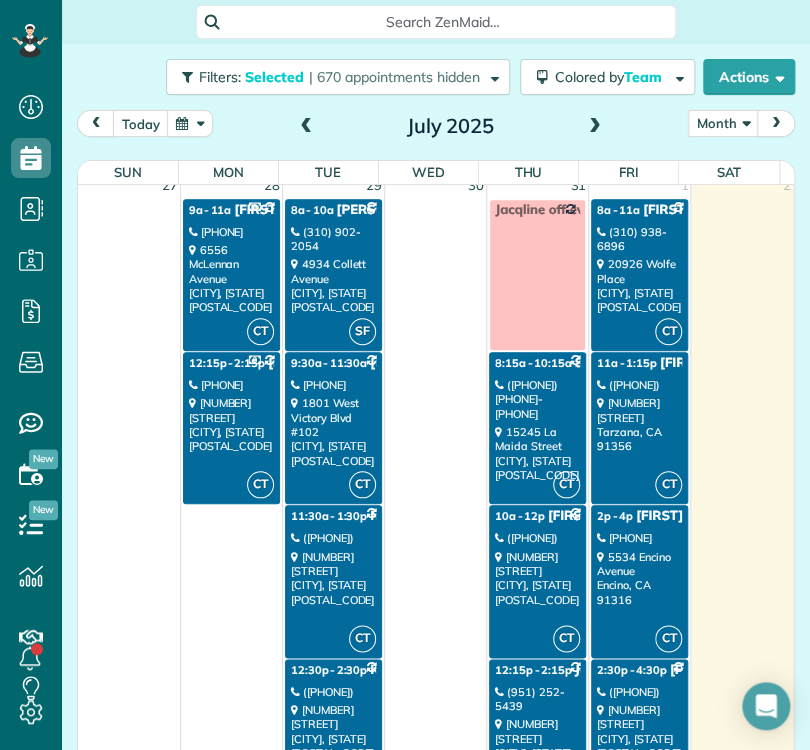 click on "[PHONE]" at bounding box center (639, 538) 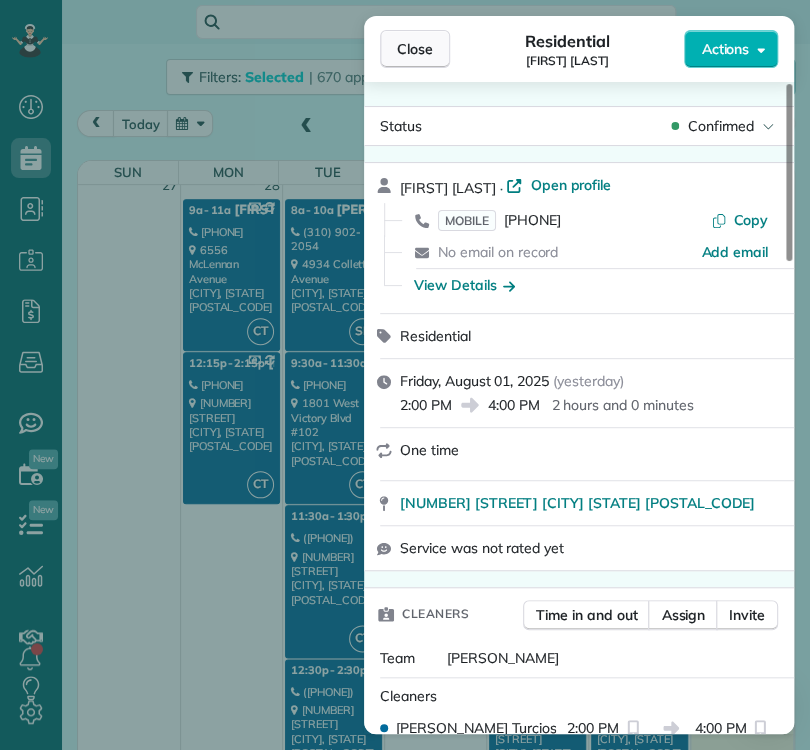 click on "Close" at bounding box center (415, 49) 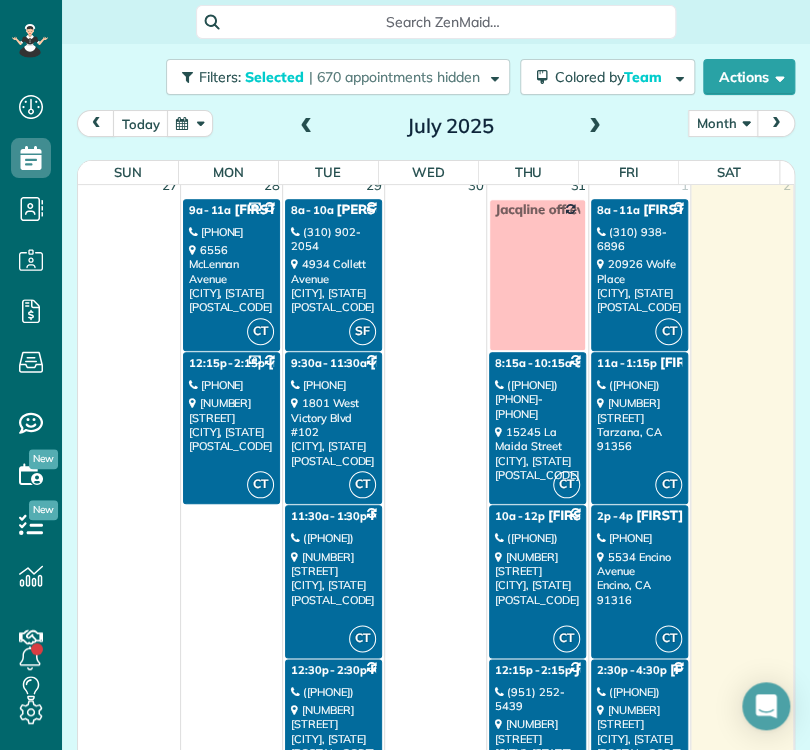 click on "(951) 252-5439" at bounding box center [537, 699] 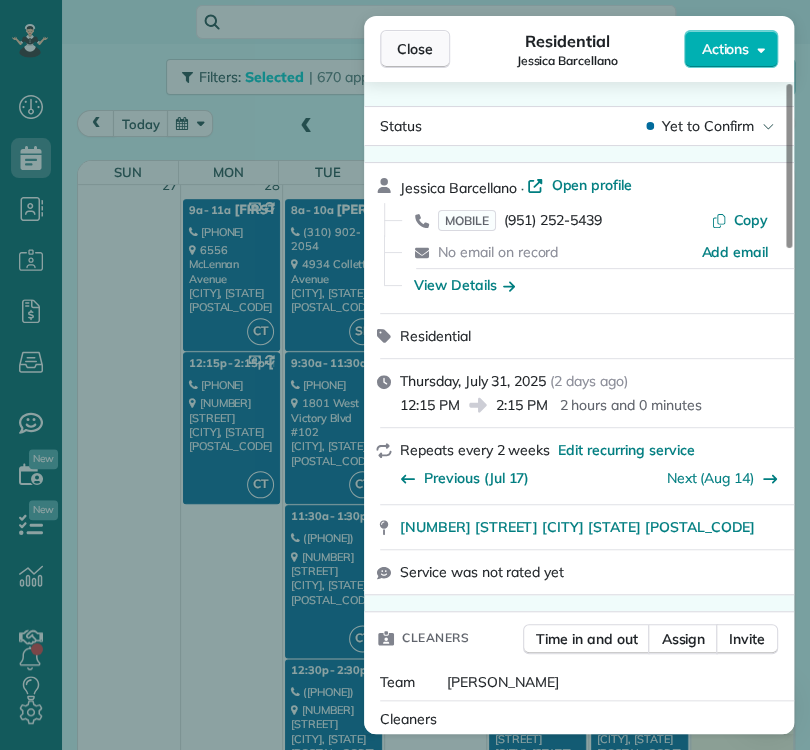 click on "Close" at bounding box center (415, 49) 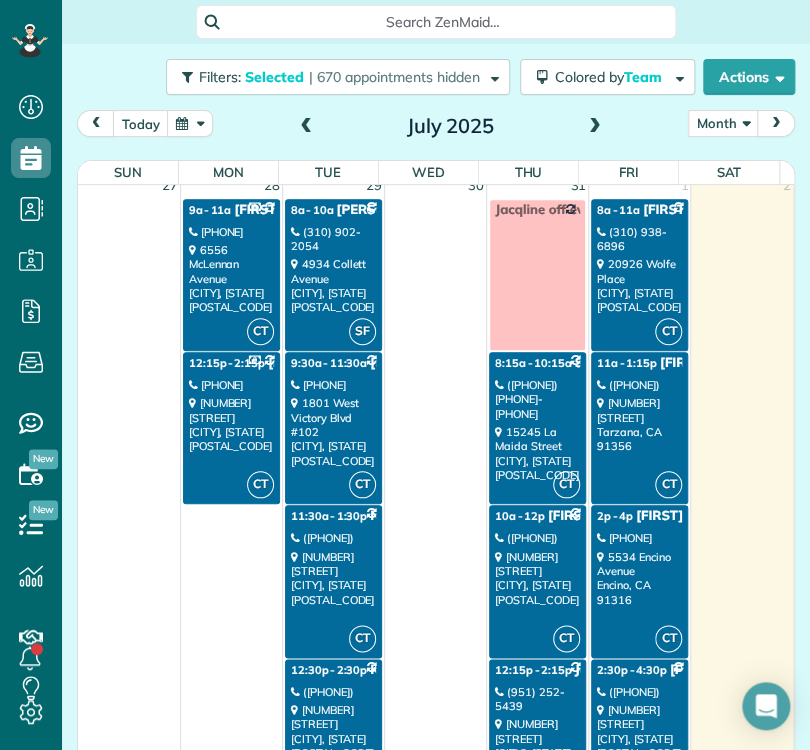 click on "(951) 252-5439" at bounding box center (537, 699) 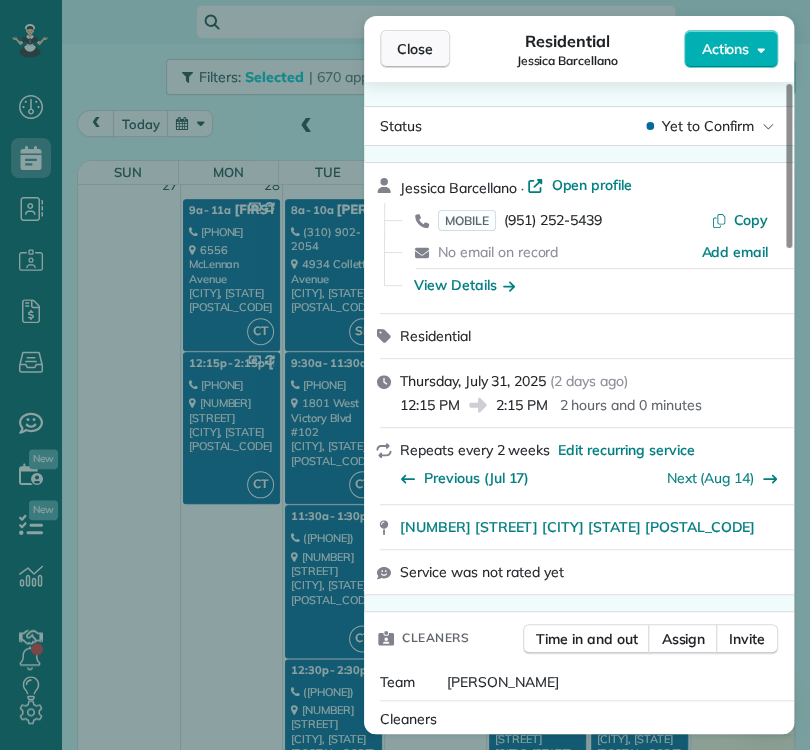 click on "Close" at bounding box center [415, 49] 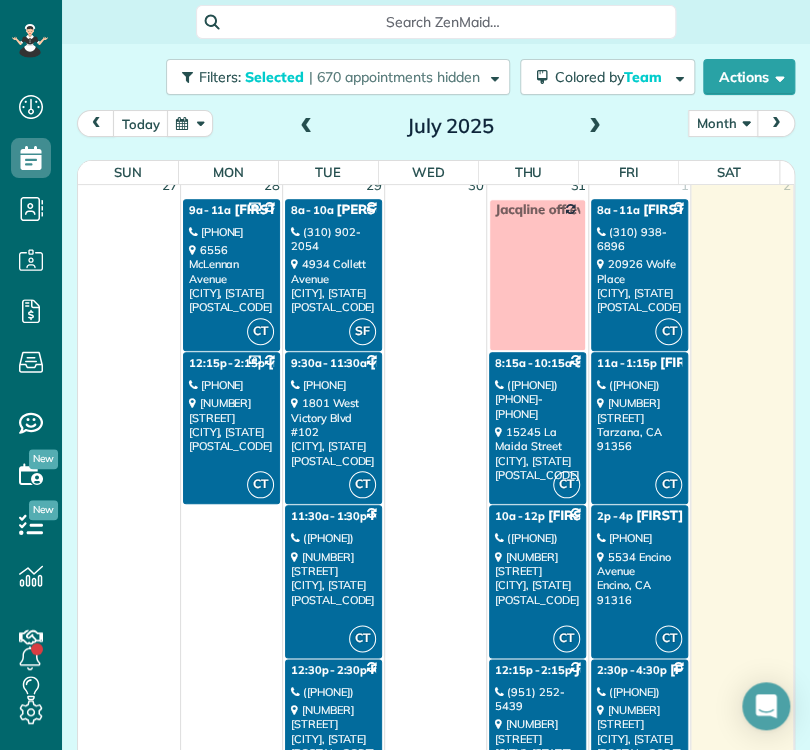 click on "[STATE] [TIME] - [TIME] [FIRST] [LAST] ([PHONE]) [NUMBER] [STREET] [CITY], [STATE] [POSTAL_CODE]" at bounding box center [537, 428] 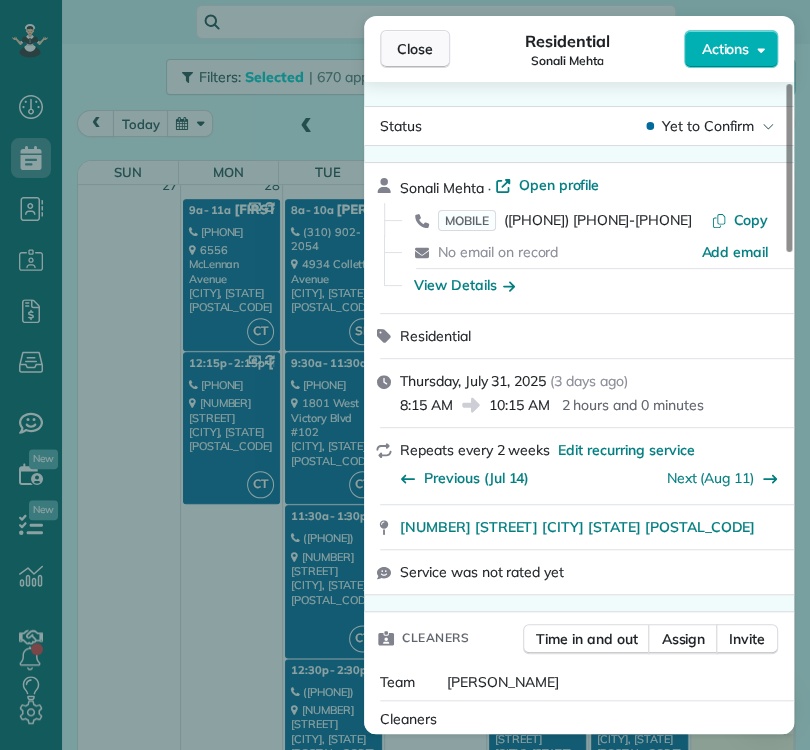click on "Close" at bounding box center (415, 49) 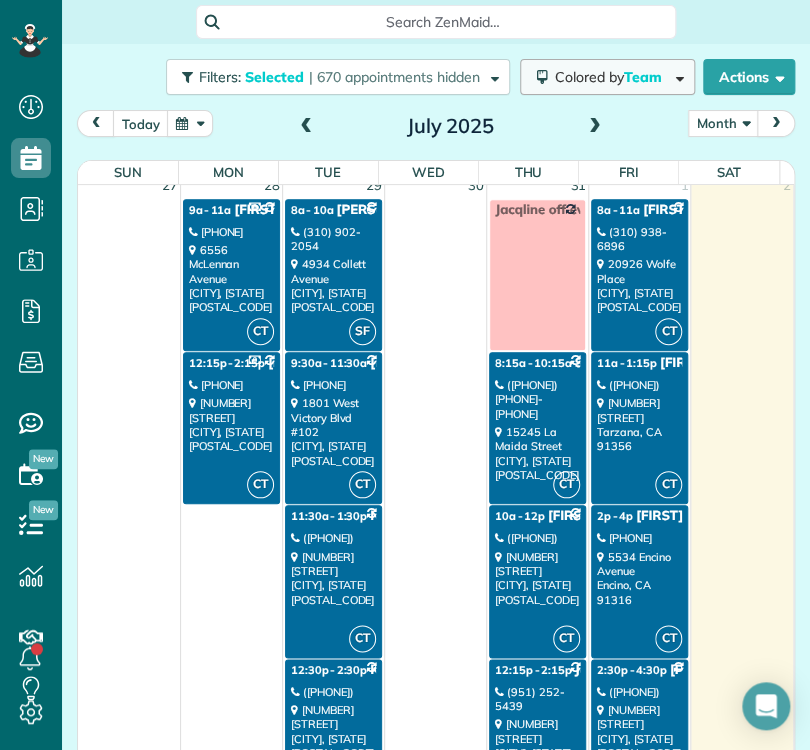 click on "Team" at bounding box center [644, 77] 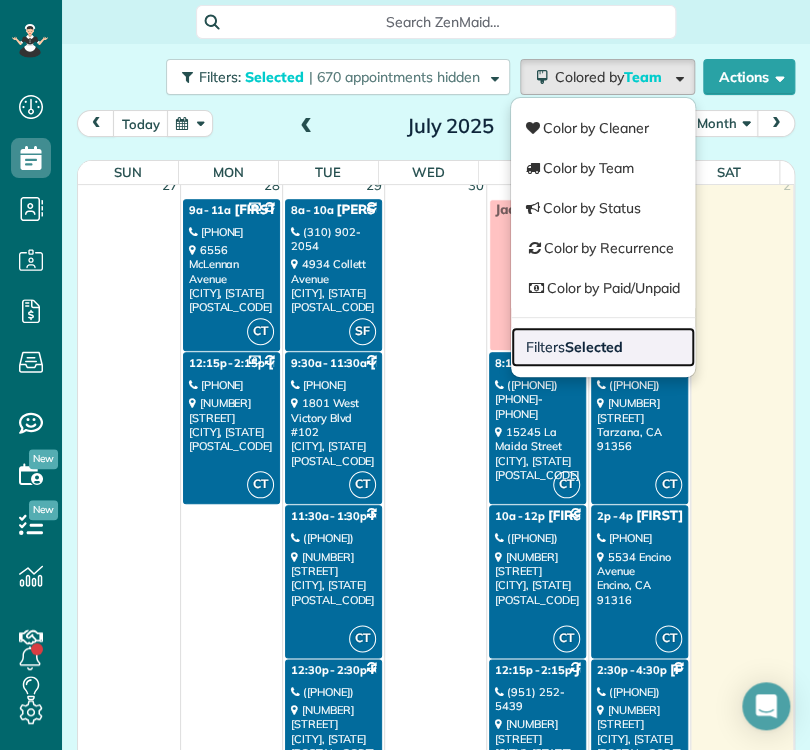 click on "Filters  Selected" at bounding box center (603, 347) 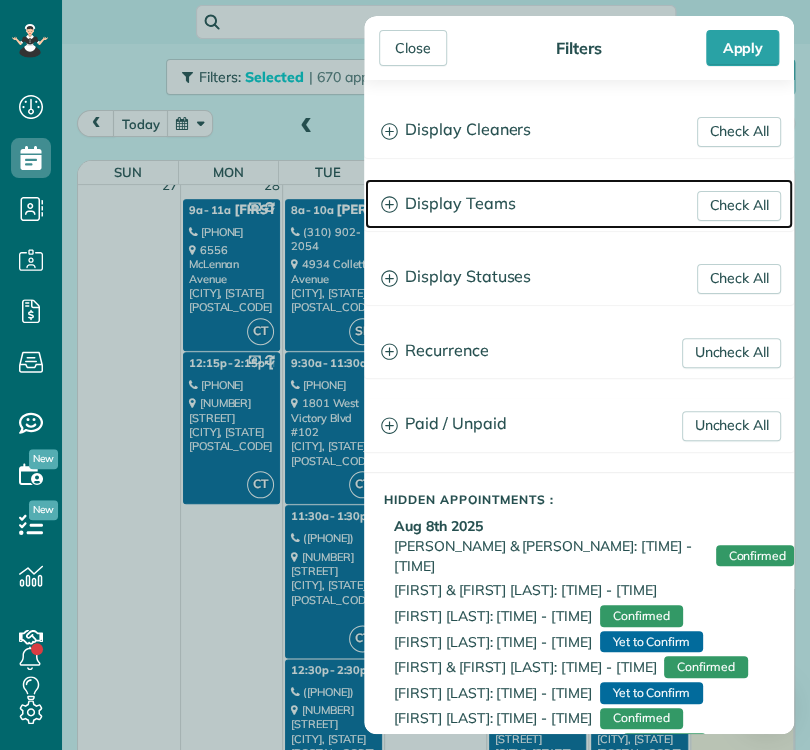 click on "Display Teams" at bounding box center [579, 204] 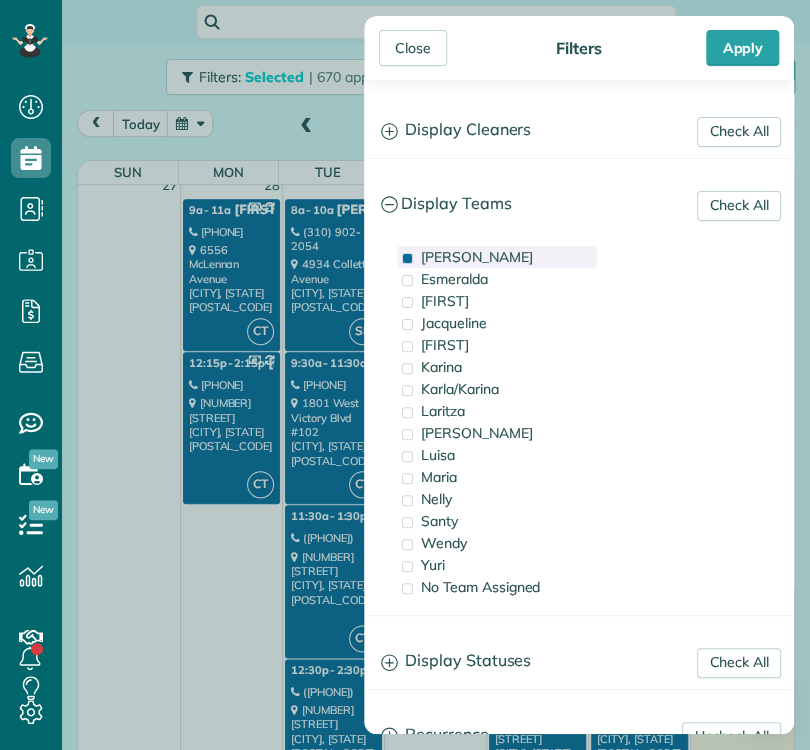 click on "[PERSON_NAME]" at bounding box center [497, 257] 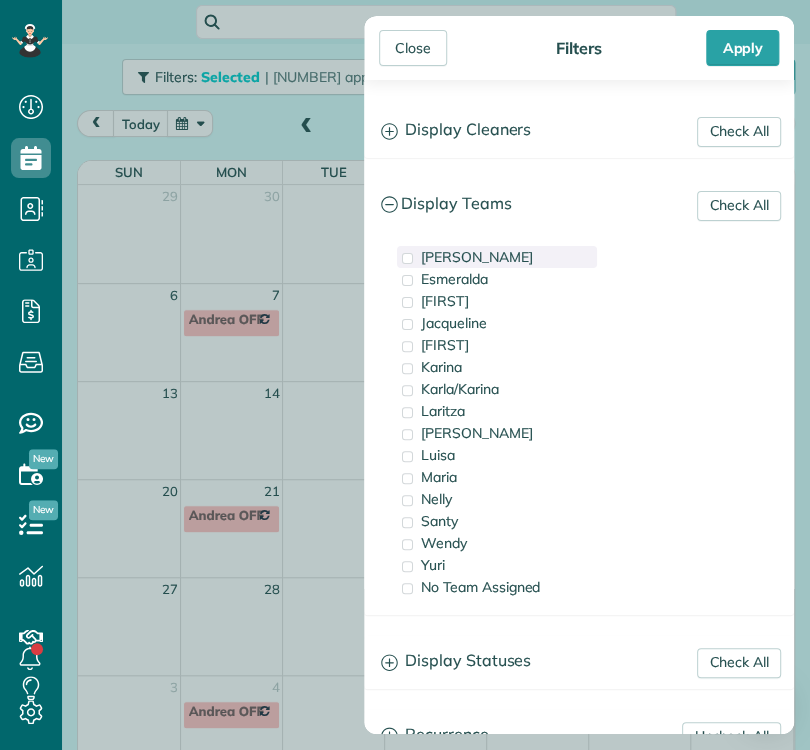 scroll, scrollTop: 0, scrollLeft: 0, axis: both 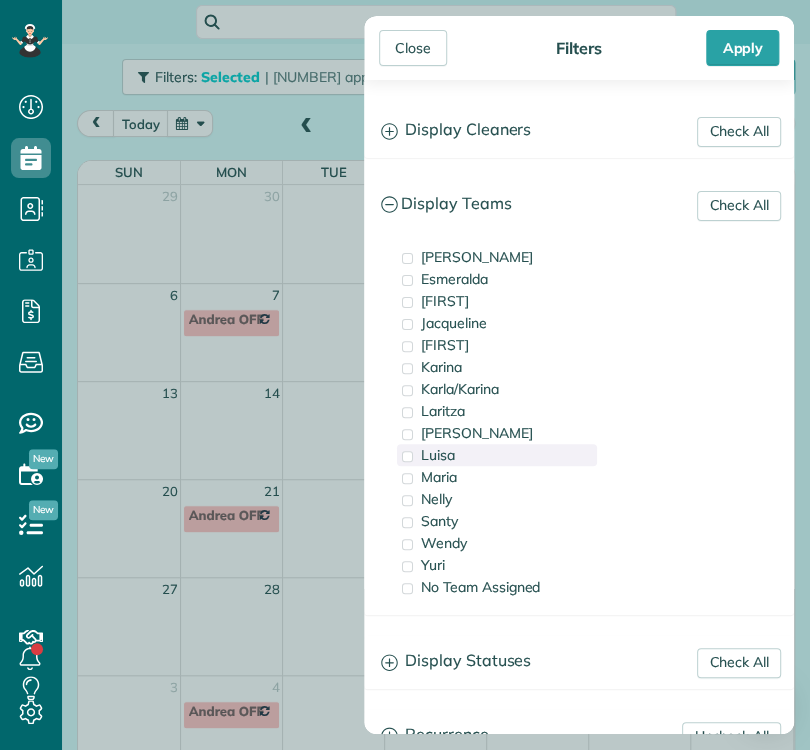 click on "Luisa" at bounding box center (497, 455) 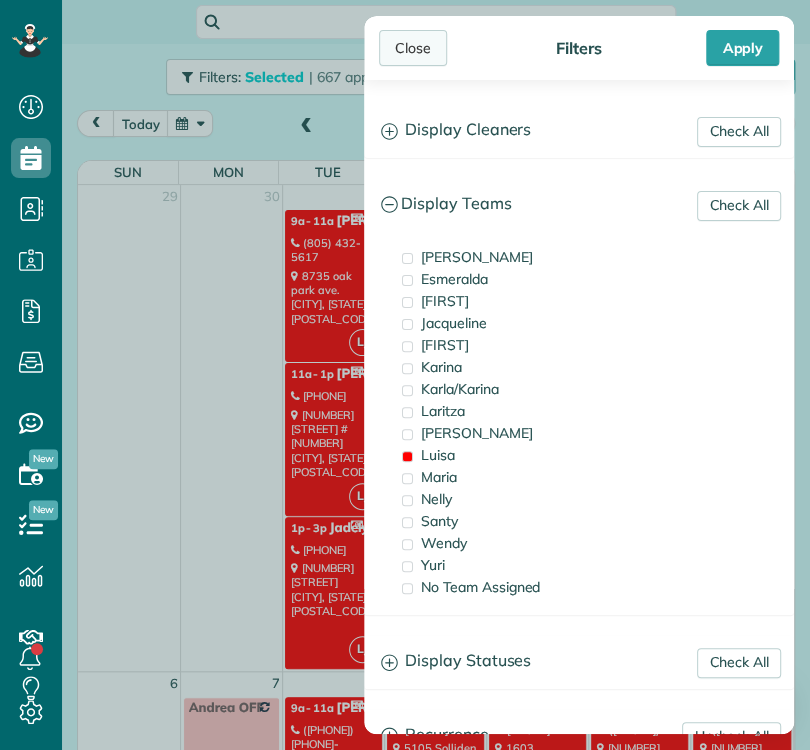 click on "Close" at bounding box center [413, 48] 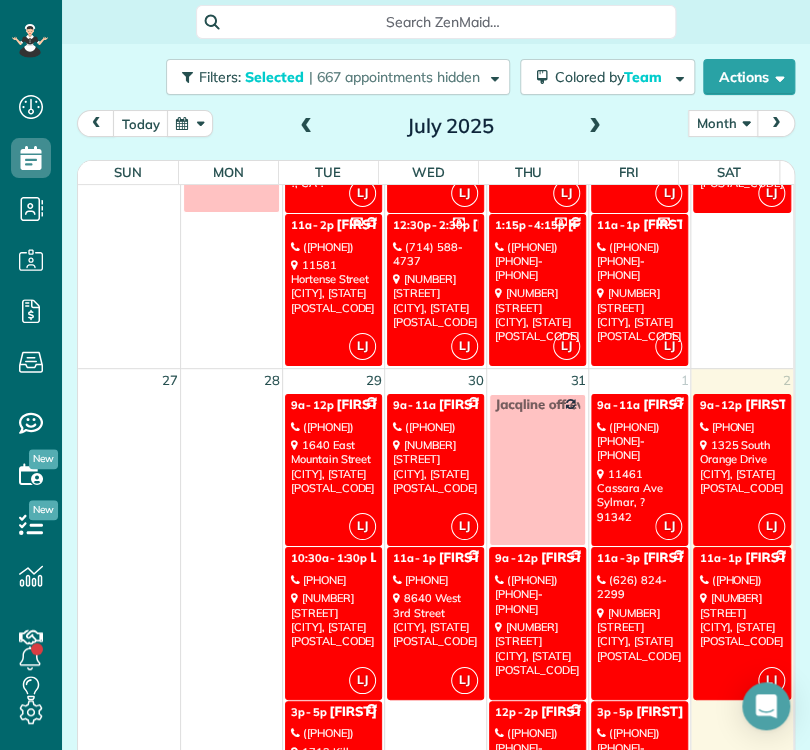 scroll, scrollTop: 1852, scrollLeft: 0, axis: vertical 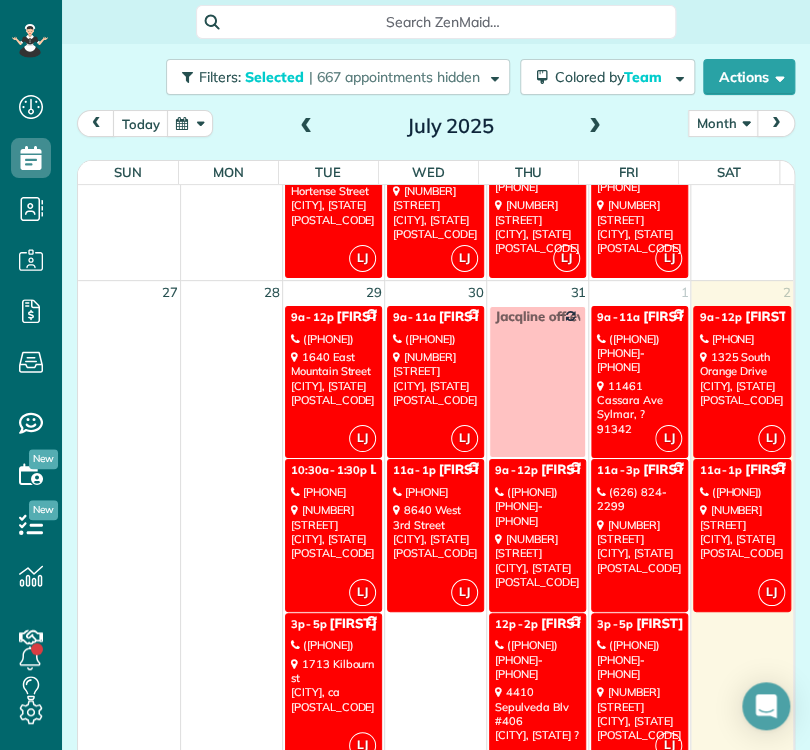 click on "[NUMBER] [STREET] [CITY], [STATE] [POSTAL_CODE]" at bounding box center (333, 378) 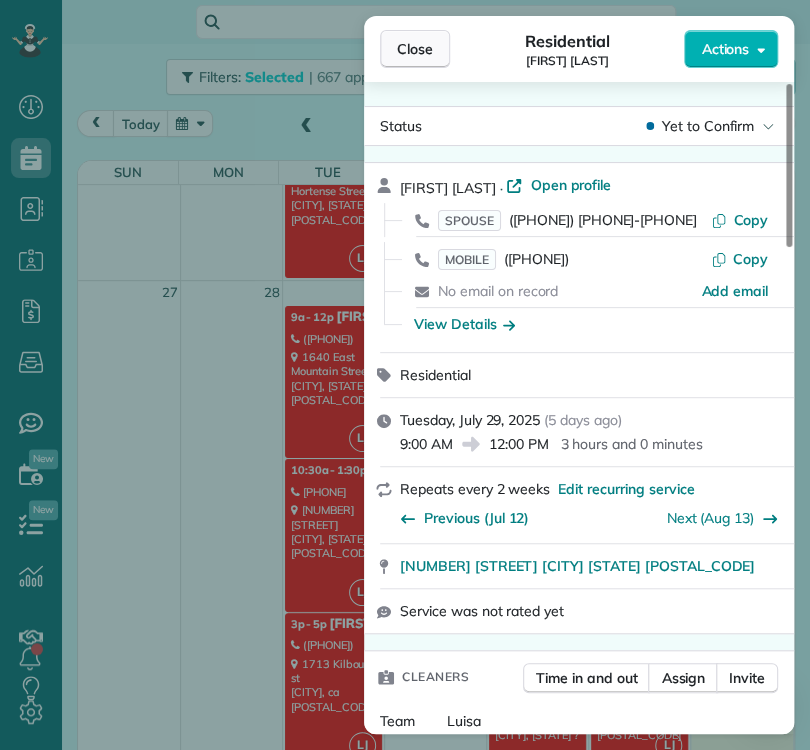 click on "Close" at bounding box center [415, 49] 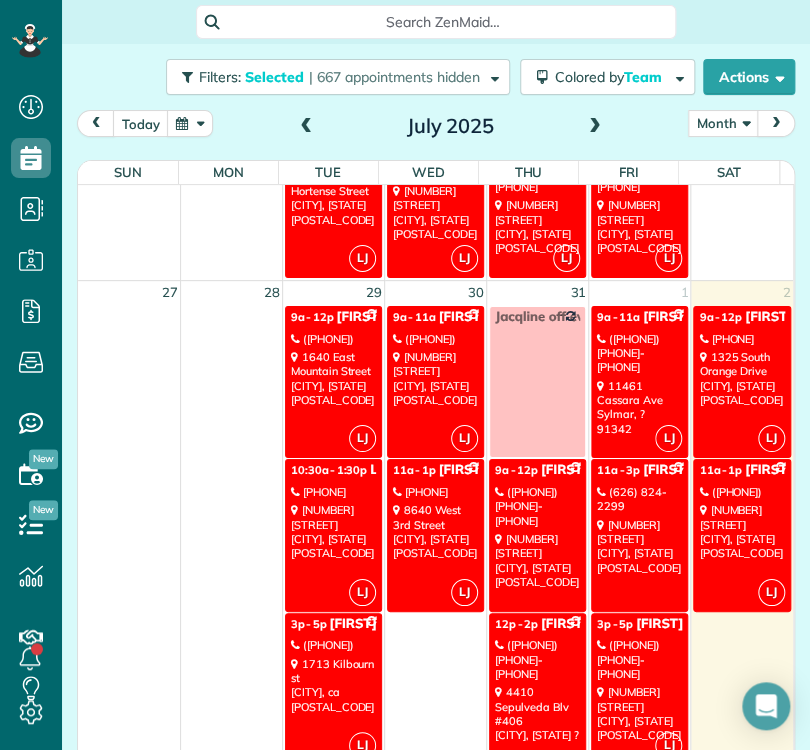 click on "[PHONE]" at bounding box center (333, 492) 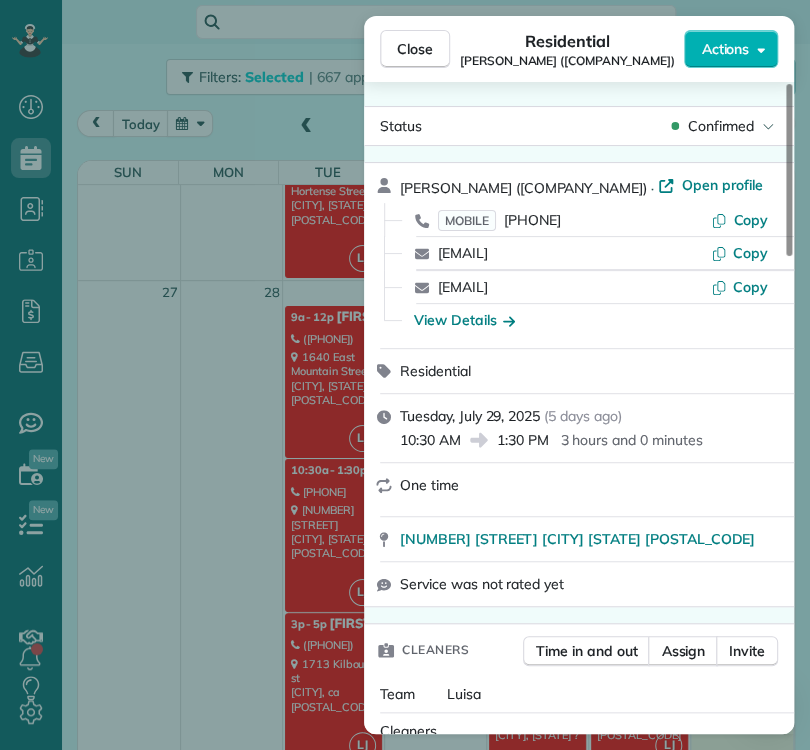 drag, startPoint x: 304, startPoint y: 153, endPoint x: 364, endPoint y: 92, distance: 85.56284 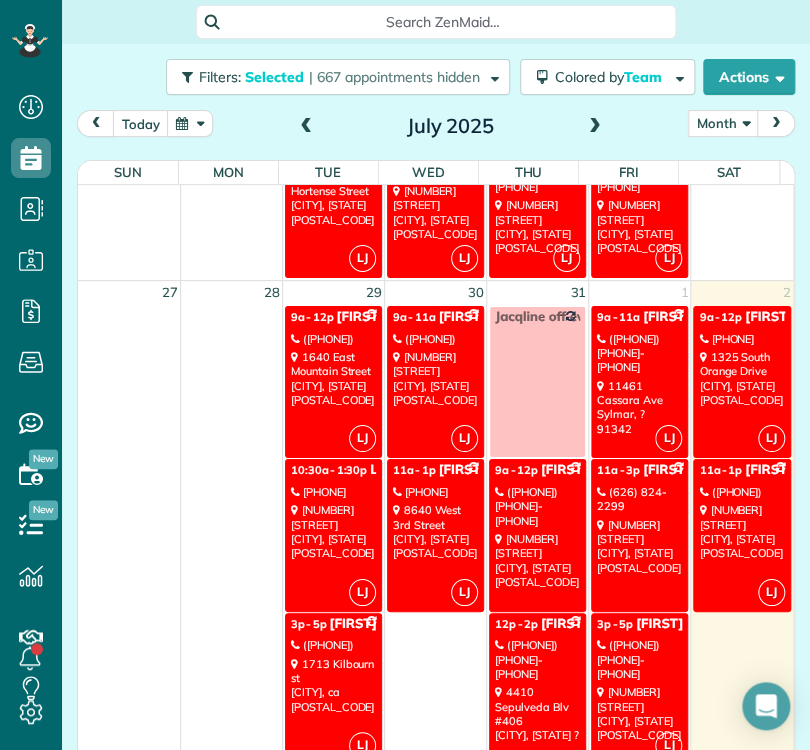 click on "[NUMBER] [STREET] [CITY], [STATE] [POSTAL_CODE]" at bounding box center [435, 531] 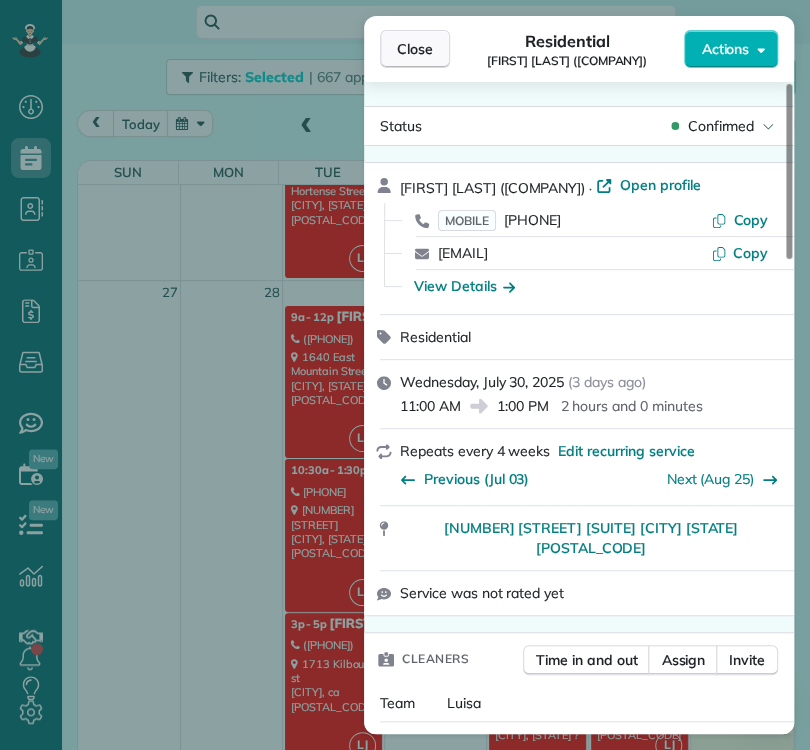 click on "Close" at bounding box center (415, 49) 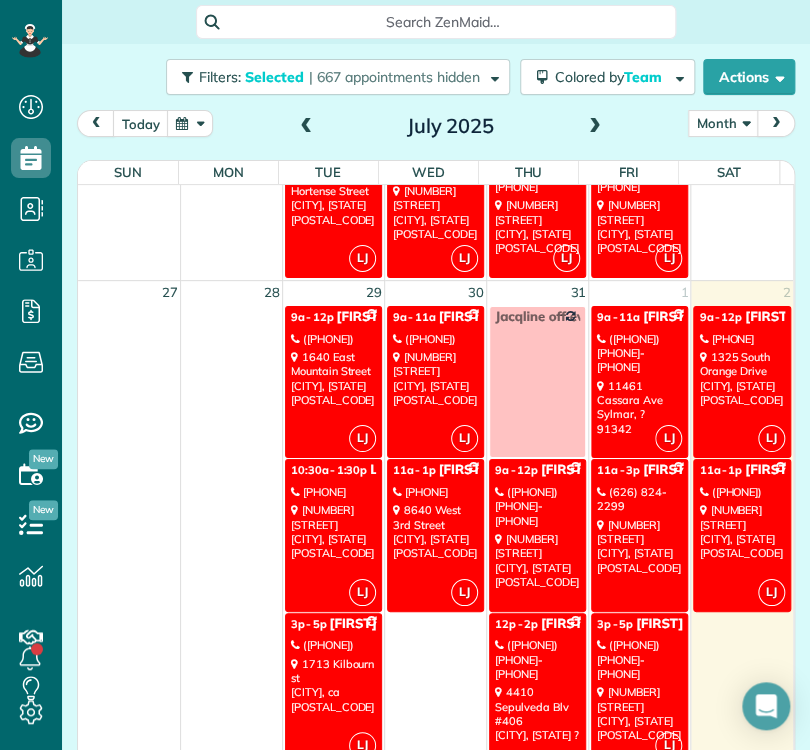 click on "([PHONE]) [PHONE]-[PHONE]" at bounding box center [537, 506] 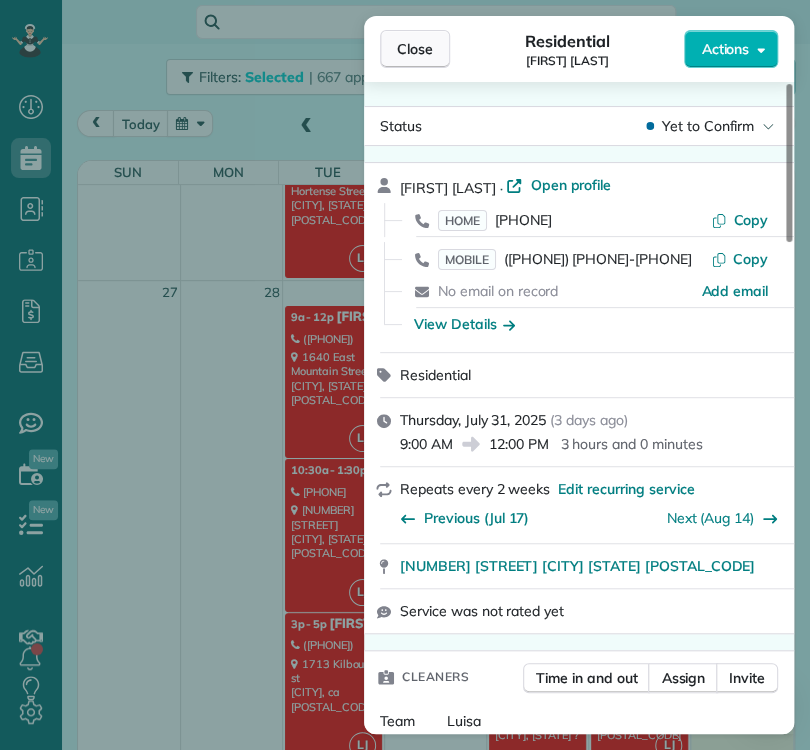 click on "Close" at bounding box center [415, 49] 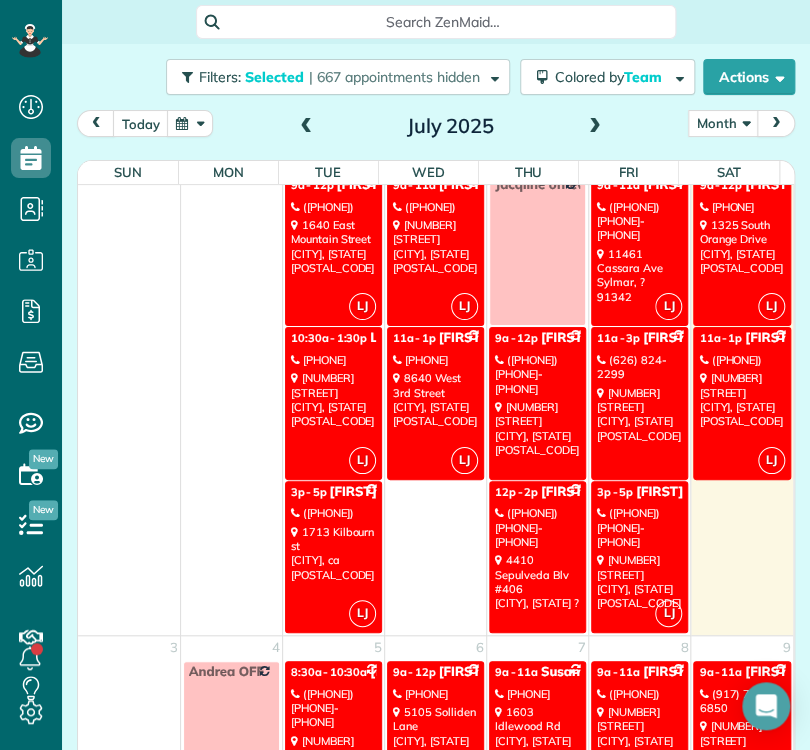 scroll, scrollTop: 1985, scrollLeft: 0, axis: vertical 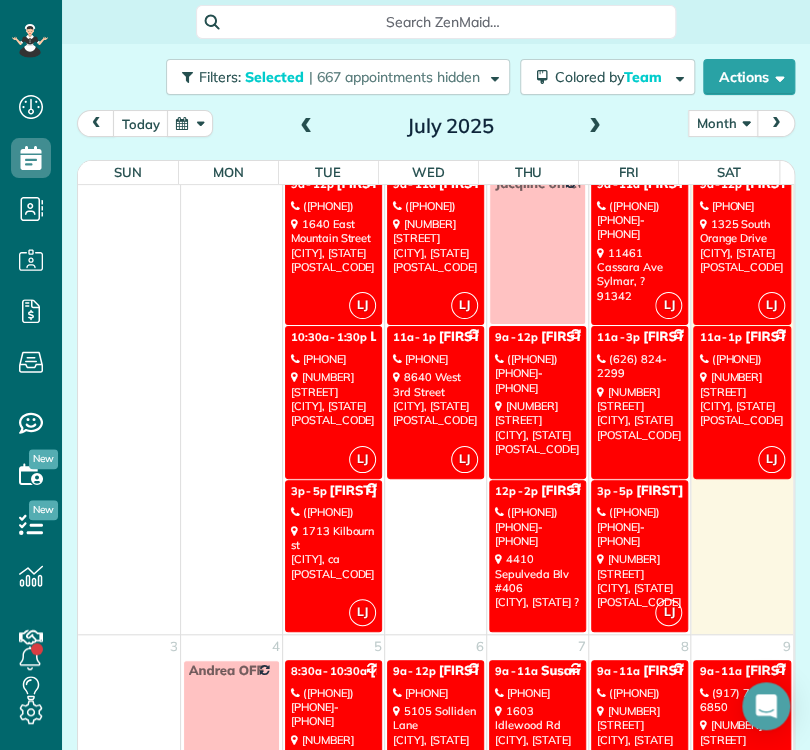 click on "[NUMBER] [STREET] #[NUMBER] [CITY] [STATE] ?" at bounding box center [537, 580] 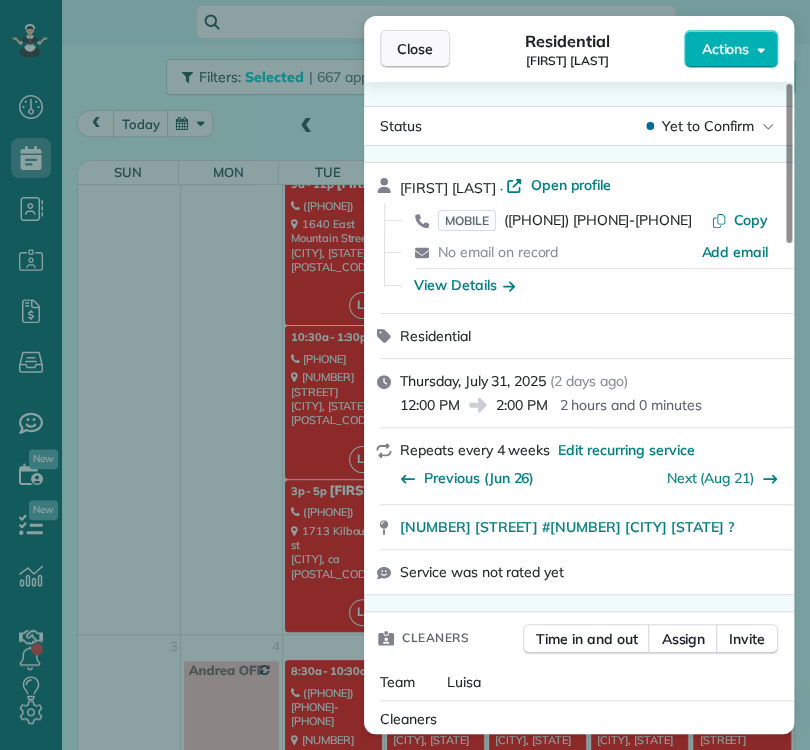 click on "Close" at bounding box center (415, 49) 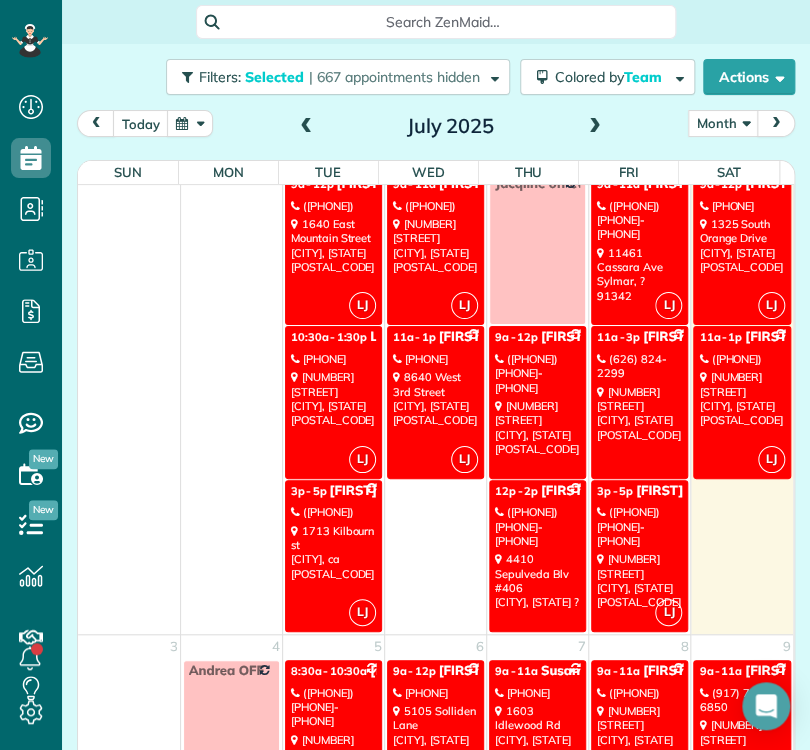 click on "[NUMBER] [STREET] [CITY], [STATE] [POSTAL_CODE]" at bounding box center [639, 580] 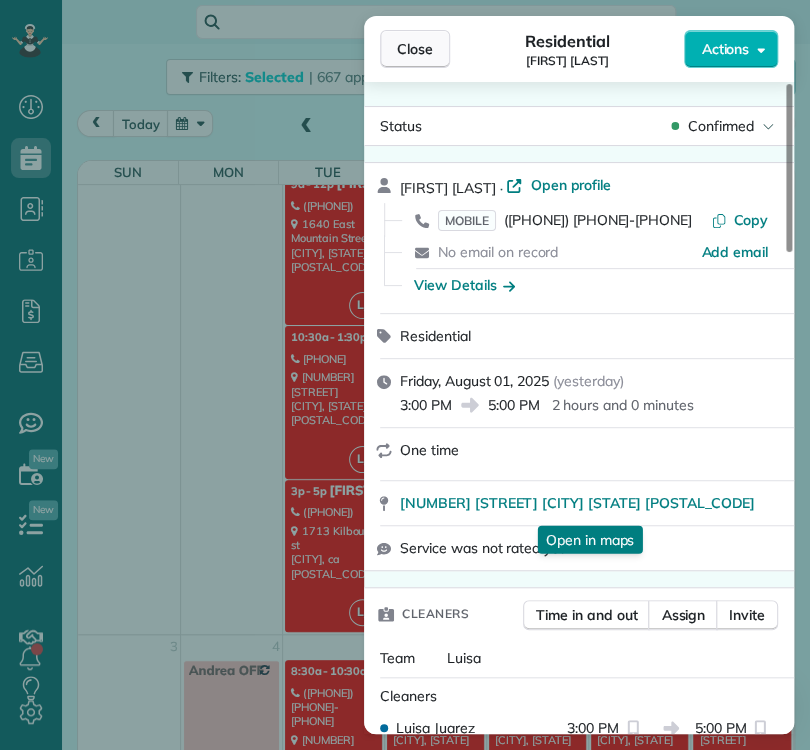 click on "Close" at bounding box center (415, 49) 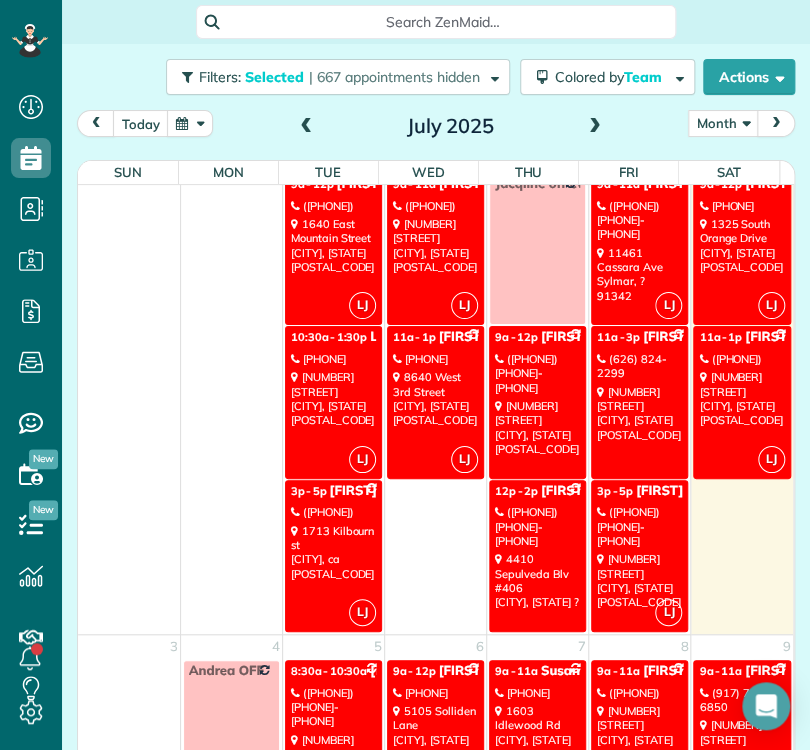 click on "[NUMBER] [STREET] [CITY], [STATE] [POSTAL_CODE]" at bounding box center [742, 245] 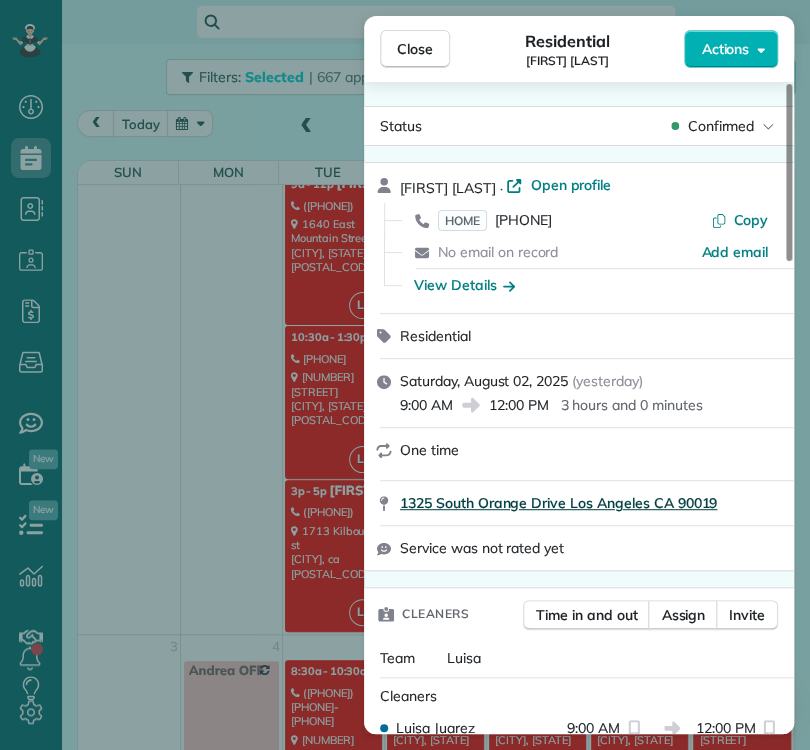click on "1325 South Orange Drive Los Angeles CA 90019" at bounding box center [558, 503] 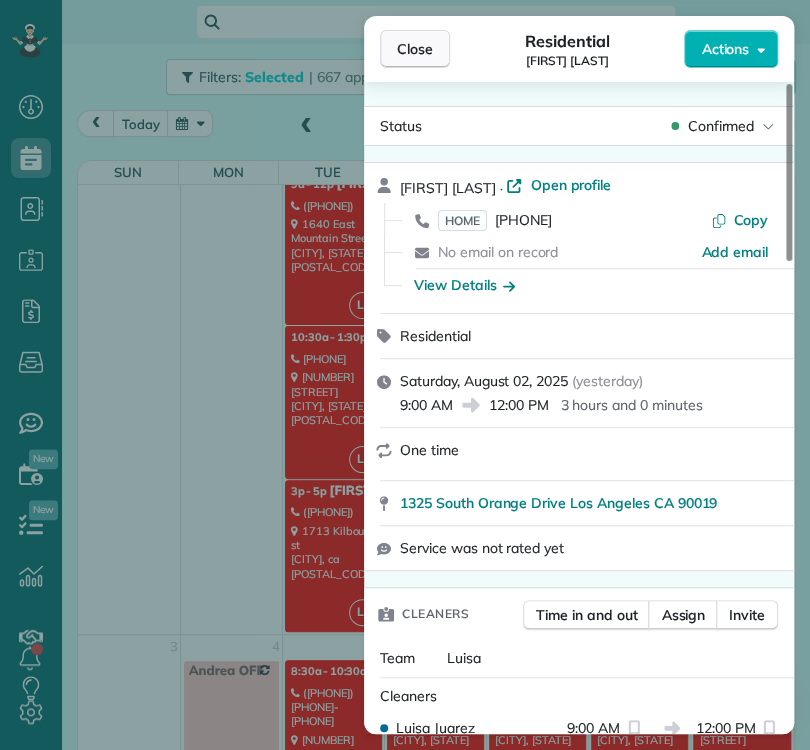 click on "Close" at bounding box center (415, 49) 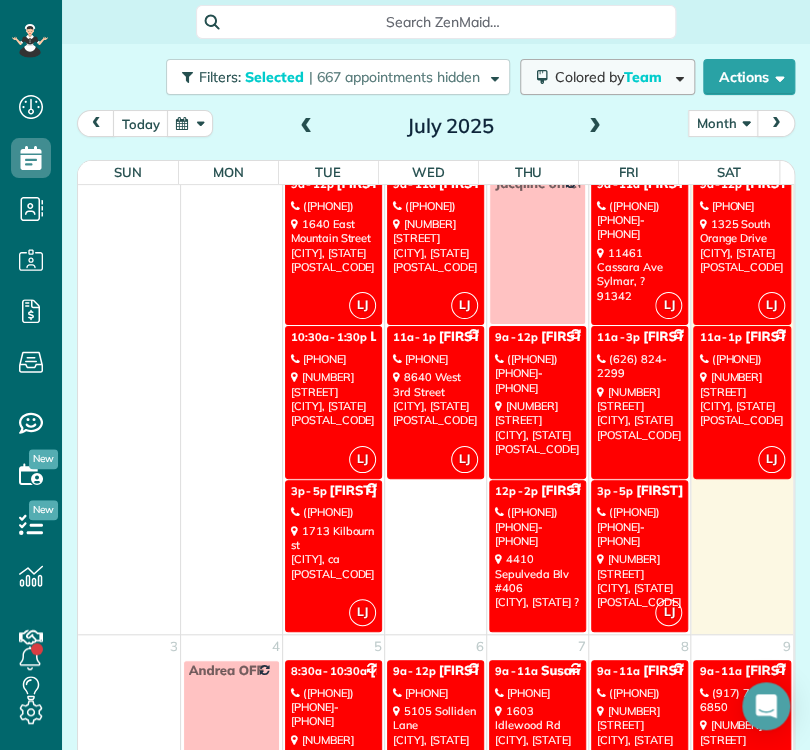 click on "Colored by  Team" at bounding box center [612, 77] 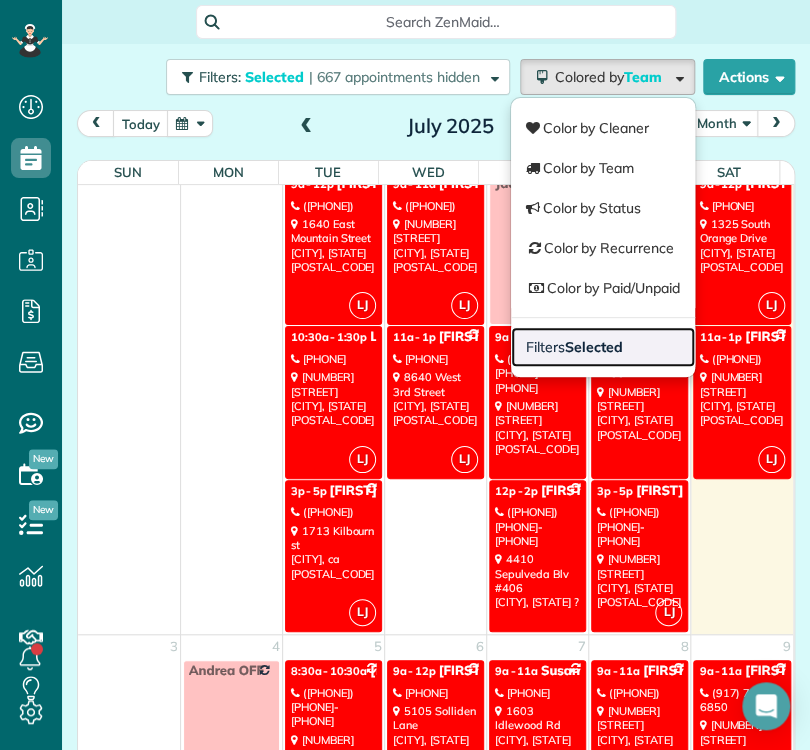 click on "Selected" at bounding box center [594, 347] 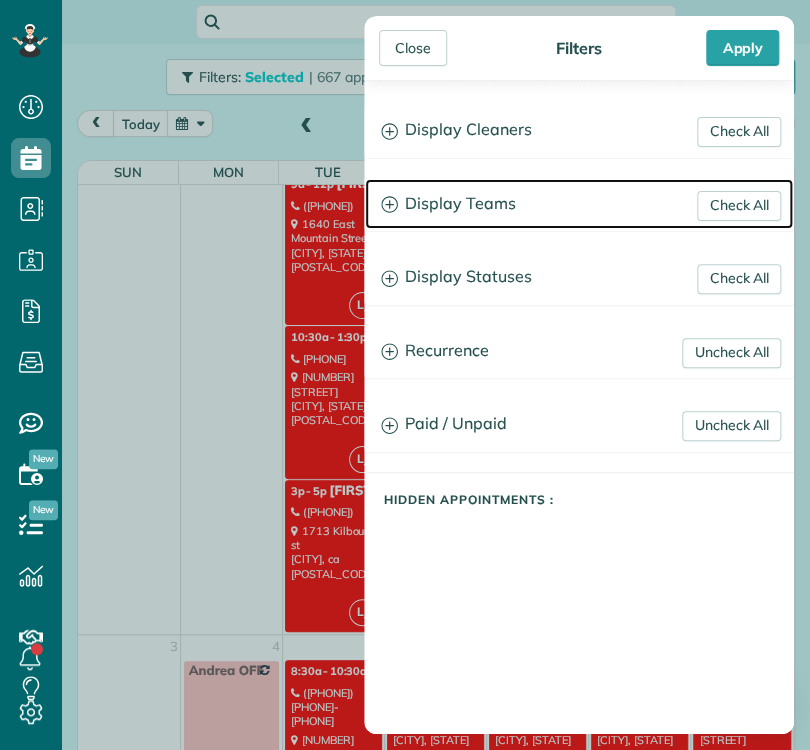 click on "Display Teams" at bounding box center (579, 204) 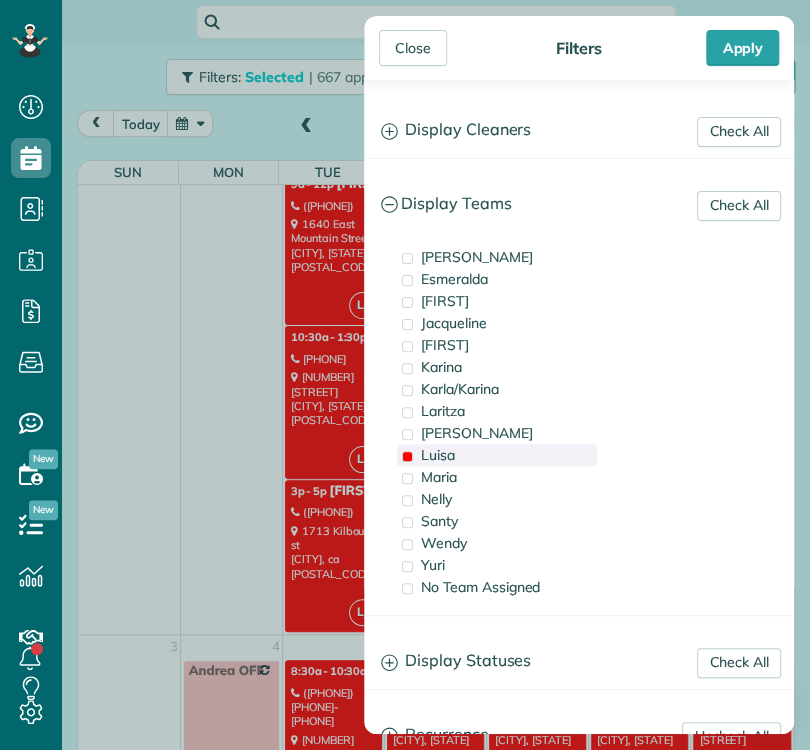click on "Luisa" at bounding box center (438, 455) 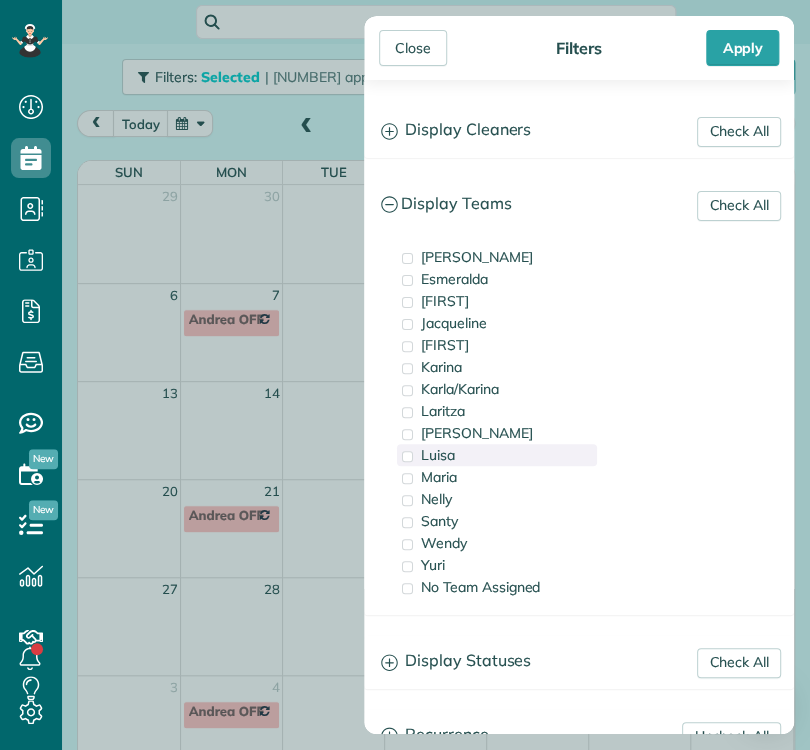 scroll, scrollTop: 0, scrollLeft: 0, axis: both 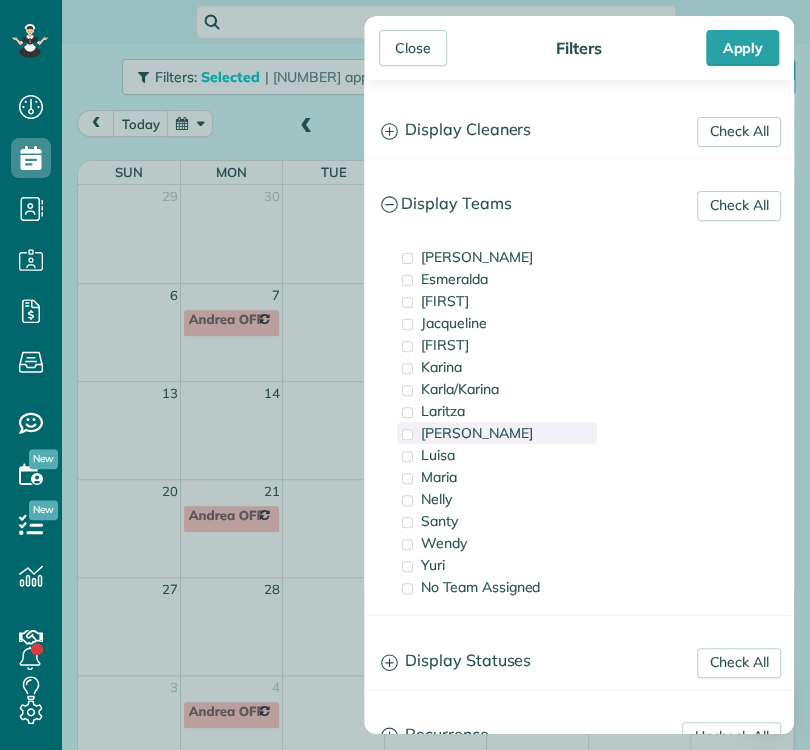 click on "[PERSON_NAME]" at bounding box center [477, 433] 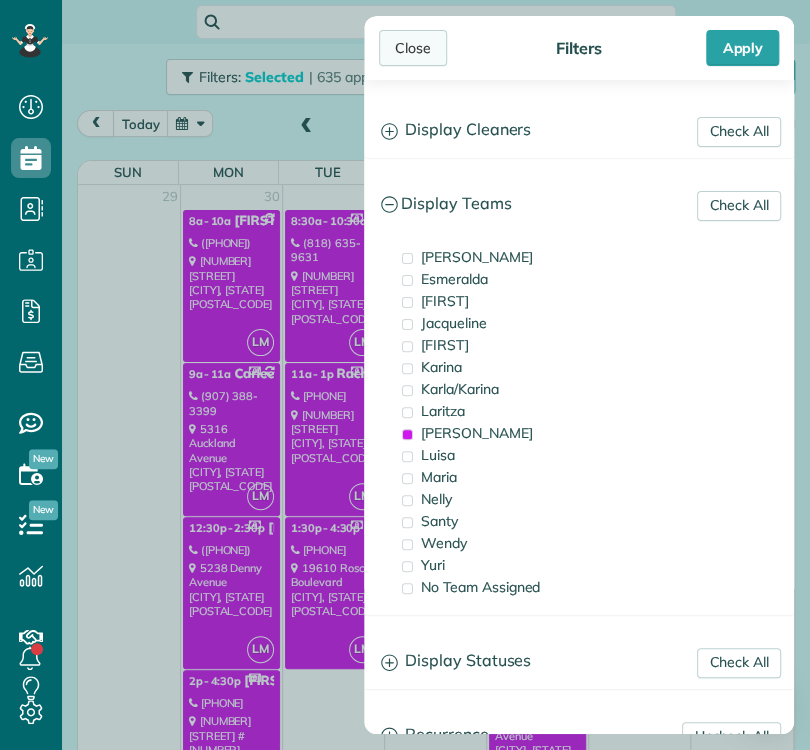 click on "Close" at bounding box center [413, 48] 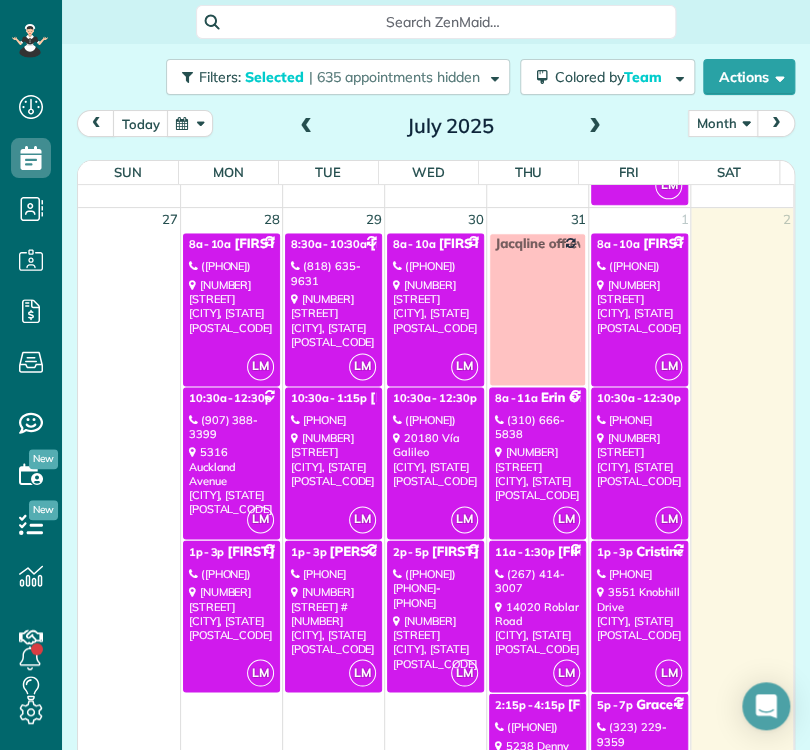 scroll, scrollTop: 2688, scrollLeft: 0, axis: vertical 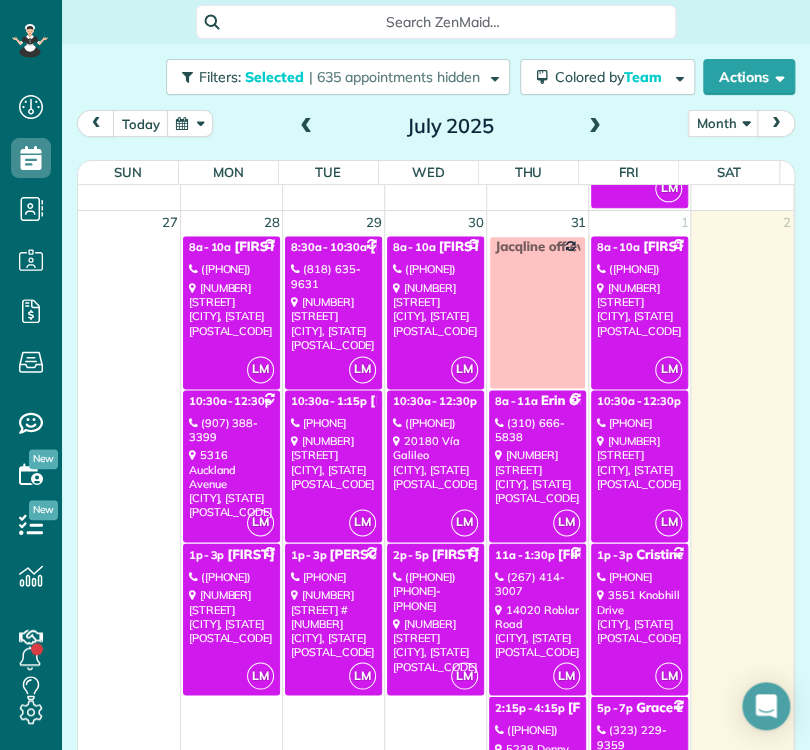 click on "[PHONE]" at bounding box center (333, 576) 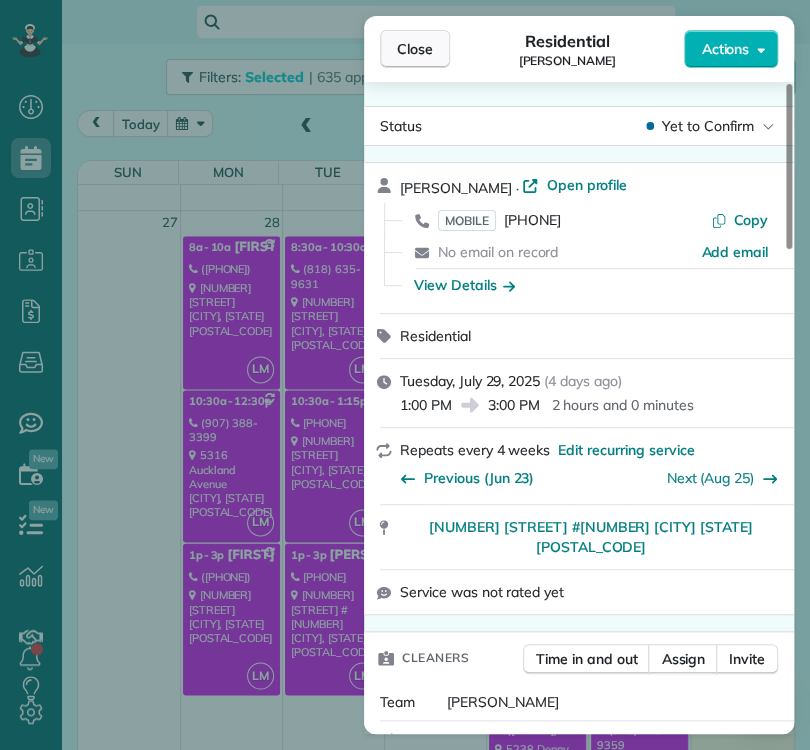 click on "Close" at bounding box center [415, 49] 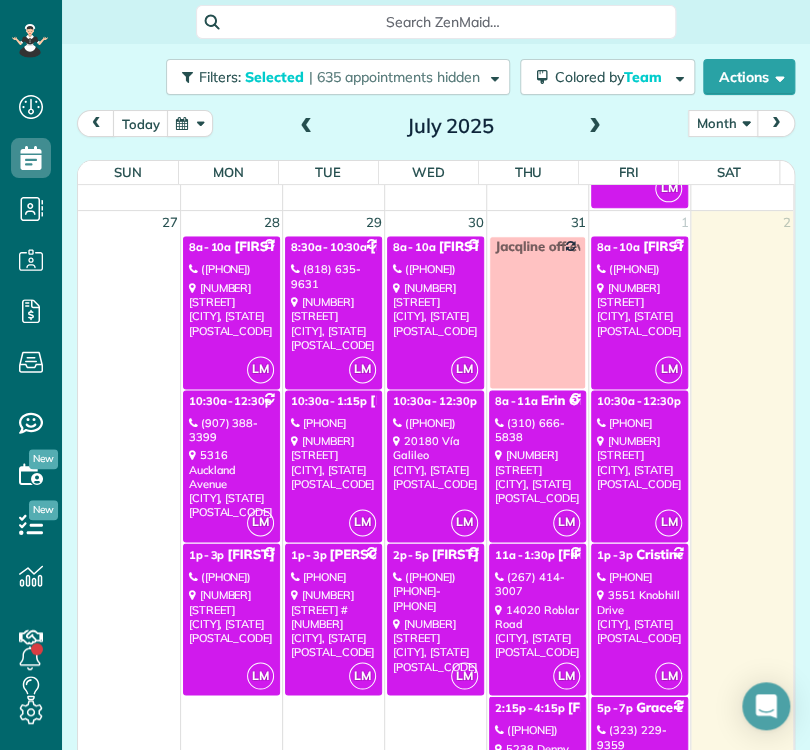 click on "[NUMBER] [STREET] [CITY], [STATE] [POSTAL_CODE]" at bounding box center (333, 462) 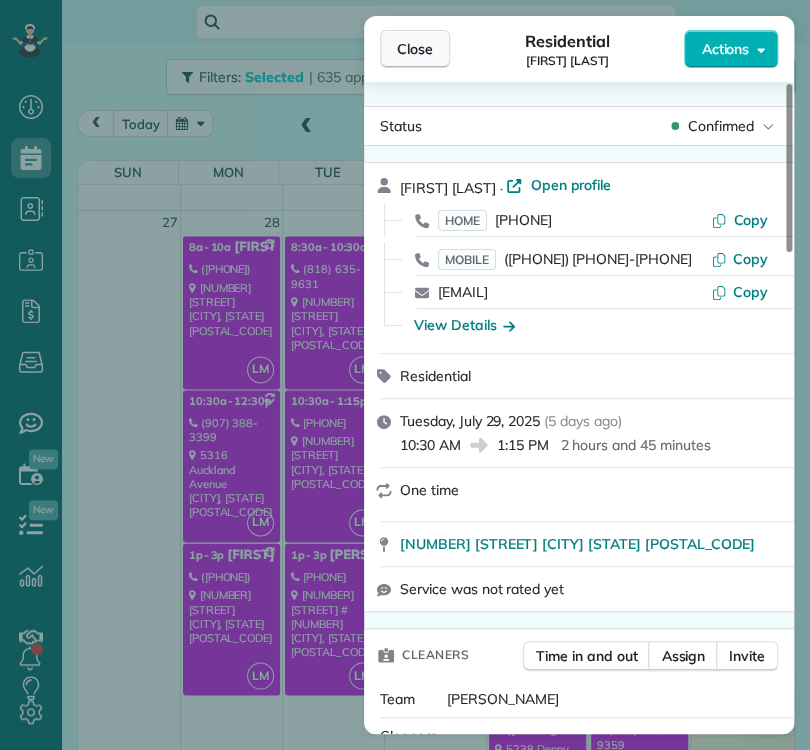 click on "Close" at bounding box center (415, 49) 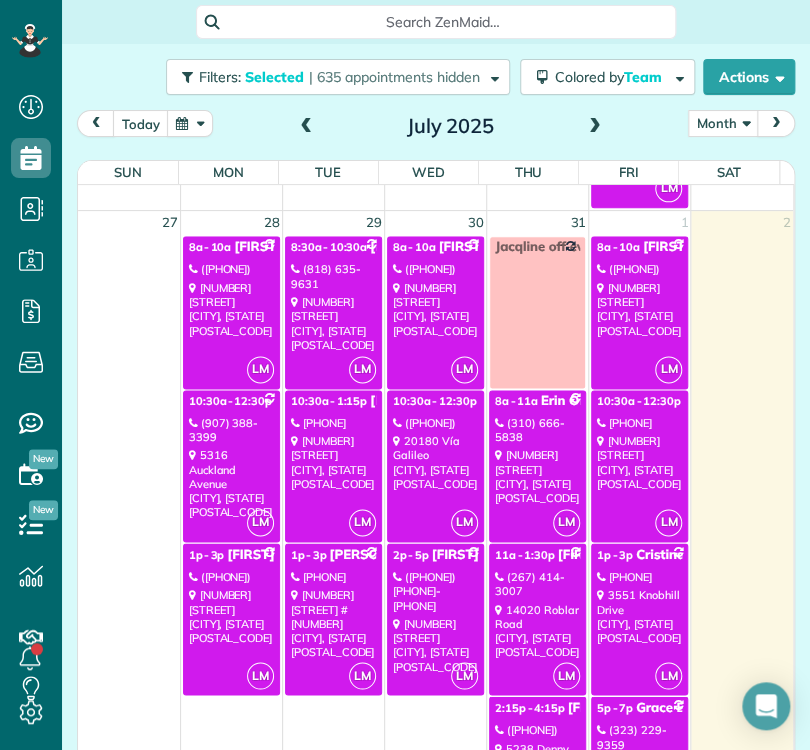 click on "([PHONE])" at bounding box center (435, 423) 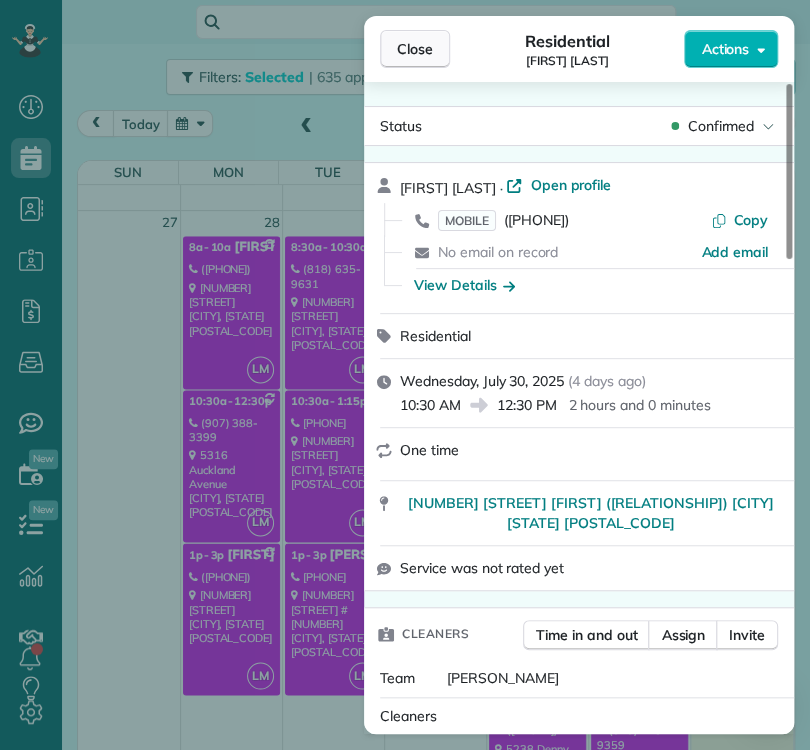 click on "Close" at bounding box center (415, 49) 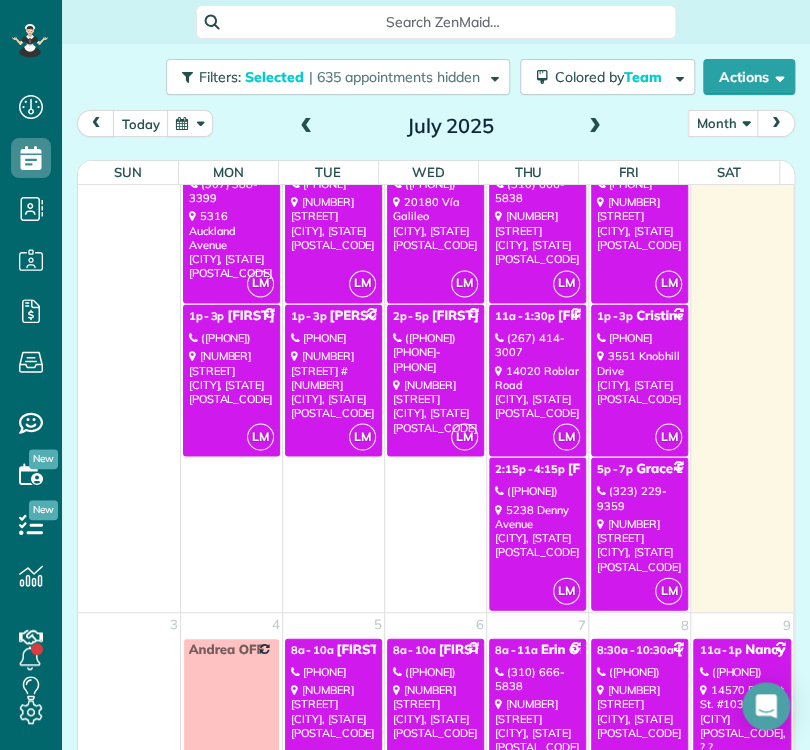 scroll, scrollTop: 2928, scrollLeft: 0, axis: vertical 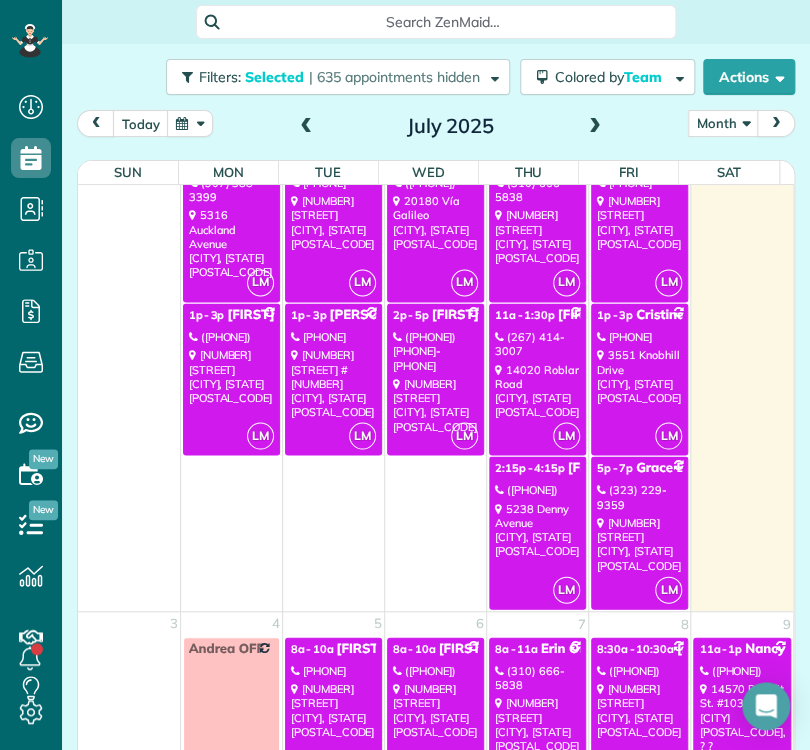 click on "[NUMBER] [STREET] [CITY], [STATE] [POSTAL_CODE]" at bounding box center (537, 529) 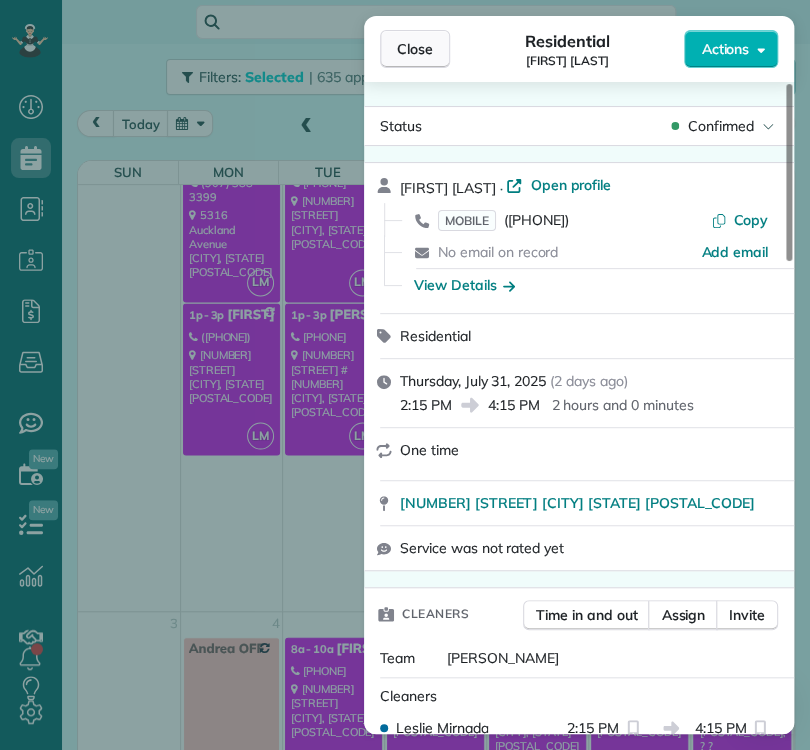 click on "Close" at bounding box center [415, 49] 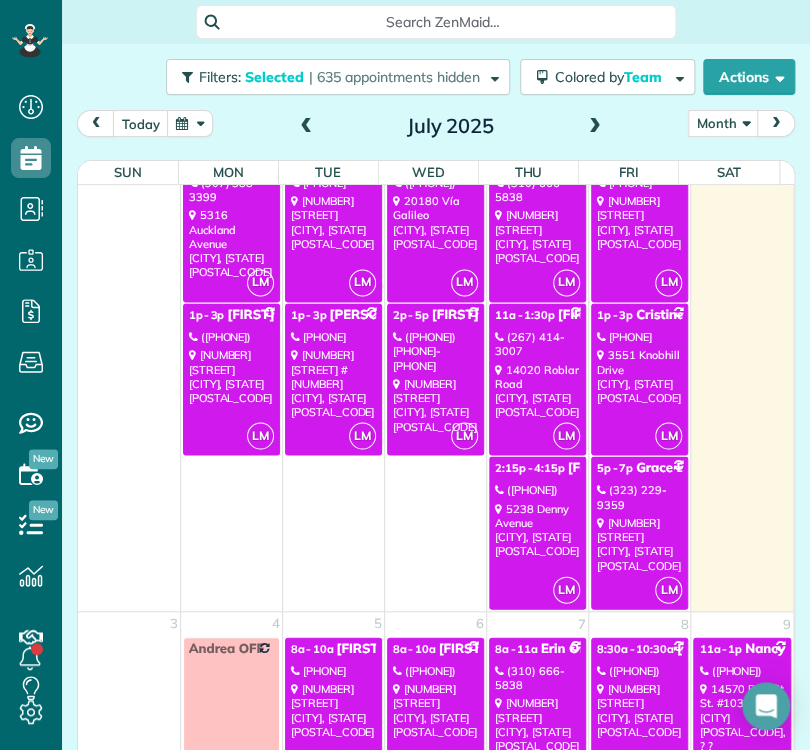 click on "LM [TIME] - [TIME]   [FIRST] [LAST] ([PHONE]) [NUMBER] [STREET] [CITY], [STATE] [POSTAL_CODE]" at bounding box center [639, 379] 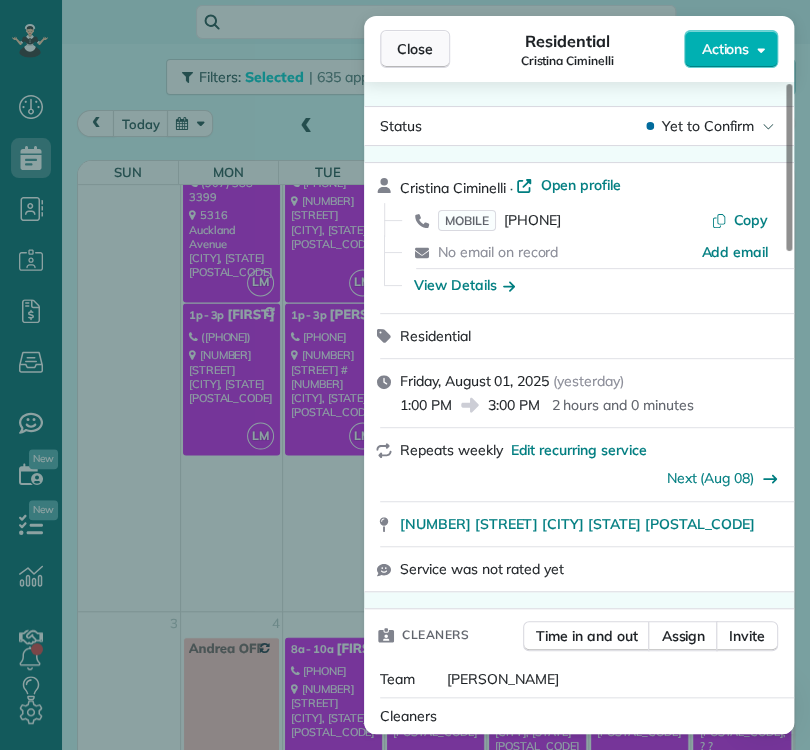 click on "Close" at bounding box center [415, 49] 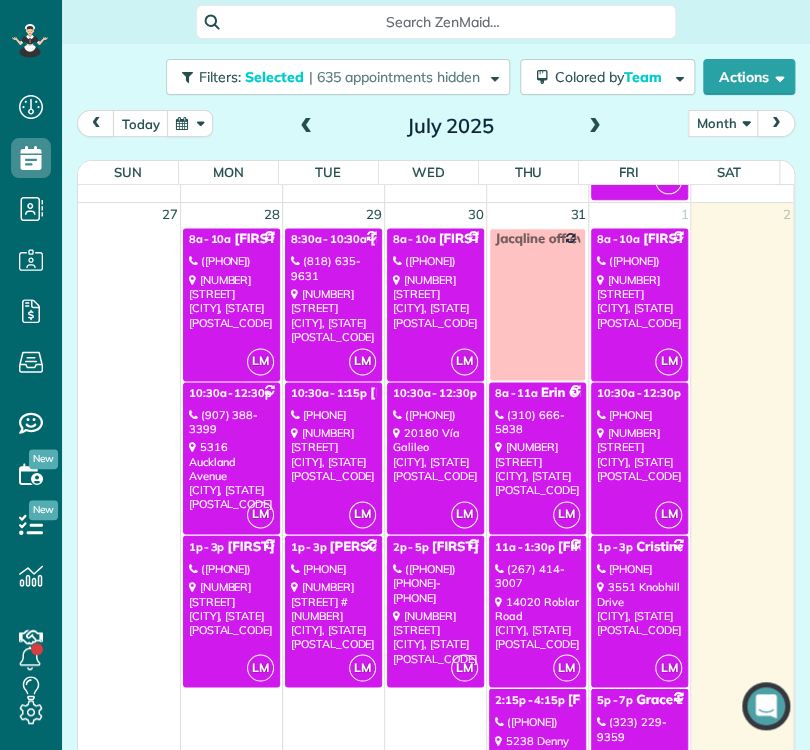 scroll, scrollTop: 2701, scrollLeft: 0, axis: vertical 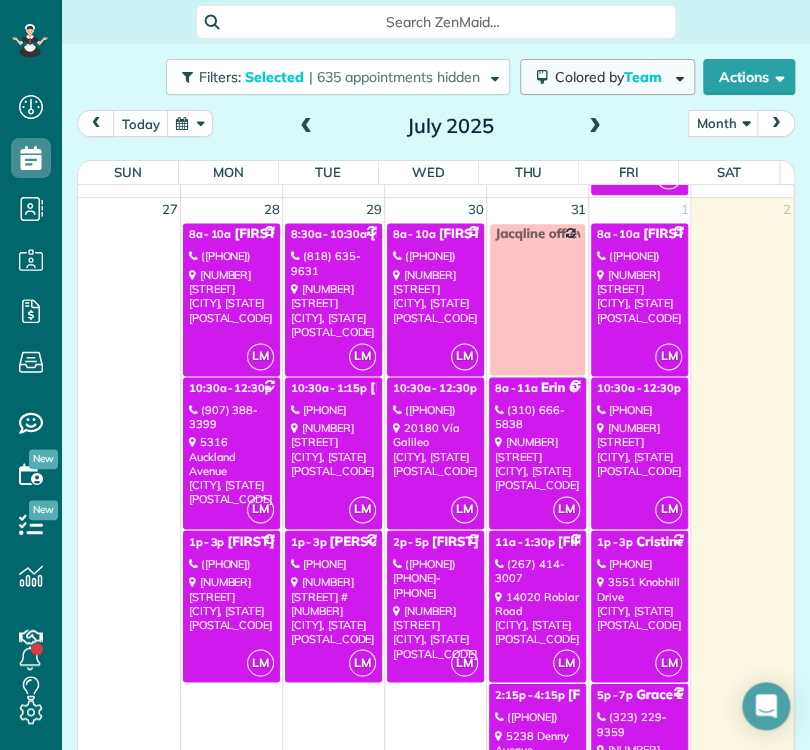 click on "Team" at bounding box center (644, 77) 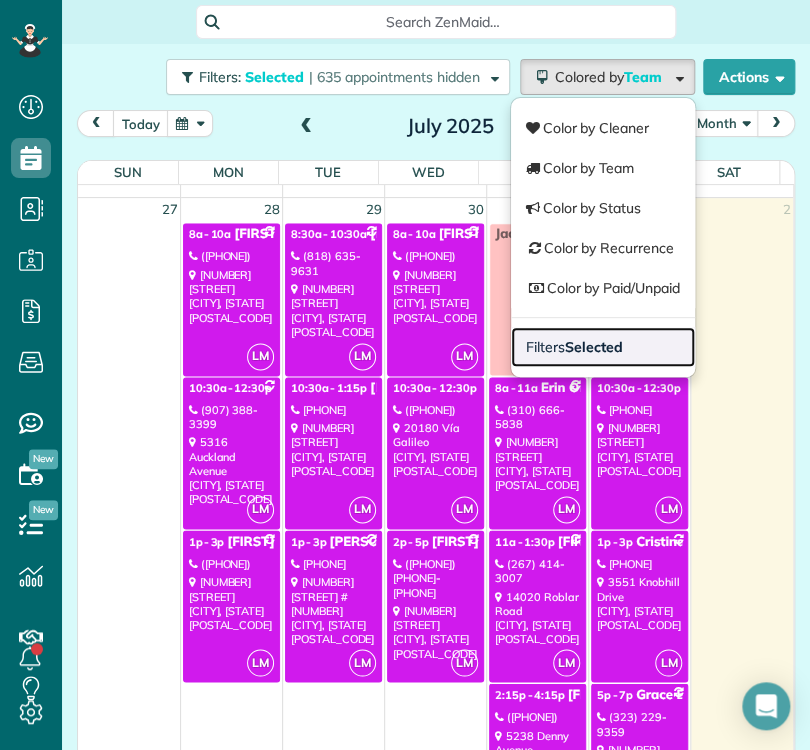 click on "Filters  Selected" at bounding box center [603, 347] 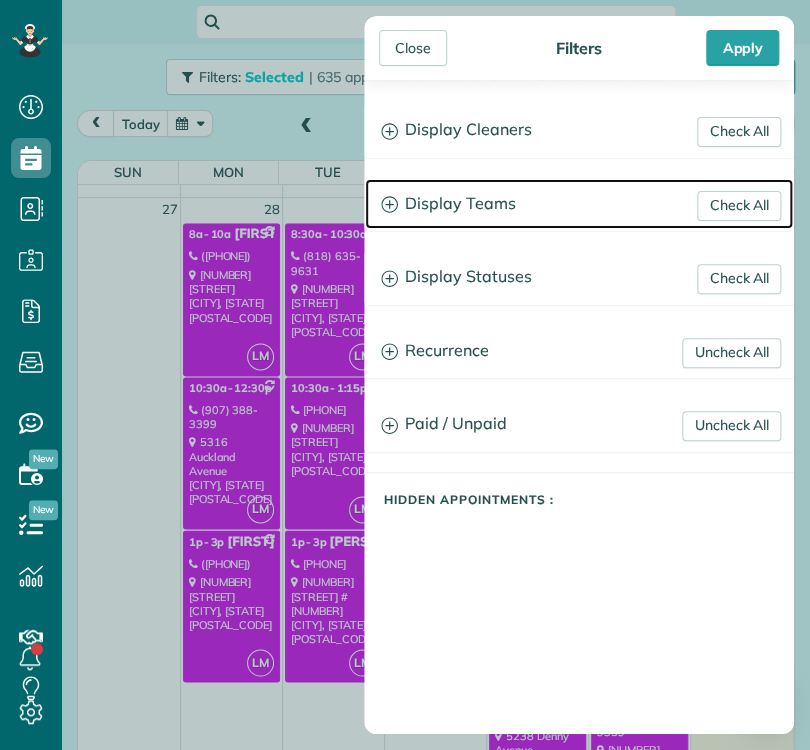 click on "Display Teams" at bounding box center [579, 204] 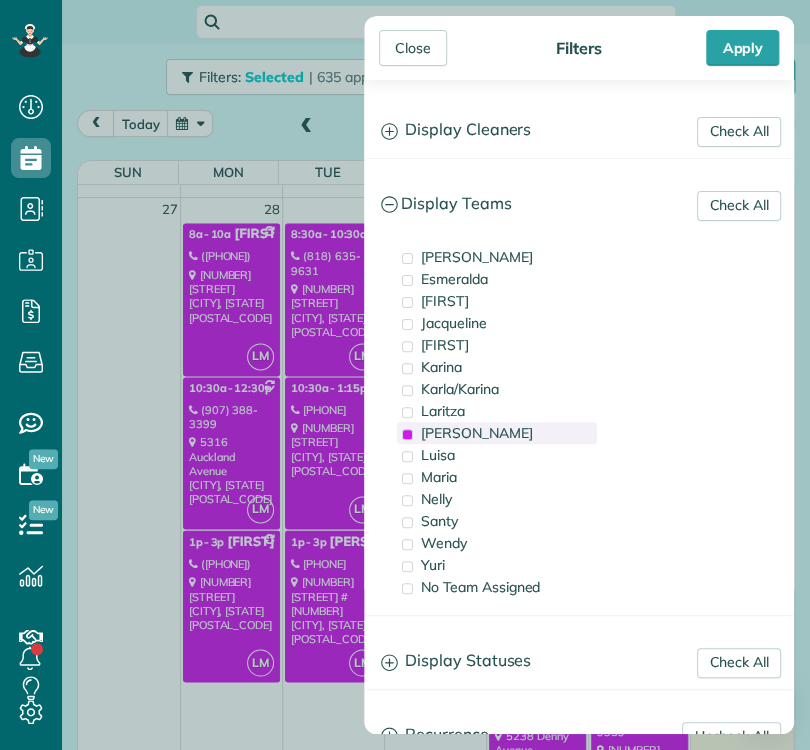 click on "[PERSON_NAME]" at bounding box center [477, 433] 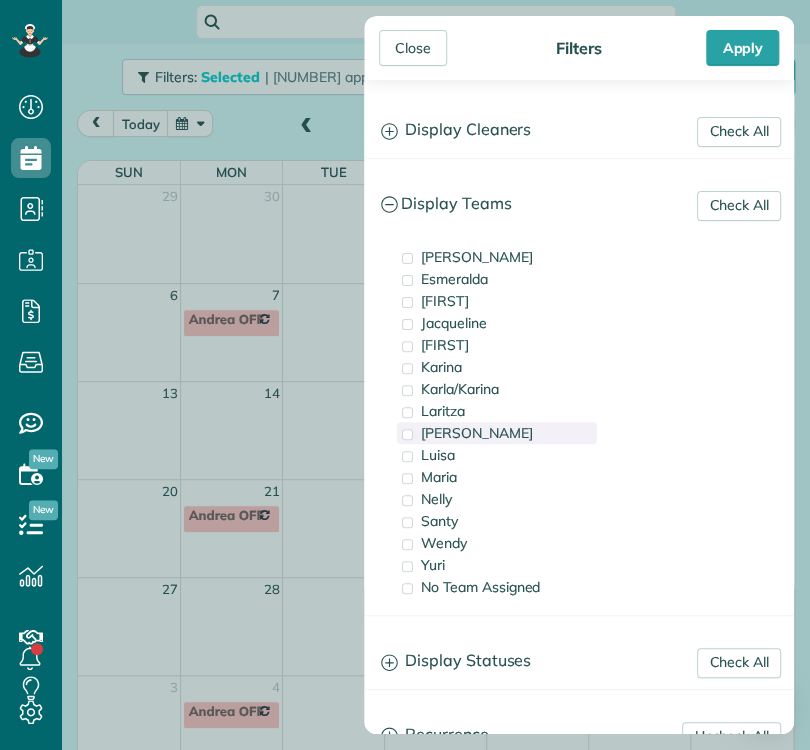 scroll, scrollTop: 0, scrollLeft: 0, axis: both 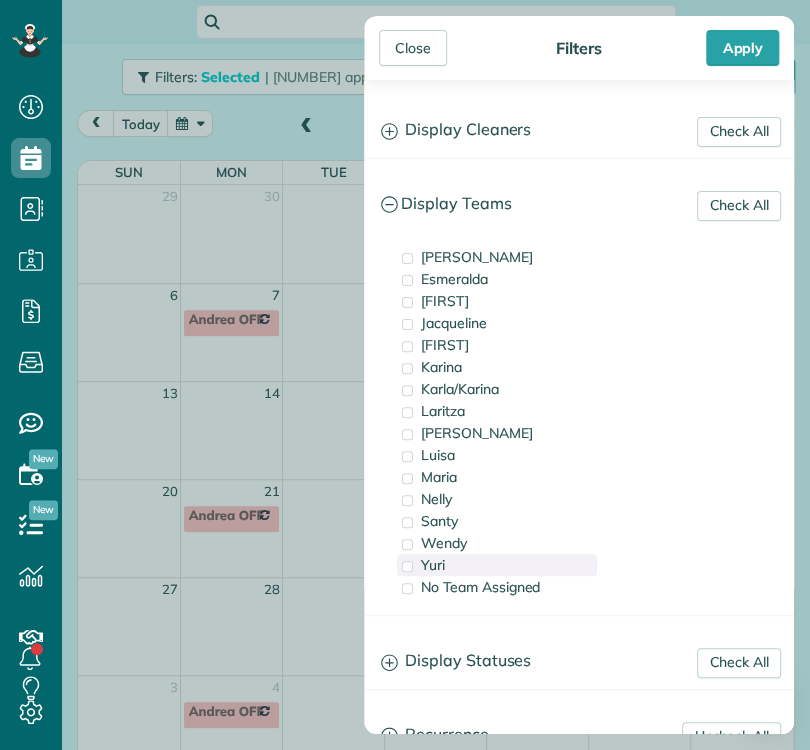 click on "Yuri" at bounding box center [433, 565] 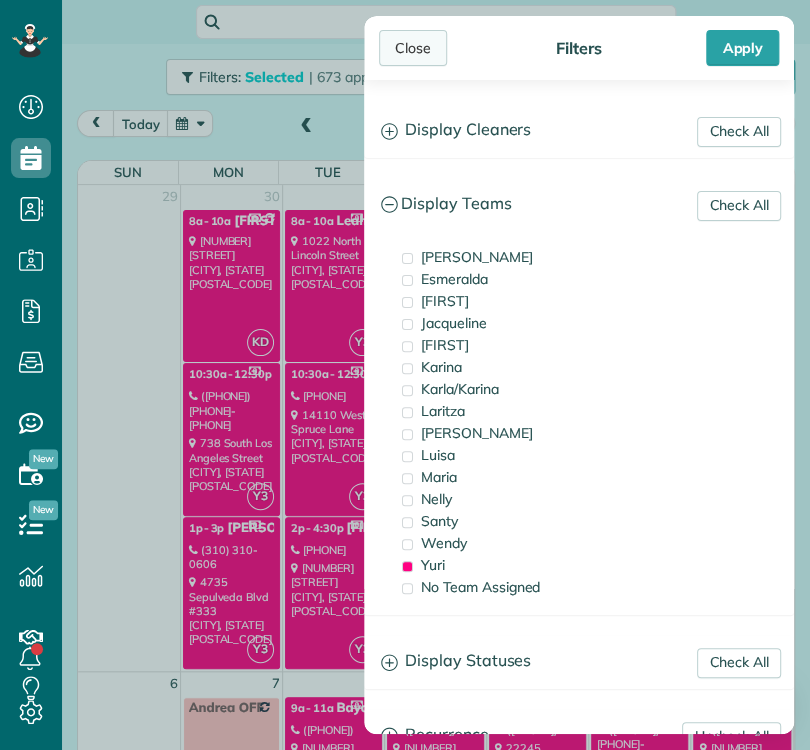 click on "Close" at bounding box center (413, 48) 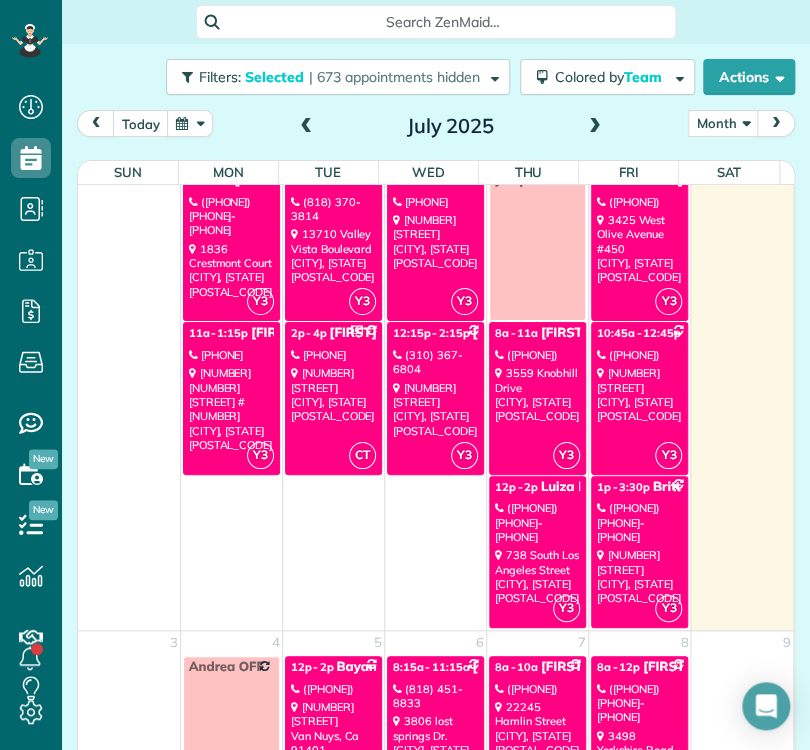 scroll, scrollTop: 1997, scrollLeft: 0, axis: vertical 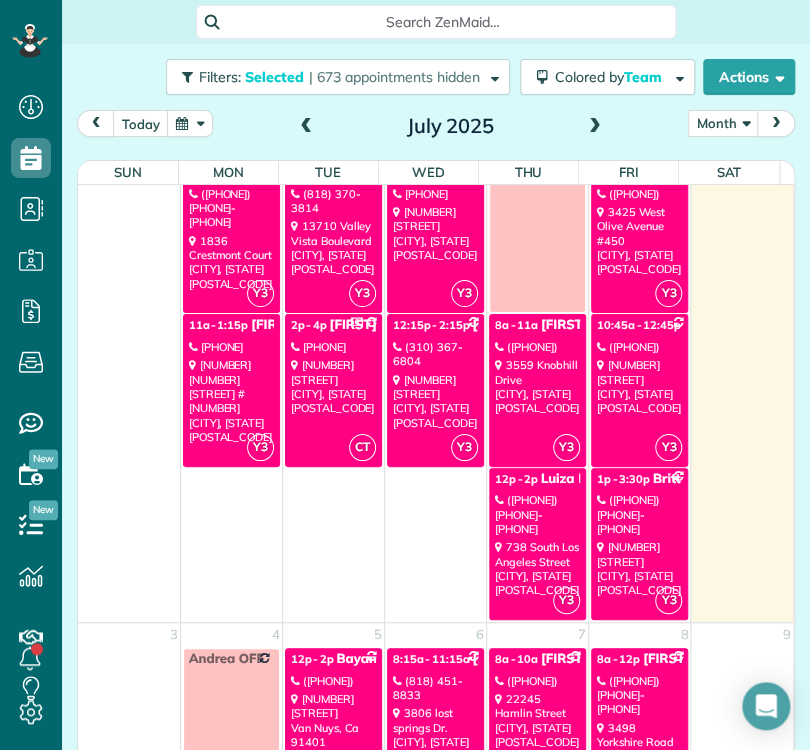 click on "[NUMBER] [STREET] [CITY], [STATE] [POSTAL_CODE]" at bounding box center [537, 386] 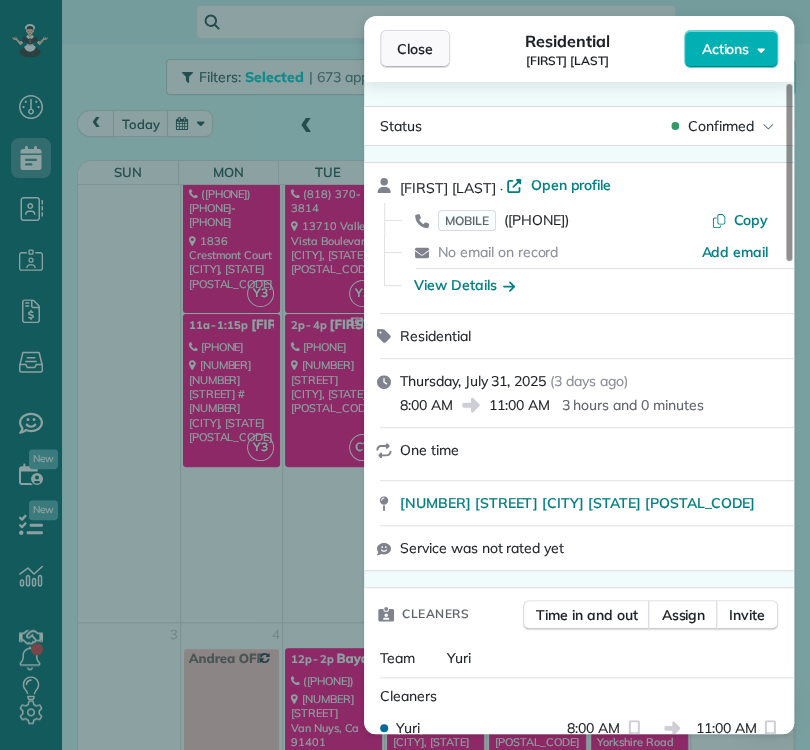 click on "Close" at bounding box center (415, 49) 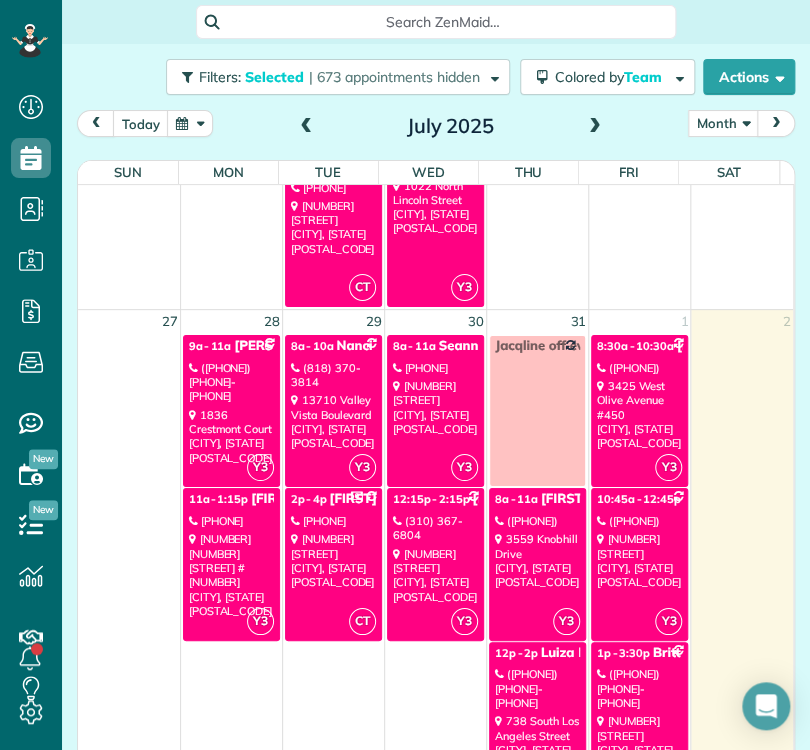 scroll, scrollTop: 1828, scrollLeft: 0, axis: vertical 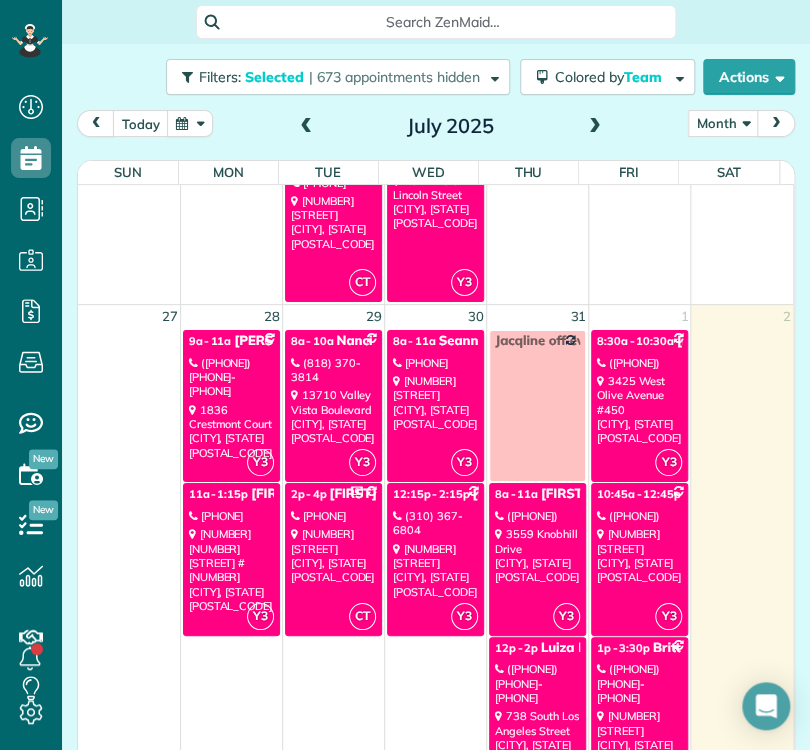 click on "[PHONE]" at bounding box center (435, 363) 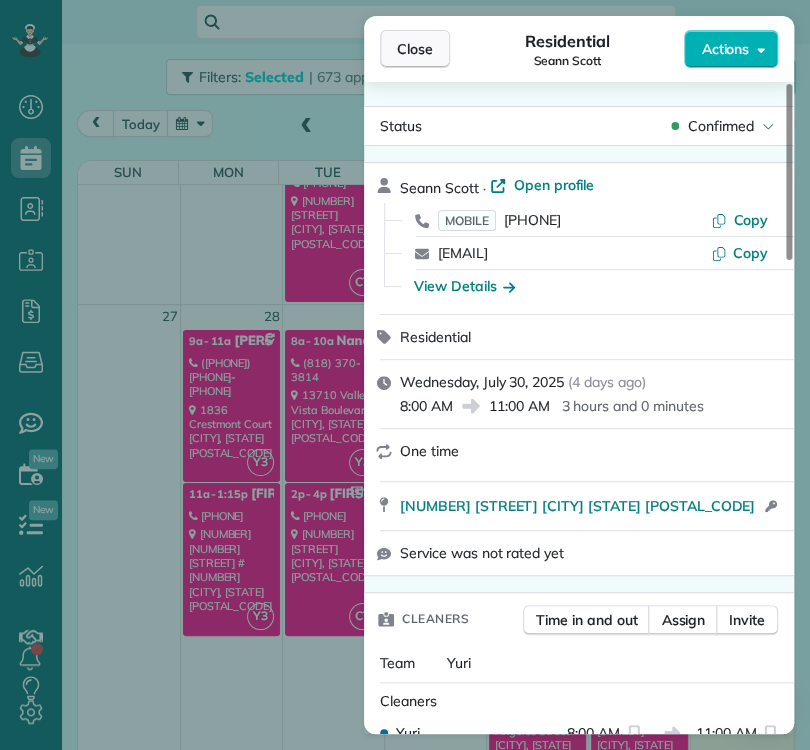 click on "Close" at bounding box center (415, 49) 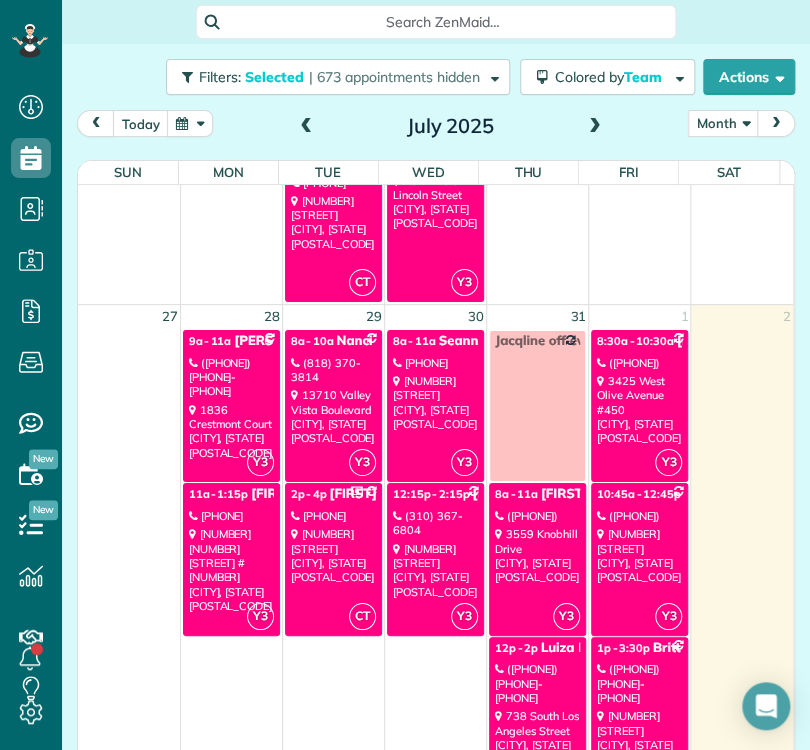 click on "(310) 367-6804" at bounding box center [435, 523] 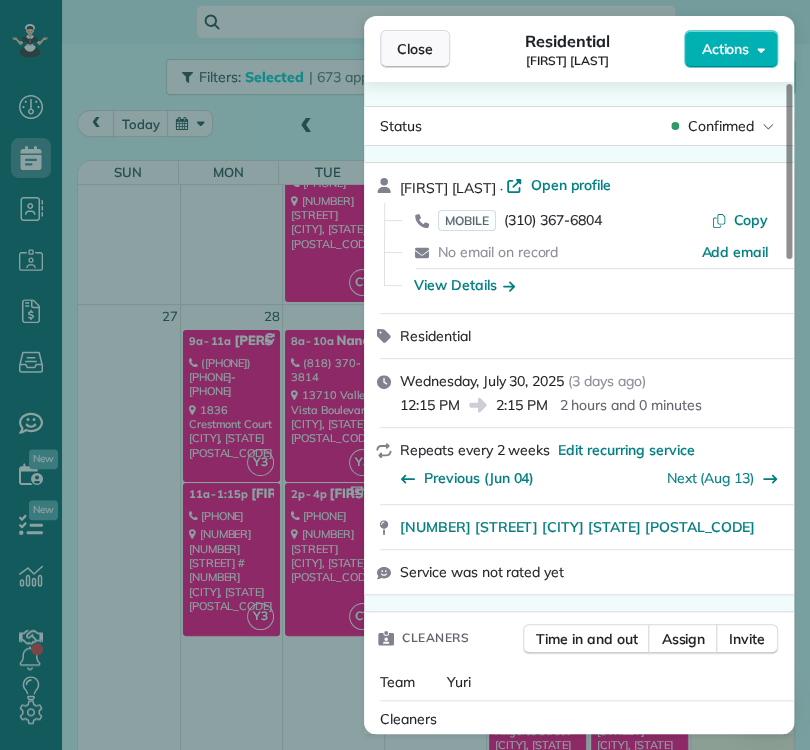 click on "Close" at bounding box center [415, 49] 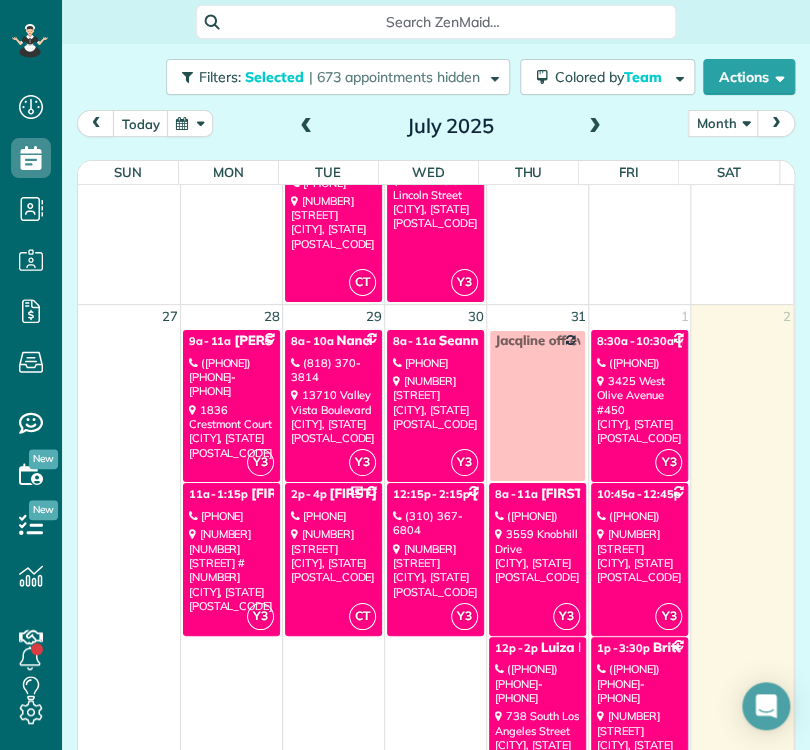 click on "[TIME] - [TIME] [FIRST] [LAST] ([PHONE]) [NUMBER] [STREET] [CITY], [STATE] [POSTAL_CODE]" at bounding box center [537, 559] 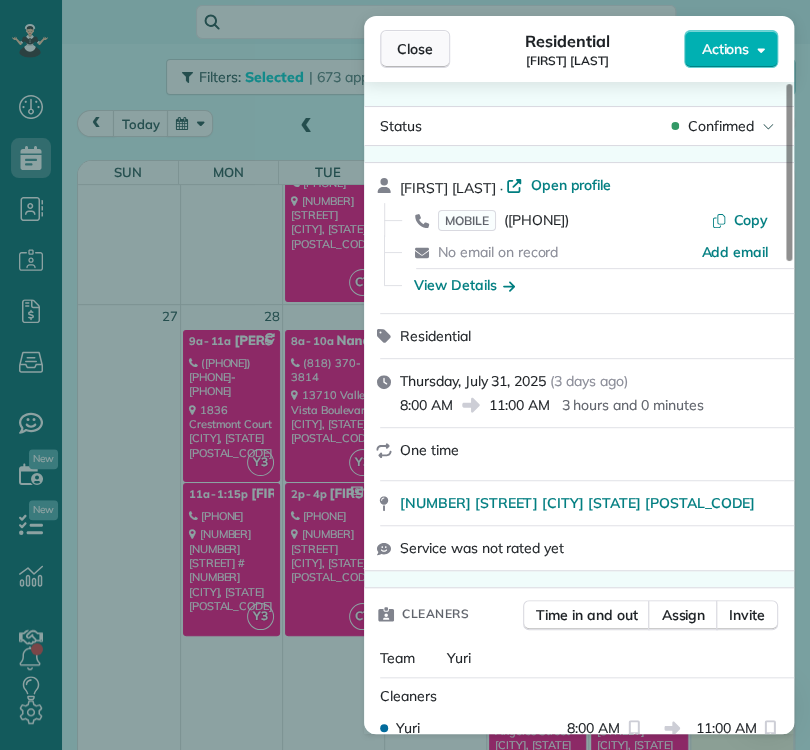 click on "Close" at bounding box center [415, 49] 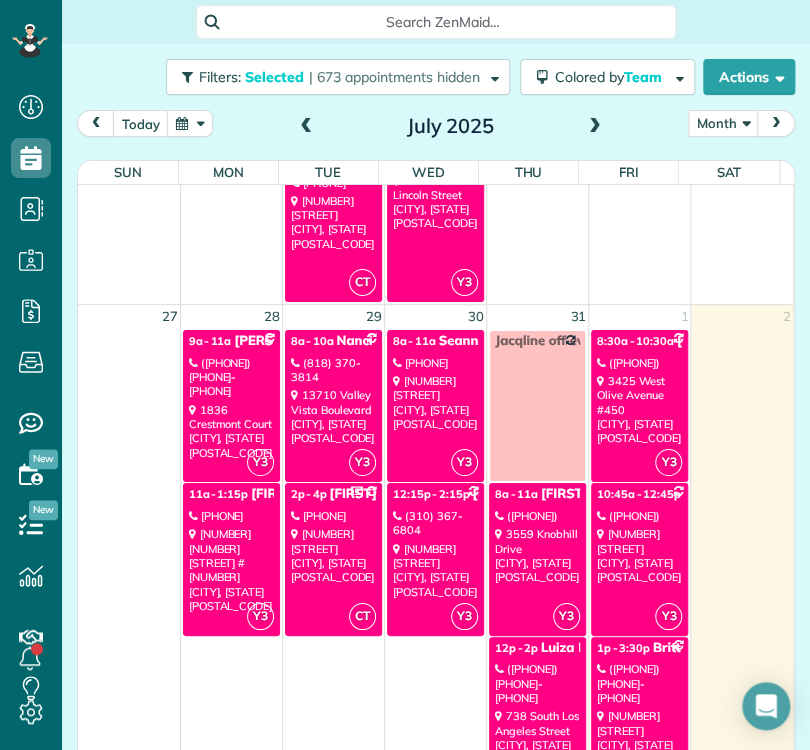 click on "[TIME] - [TIME] [FIRST] [LAST]" at bounding box center (537, 648) 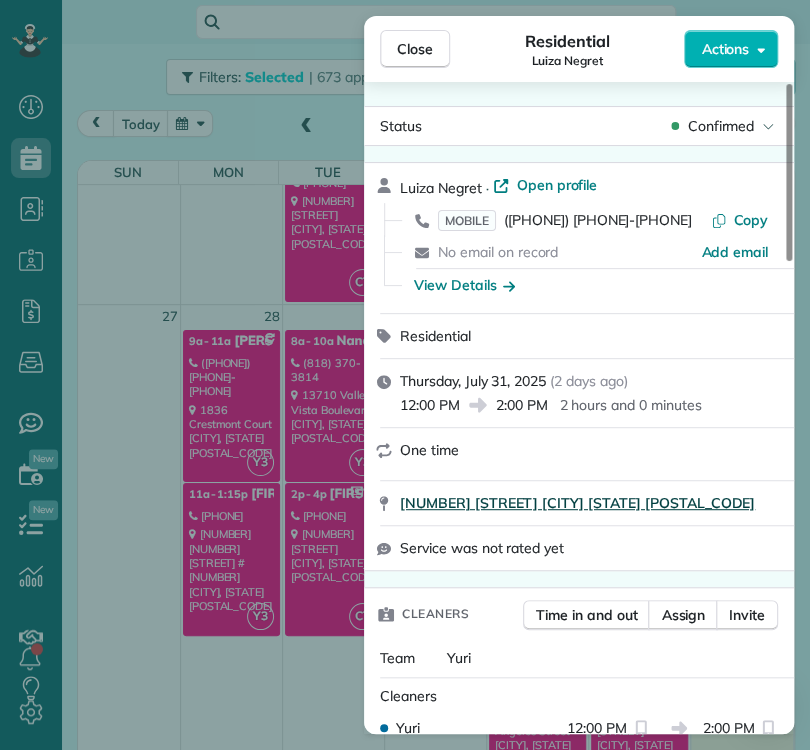 click on "[NUMBER] [STREET] [CITY] [STATE] [POSTAL_CODE]" at bounding box center [577, 503] 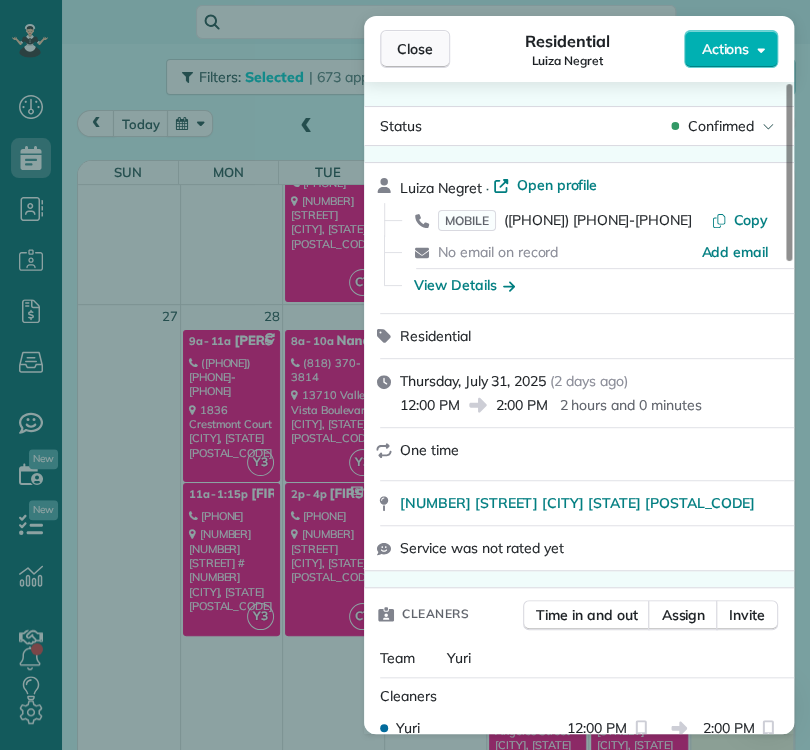click on "Close" at bounding box center (415, 49) 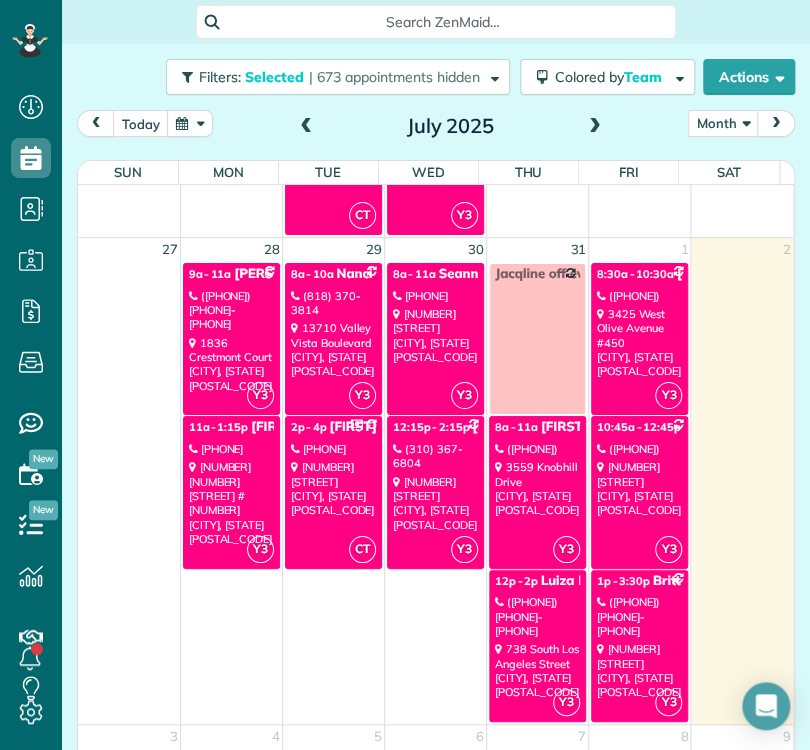 scroll, scrollTop: 1897, scrollLeft: 0, axis: vertical 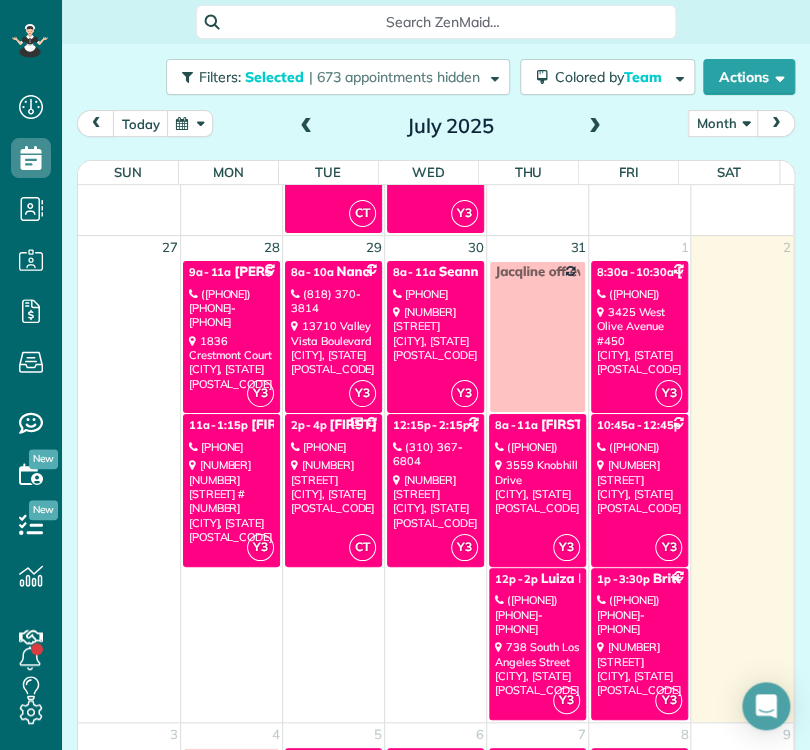 click on "[NUMBER] [STREET] [CITY], [STATE] [POSTAL_CODE]" at bounding box center (639, 486) 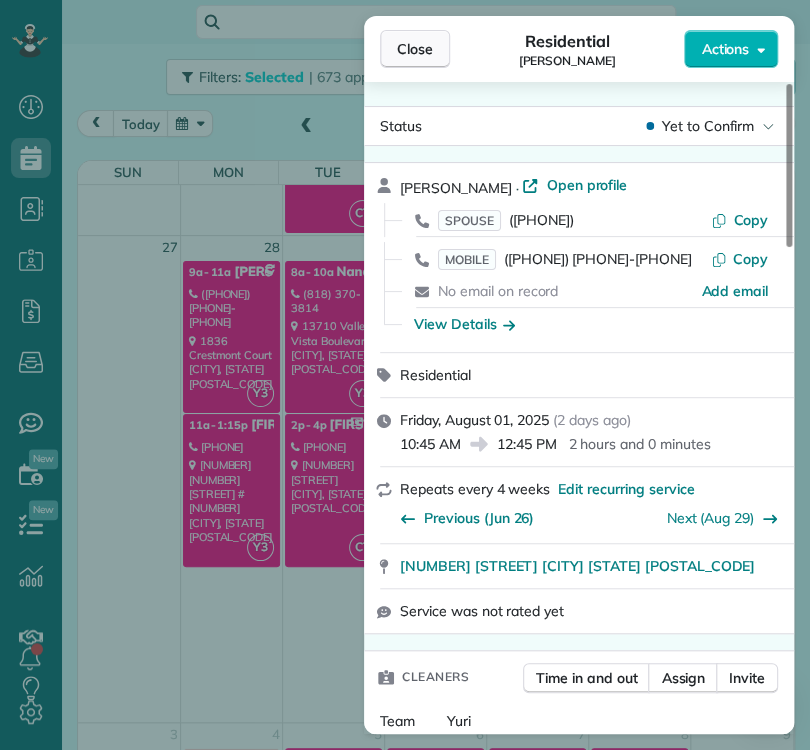 click on "Close" at bounding box center (415, 49) 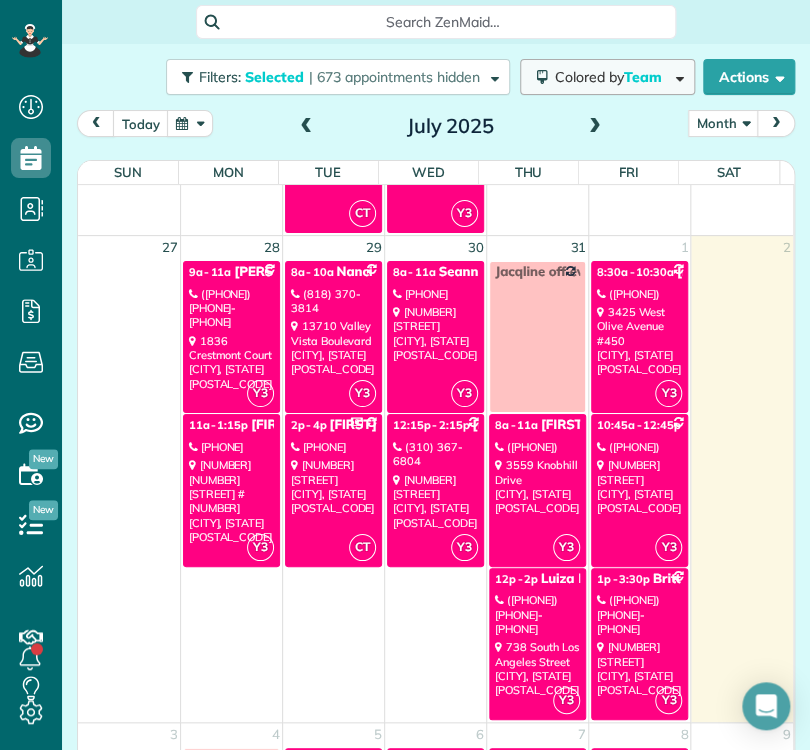click on "Colored by  Team" at bounding box center [607, 77] 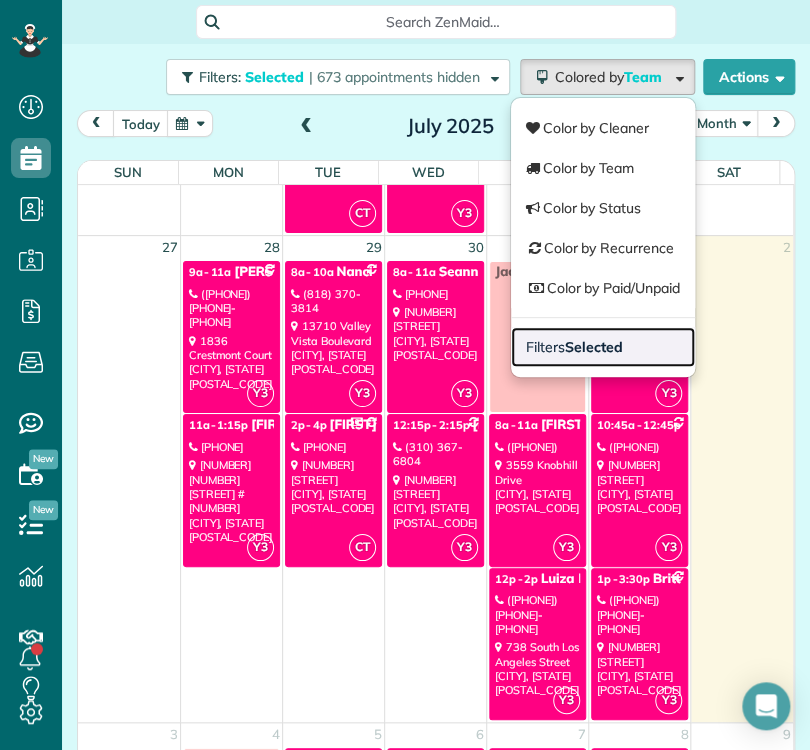 click on "Filters  Selected" at bounding box center [603, 347] 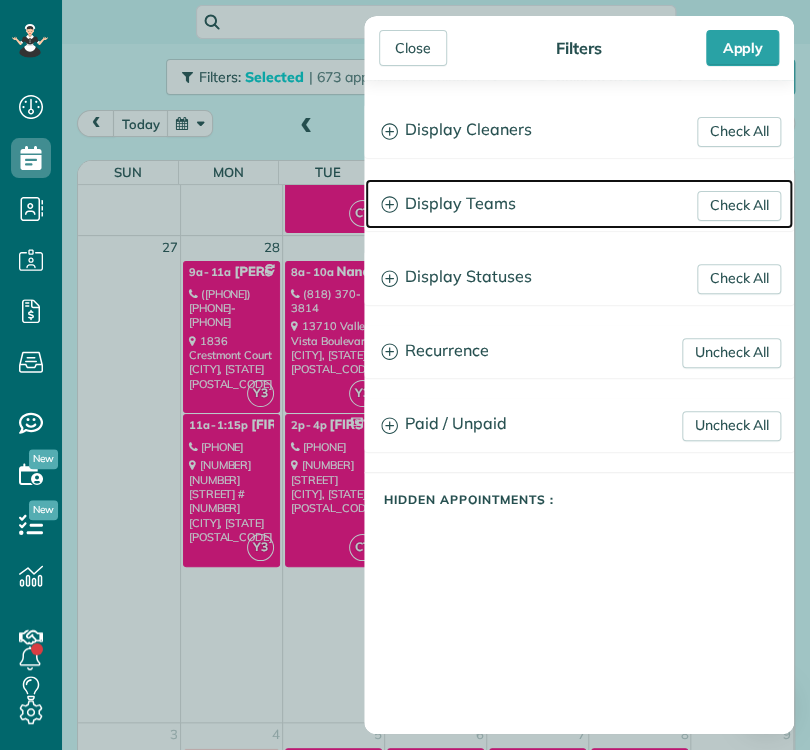 click on "Display Teams" at bounding box center (579, 204) 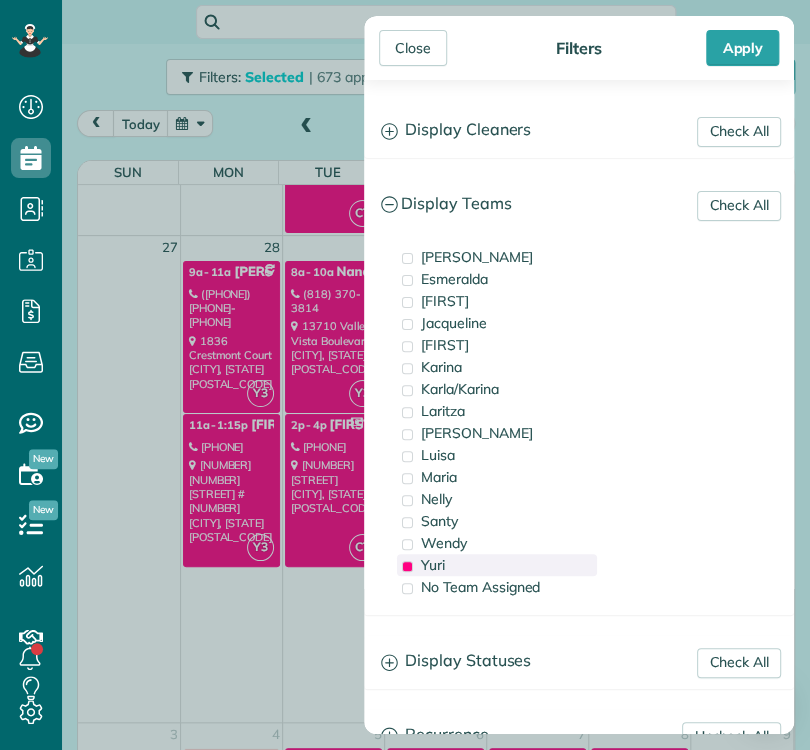 click on "Yuri" at bounding box center [497, 565] 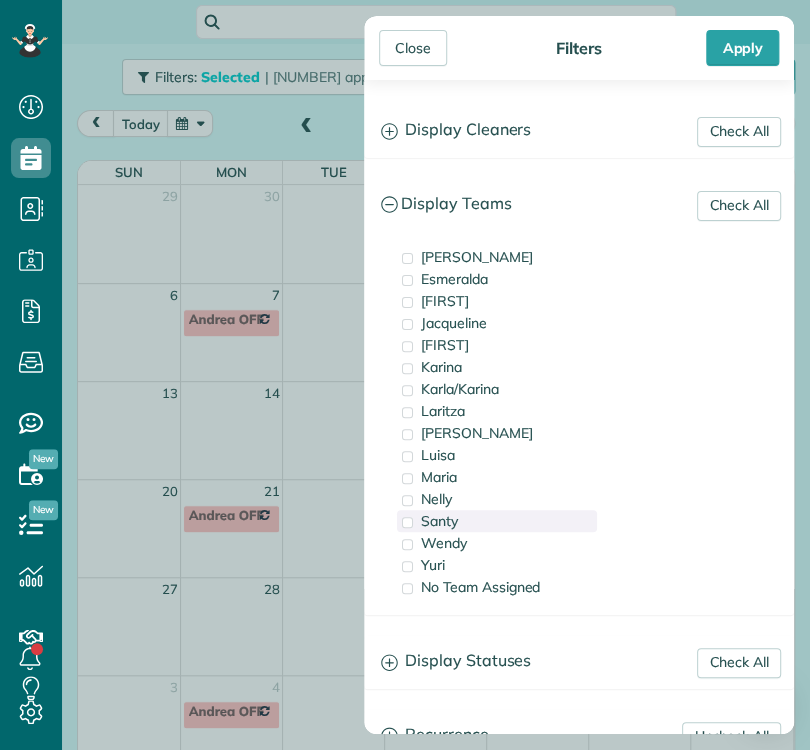 scroll, scrollTop: 0, scrollLeft: 0, axis: both 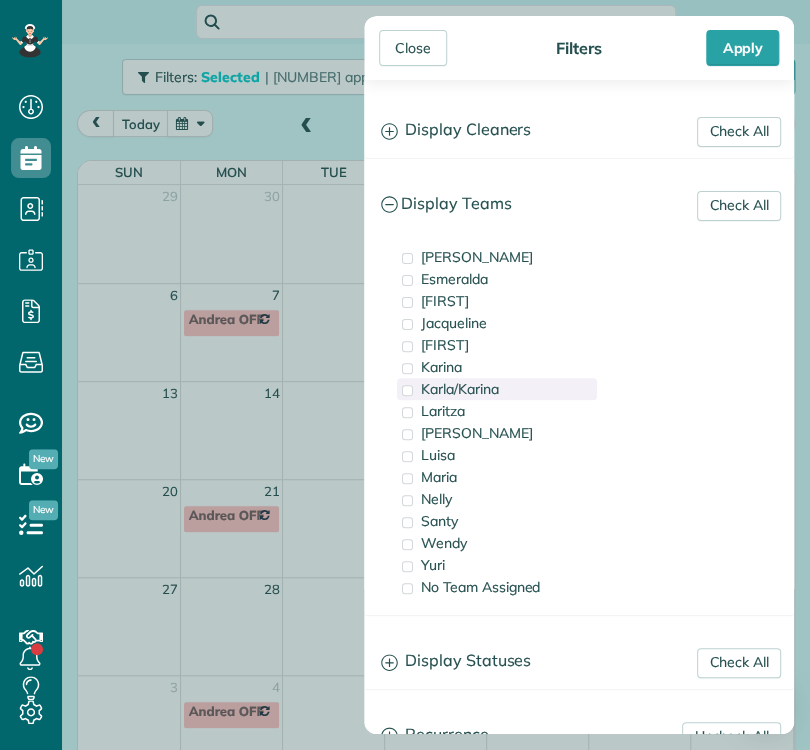 click on "Karla/Karina" at bounding box center (460, 389) 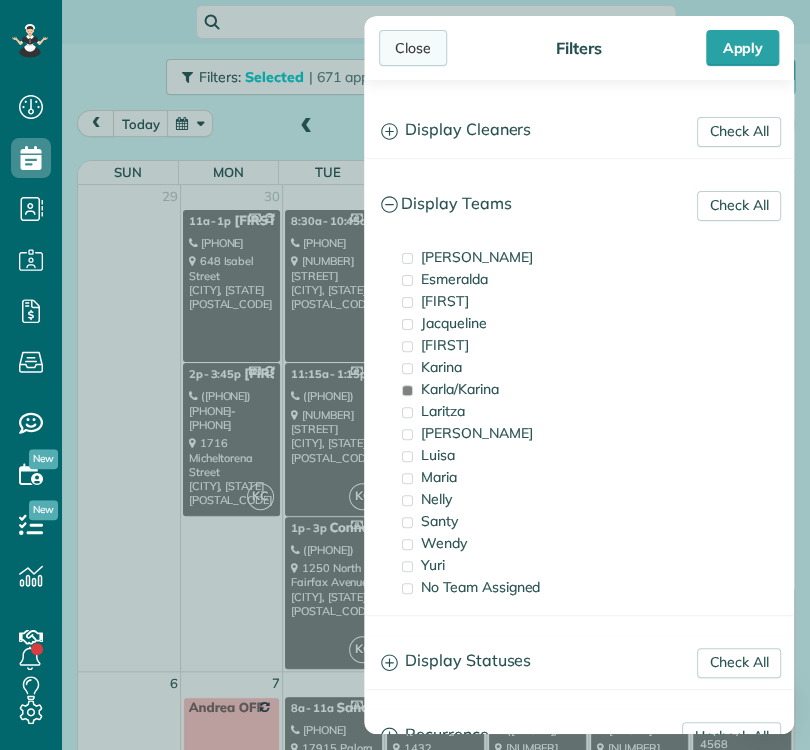 click on "Close" at bounding box center [413, 48] 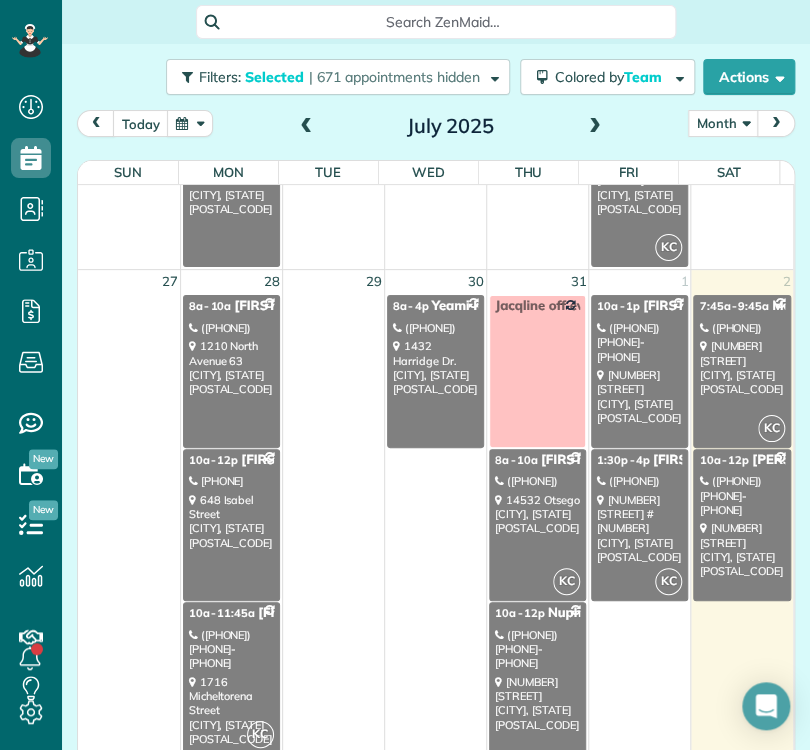scroll, scrollTop: 2008, scrollLeft: 0, axis: vertical 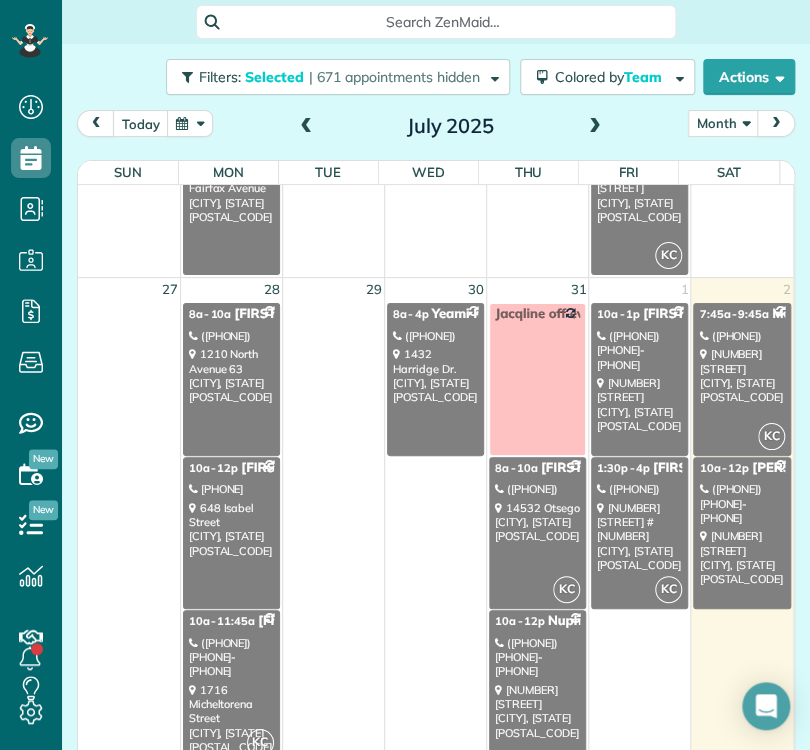 click on "([PHONE])" at bounding box center [639, 489] 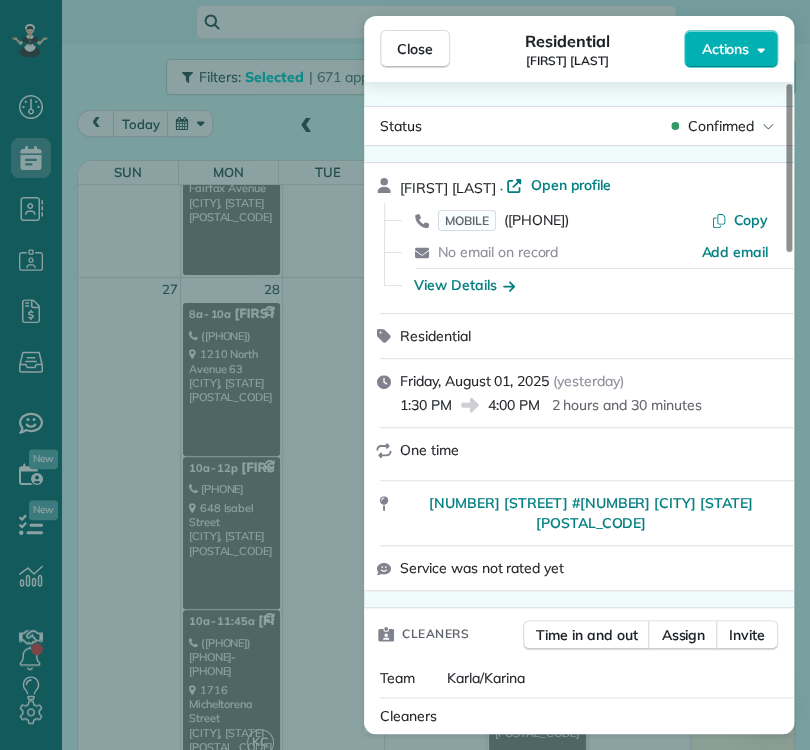 scroll, scrollTop: 2475, scrollLeft: 0, axis: vertical 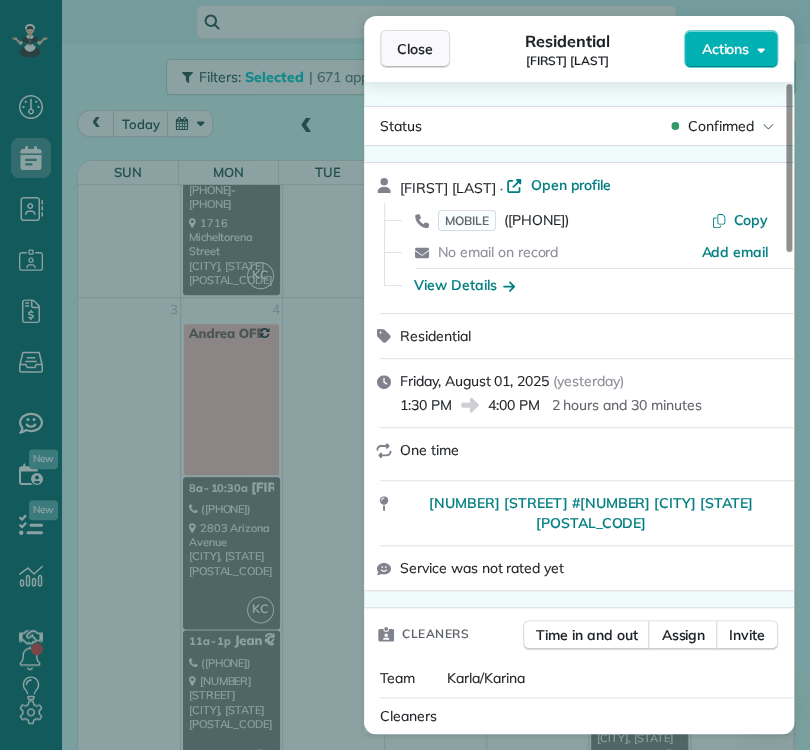 click on "Close" at bounding box center (415, 49) 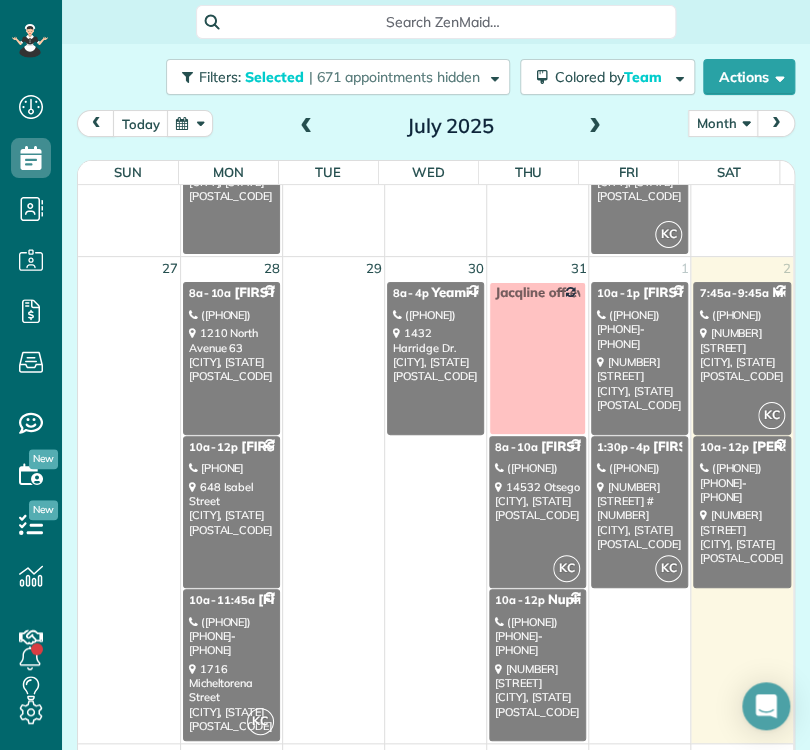scroll, scrollTop: 2032, scrollLeft: 0, axis: vertical 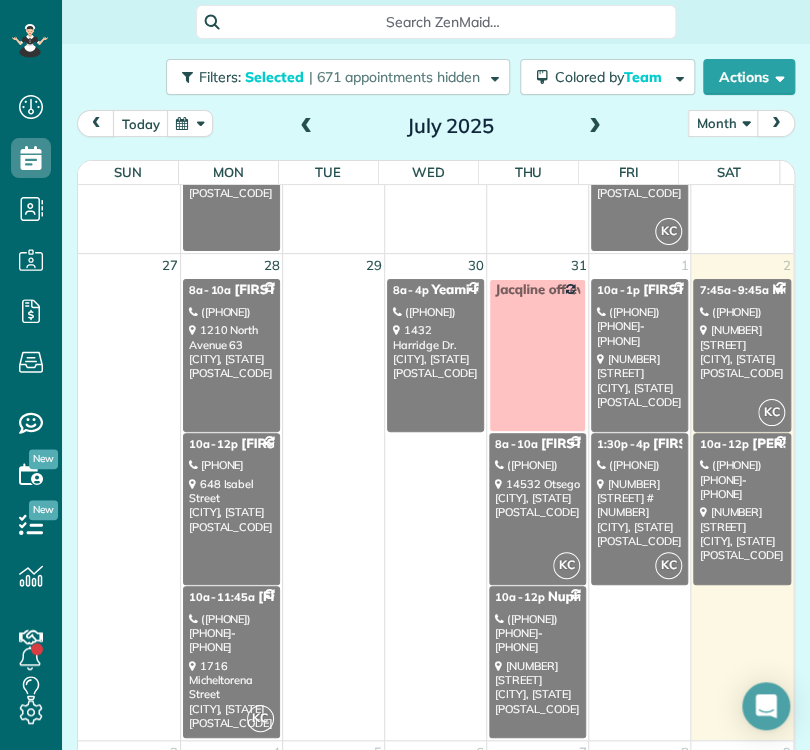click on "[NUMBER] [STREET] [CITY], [STATE] [POSTAL_CODE]" at bounding box center (742, 351) 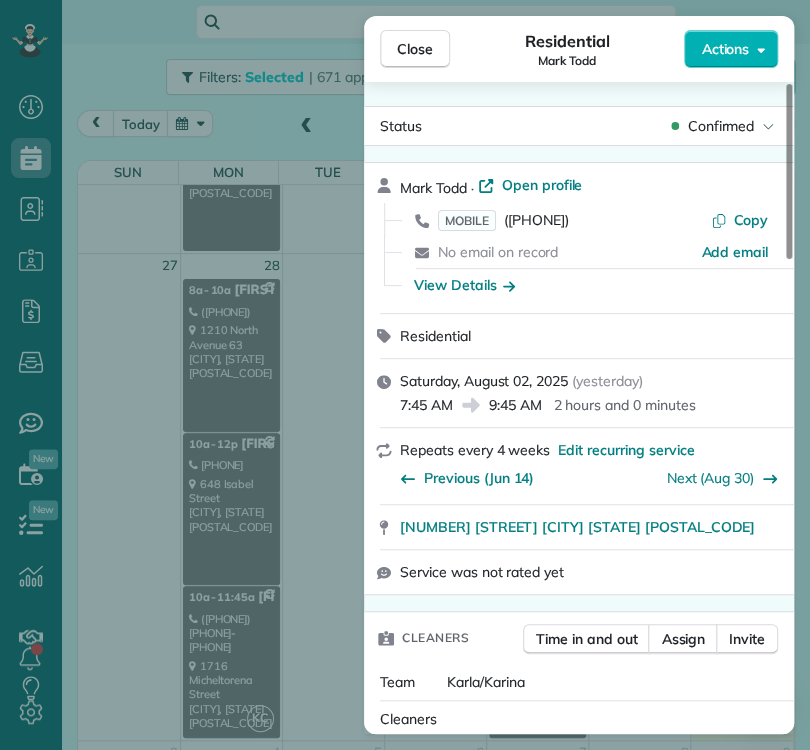 drag, startPoint x: 640, startPoint y: 580, endPoint x: 21, endPoint y: 727, distance: 636.2154 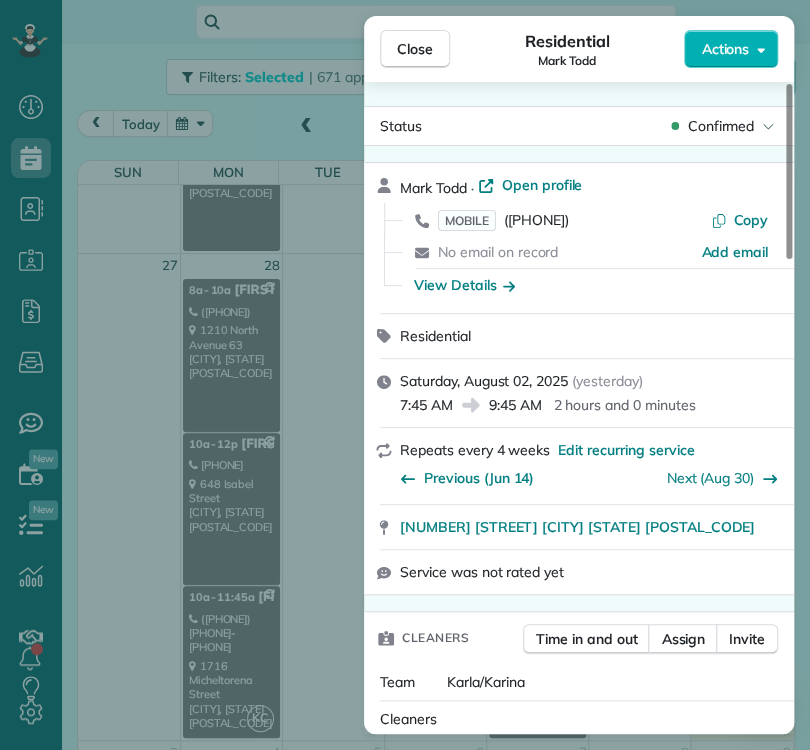 click on "Close Residential [PERSON_NAME] Actions Status Confirmed [PERSON_NAME] · Open profile MOBILE [PHONE] Copy No email on record Add email View Details Residential [DAY_OF_WEEK], [MONTH] [DAY], [YEAR] ( yesterday ) [TIME] [TIME] [DURATION] Repeats every [NUMBER] weeks Edit recurring service Previous ([MONTH] [DAY]) Next ([MONTH] [DAY]) [NUMBER] [STREET] [CITY] [STATE] [POSTAL_CODE] Service was not rated yet Cleaners Time in and out Assign Invite Team [PERSON_NAME]/[PERSON_NAME] Cleaners [PERSON_NAME] Castro [TIME] [TIME] Checklist Try Now Keep this appointment up to your standards. Stay on top of every detail, keep your cleaners organised, and your client happy. Assign a checklist Watch a 5 min demo Billing Billing actions Service Service Price ([NUMBER]x [PRICE]) [PRICE] Add an item Overcharge [PRICE] Discount [PRICE] Coupon discount - Primary tax - Secondary tax - Total appointment price [PRICE] Tips collected [PRICE] Unpaid Mark as paid Total including tip [PRICE] Get paid online in no-time! Send an invoice and reward your cleaners with tips Key # - Work items" at bounding box center (405, 375) 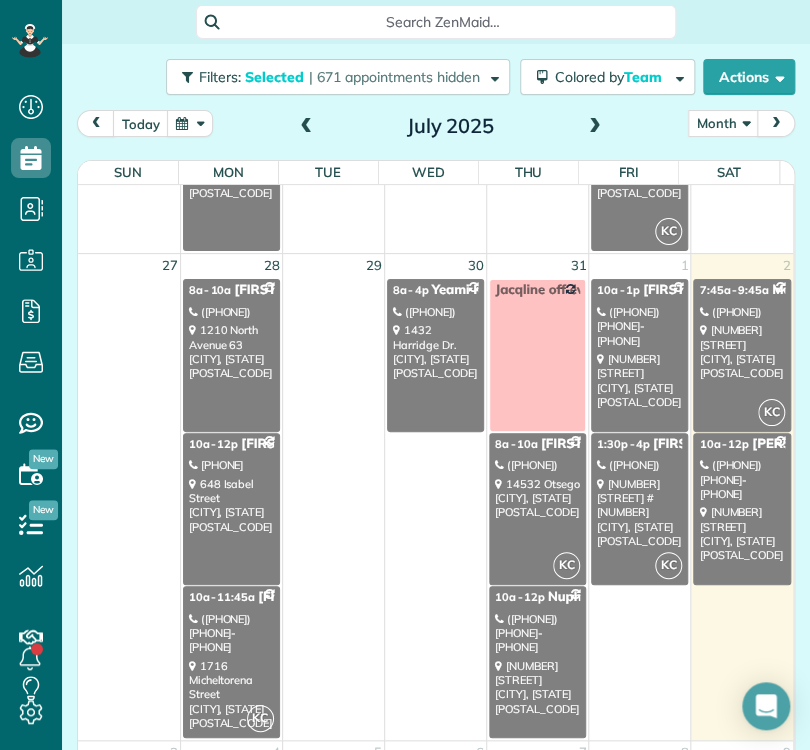 scroll, scrollTop: 44, scrollLeft: 0, axis: vertical 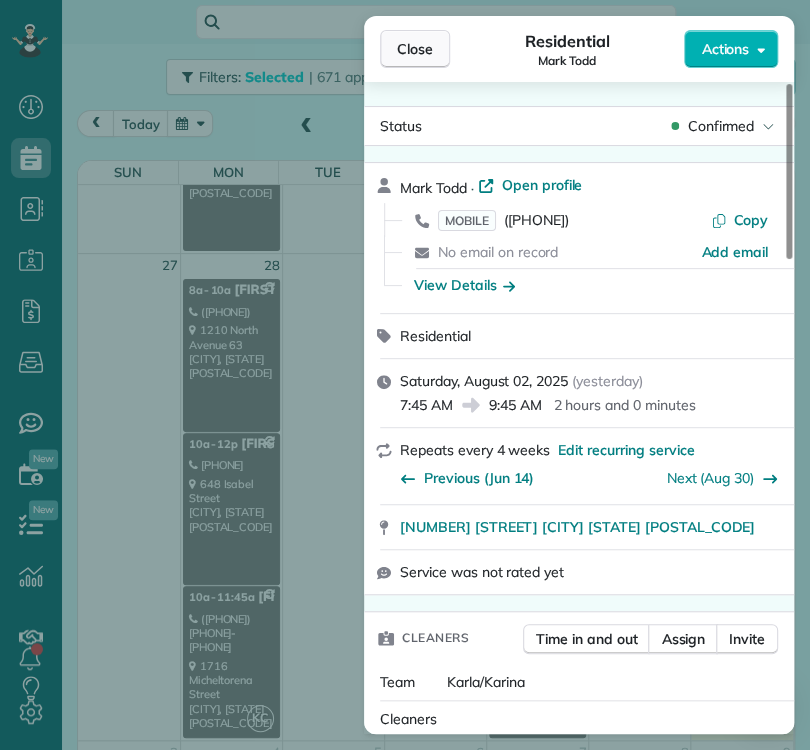 click on "Close" at bounding box center (415, 49) 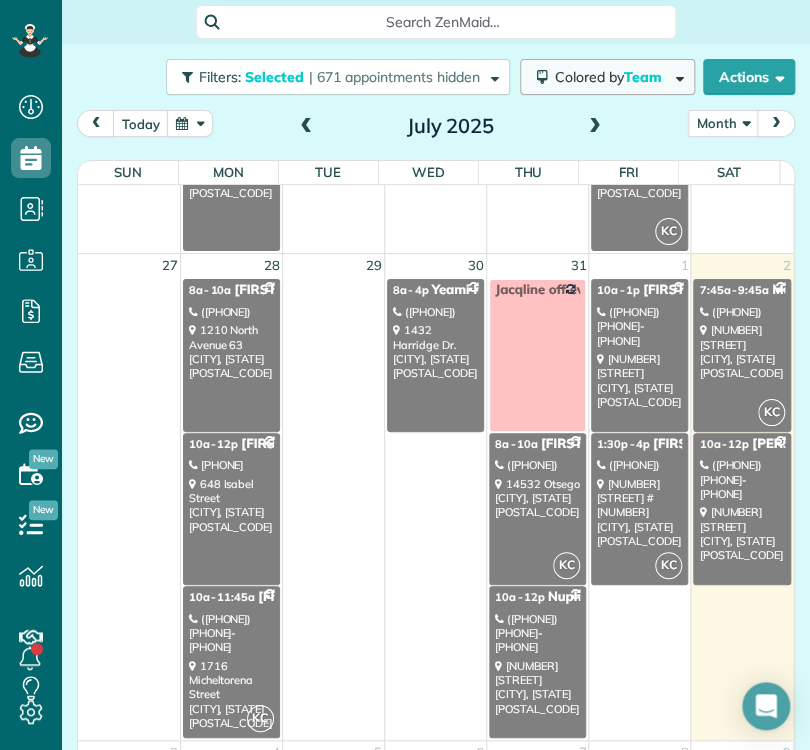 click on "Colored by  Team" at bounding box center [612, 77] 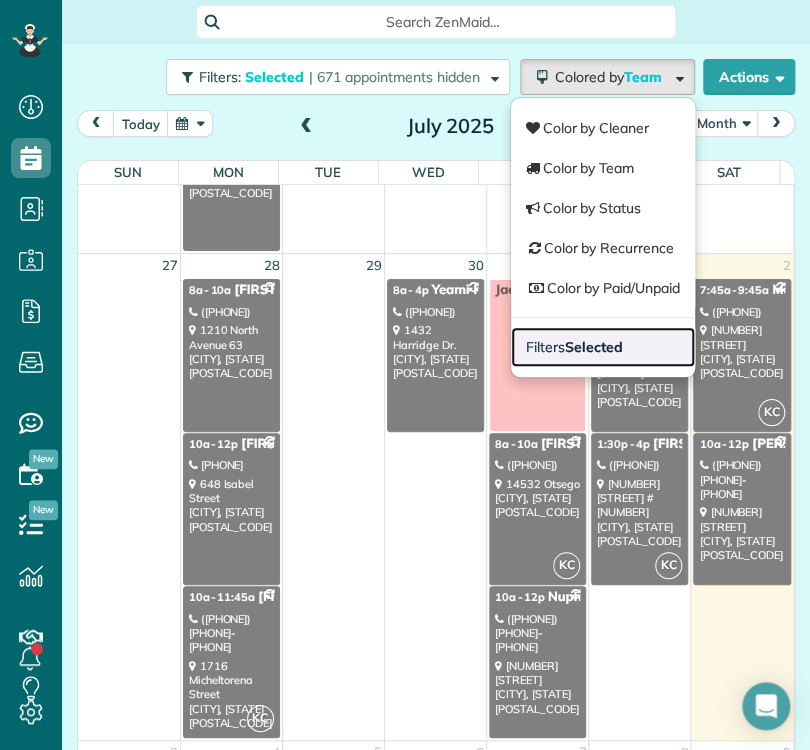 click on "Selected" at bounding box center [594, 347] 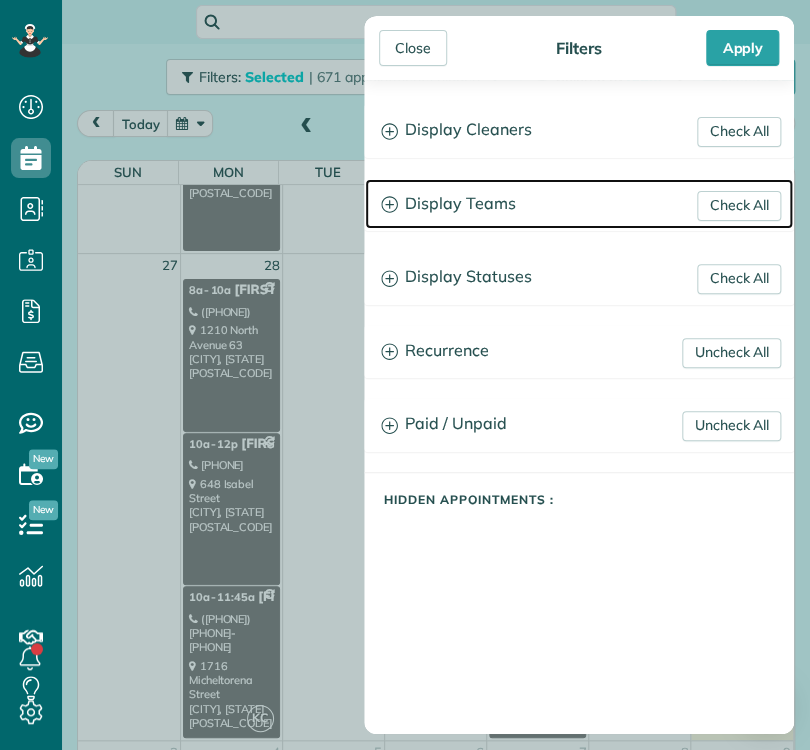 click on "Display Teams" at bounding box center (579, 204) 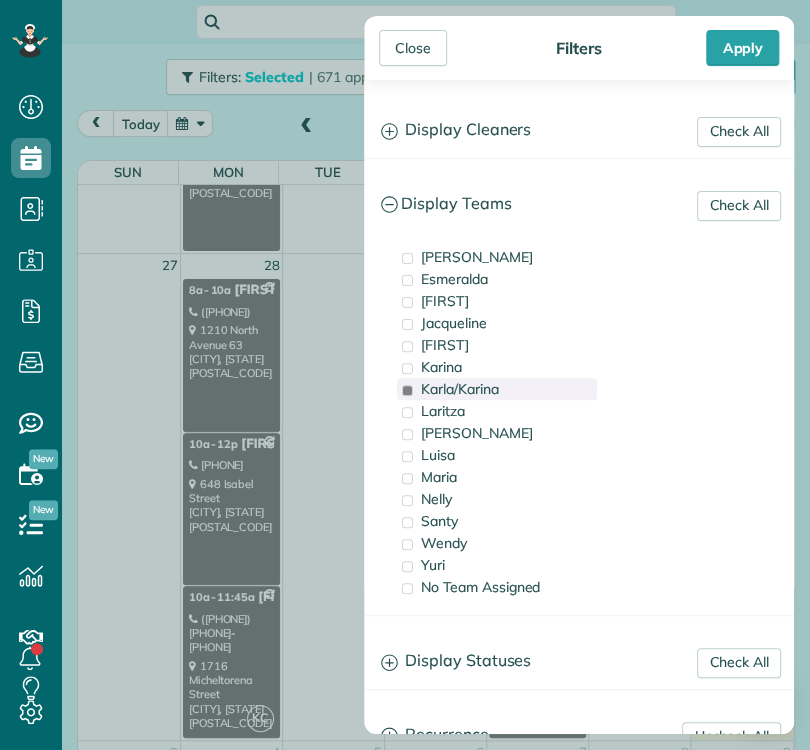 click on "Karla/Karina" at bounding box center (460, 389) 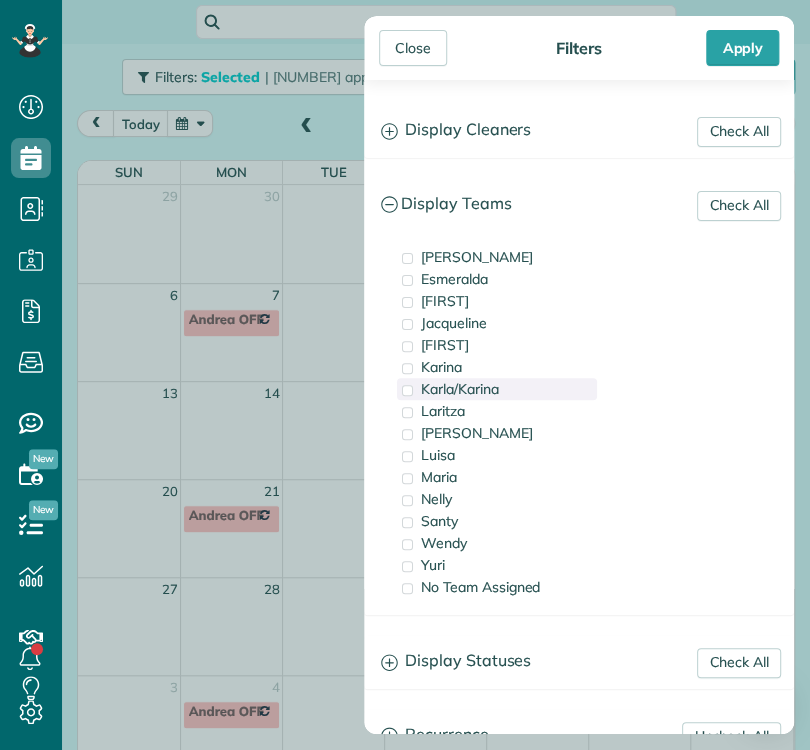 scroll, scrollTop: 0, scrollLeft: 0, axis: both 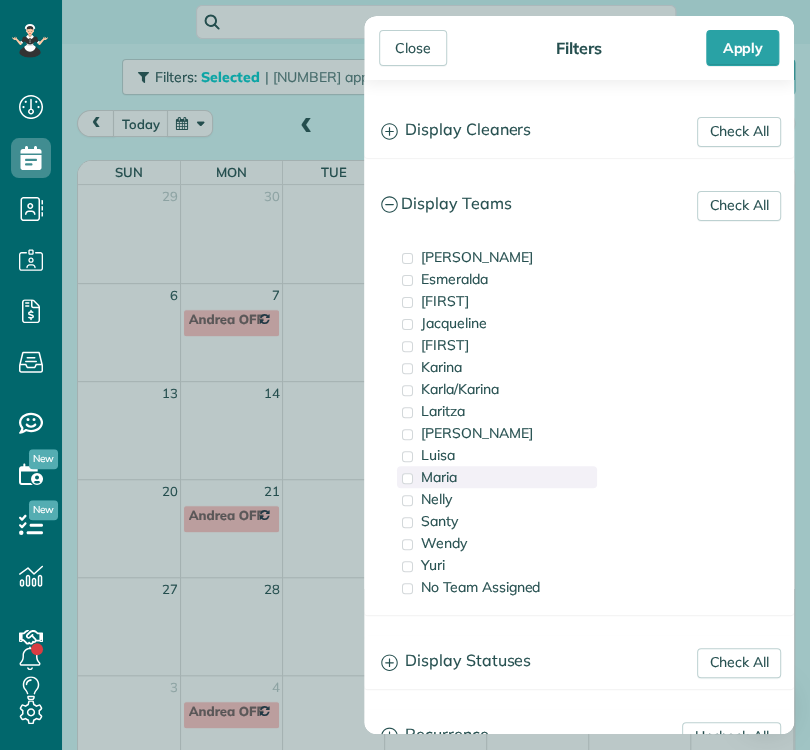 click on "Maria" at bounding box center [439, 477] 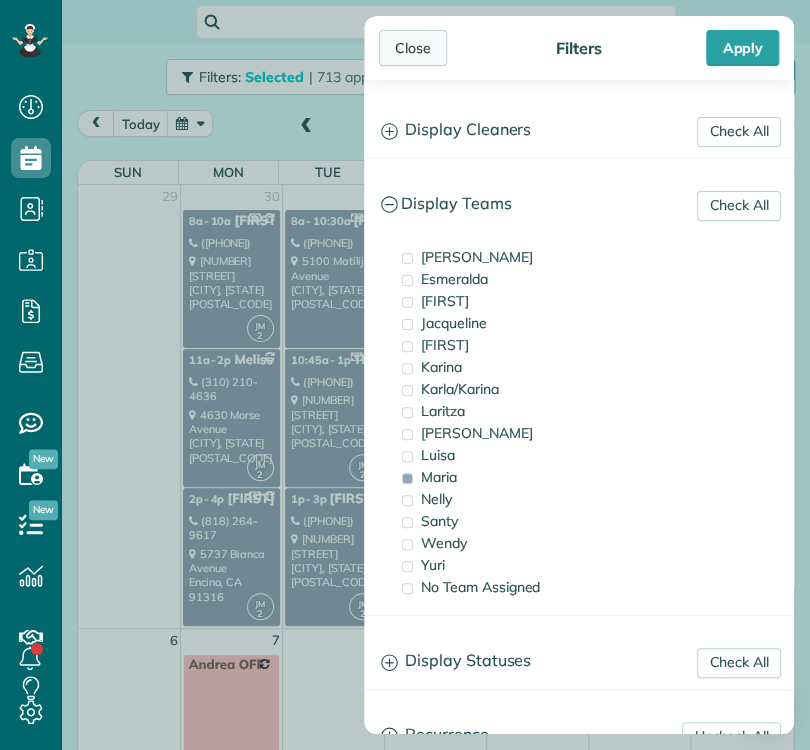 click on "Close" at bounding box center [413, 48] 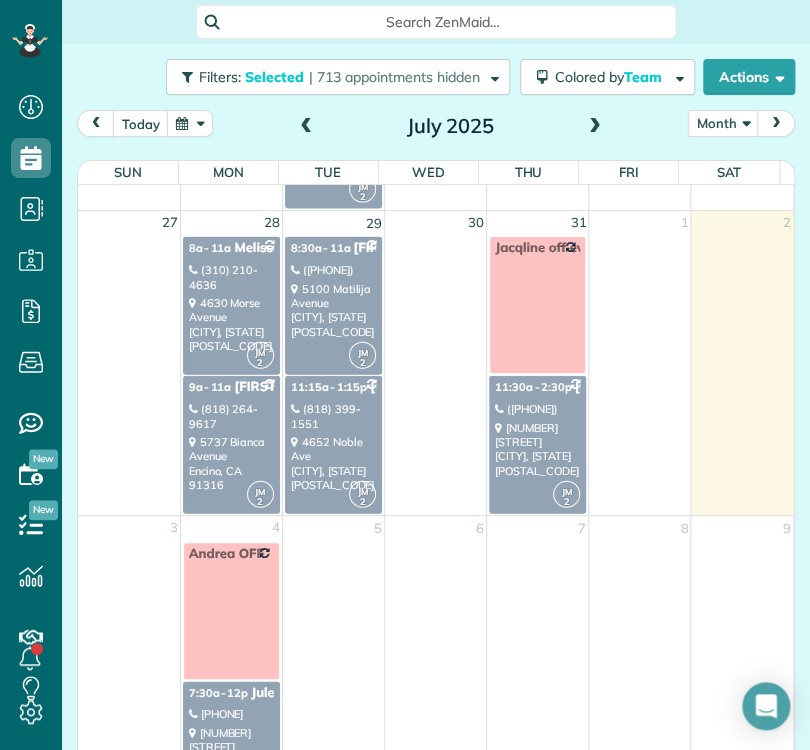 scroll, scrollTop: 1188, scrollLeft: 0, axis: vertical 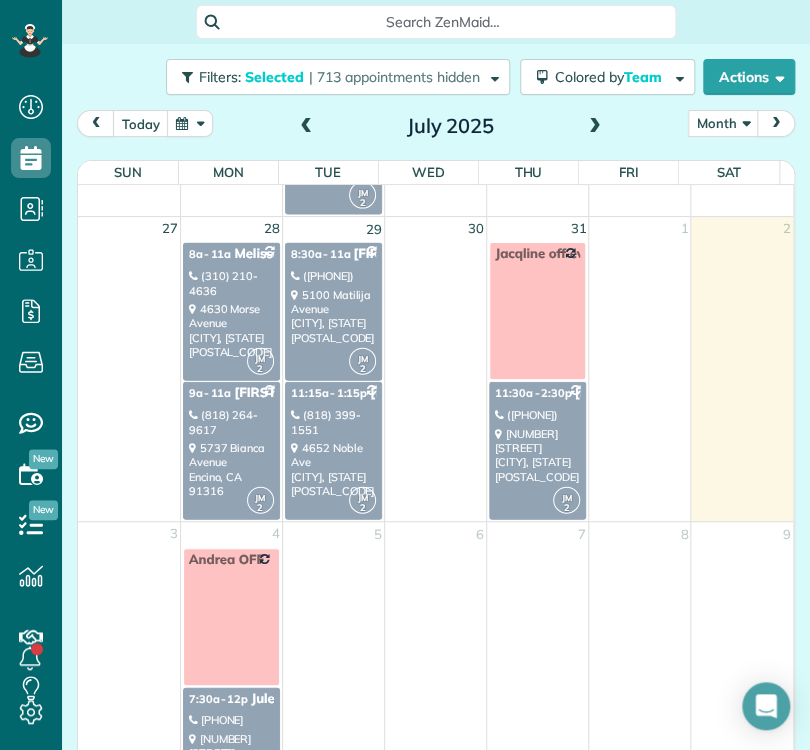 click on "[NUMBER] [STREET] [CITY], [STATE] [POSTAL_CODE]" at bounding box center [333, 315] 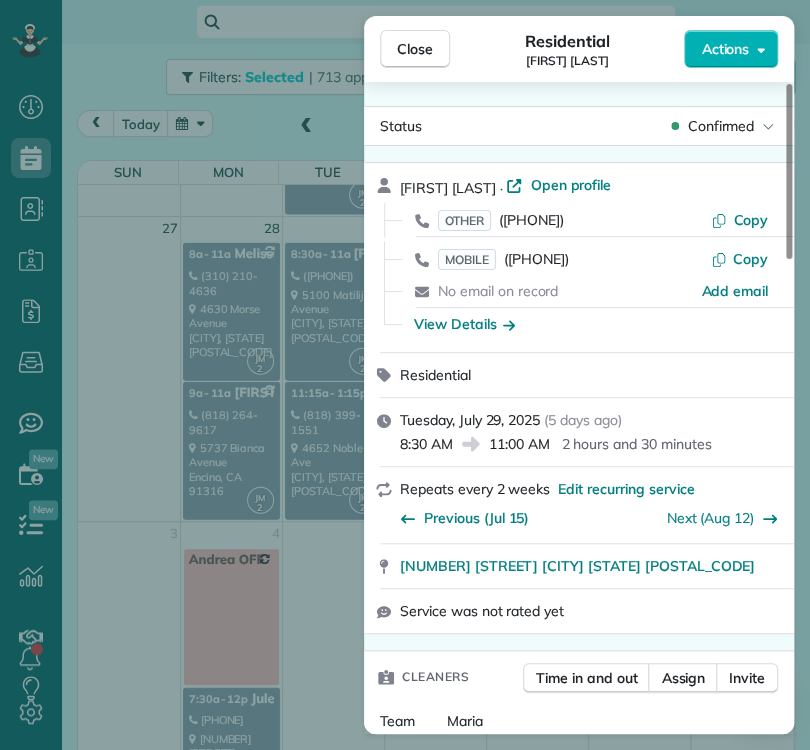 click on "Close Residential [FIRST] [LAST] Actions Status Confirmed [FIRST] [LAST] · Open profile OTHER ([PHONE]) Copy MOBILE ([PHONE]) Copy No email on record Add email View Details Residential [DATE] ( [DAYS] days ago ) [TIME] [TIME] [DURATION] Repeats every [NUMBER] weeks Edit recurring service Previous ( [MONTH] [DAY] ) Next ( [MONTH] [DAY] ) [NUMBER] [STREET] [CITY] [STATE] [POSTAL_CODE] Service was not rated yet Cleaners Time in and out Assign Invite Team [FIRST] Cleaners [FIRST] [LAST] [TIME] [TIME] Checklist Try Now Keep this appointment up to your standards. Stay on top of every detail, keep your cleaners organised, and your client happy. Assign a checklist Watch a [NUMBER] min demo Billing Billing actions Service Add an item Overcharge $[PRICE] Discount $[PRICE] Coupon discount - Primary tax - Secondary tax - Total appointment price $[PRICE] Tips collected $[PRICE] Mark as paid Total including tip $[PRICE] Get paid online in no-time! Send an invoice and reward your cleaners with tips Charge customer credit card Key # -" at bounding box center (405, 375) 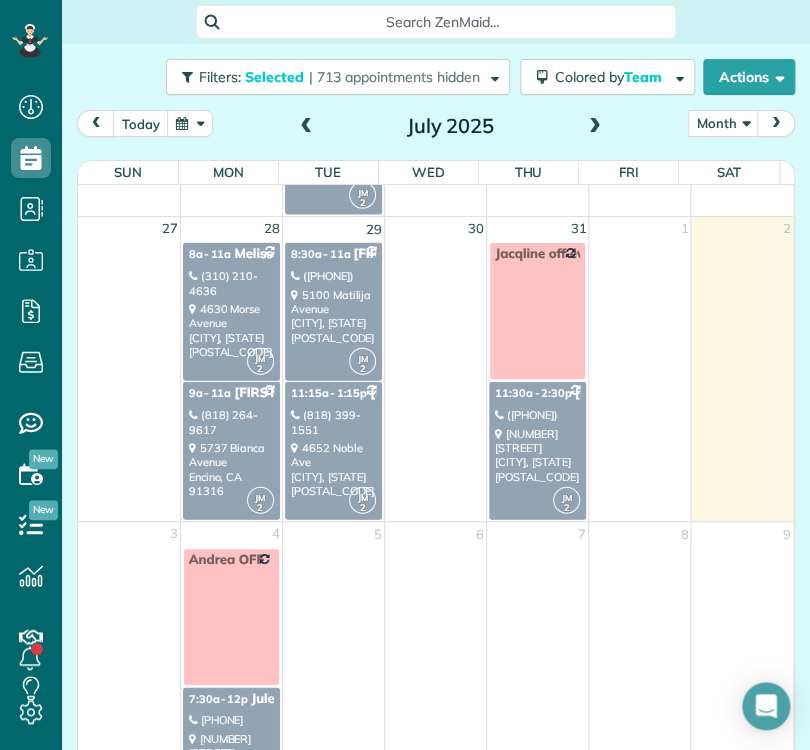 click on "[NUMBER] [STREET] [CITY], [STATE] [POSTAL_CODE]" at bounding box center [231, 329] 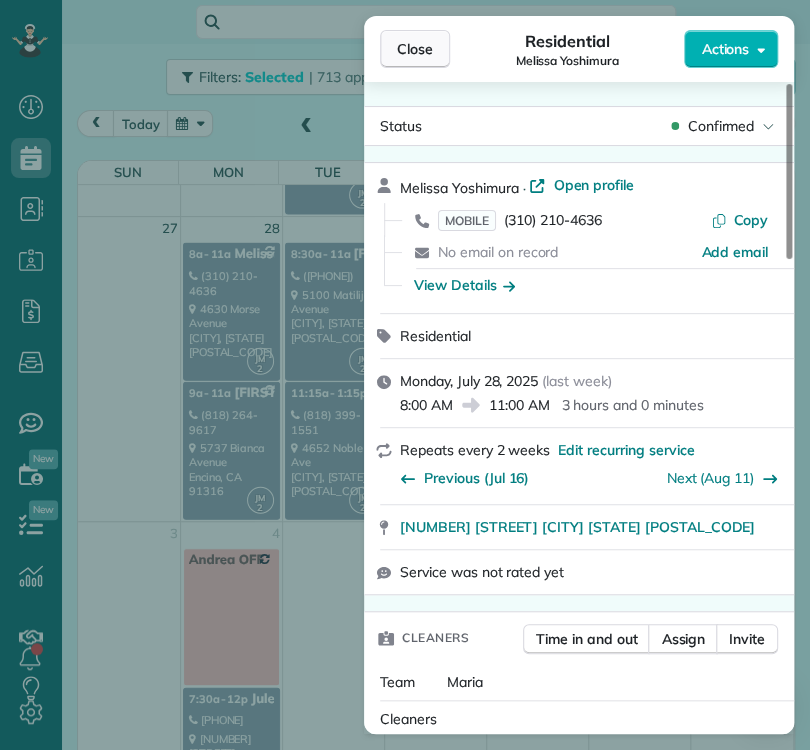 click on "Close" at bounding box center (415, 49) 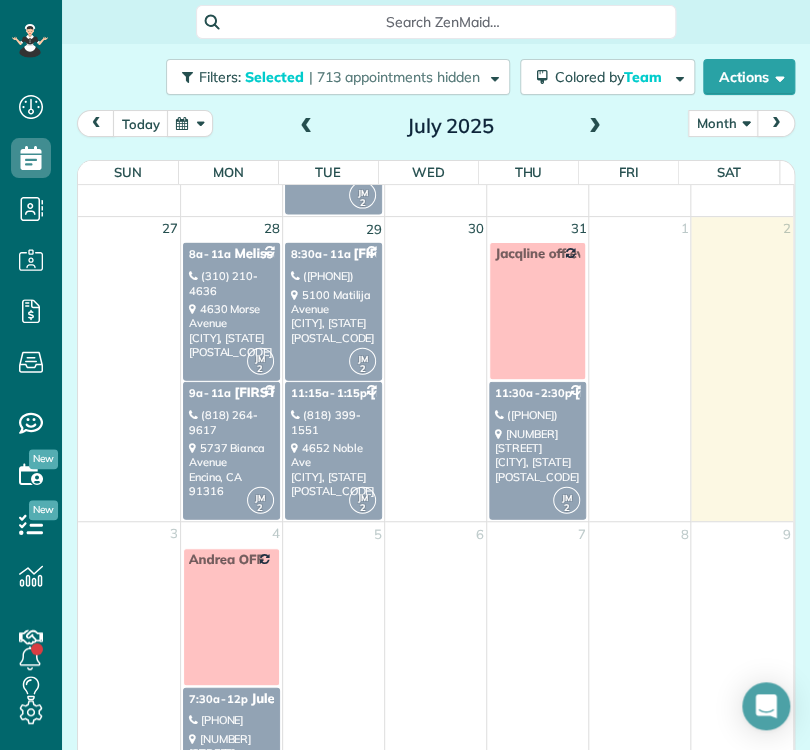 click on "[NUMBER] [STREET] [CITY], [STATE] [POSTAL_CODE]" at bounding box center (333, 468) 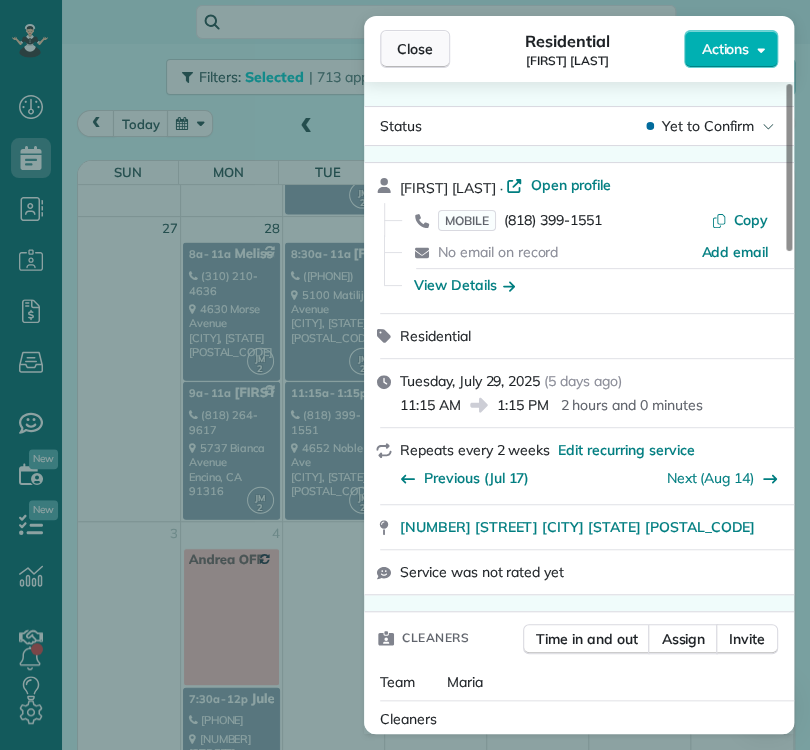 click on "Close" at bounding box center [415, 49] 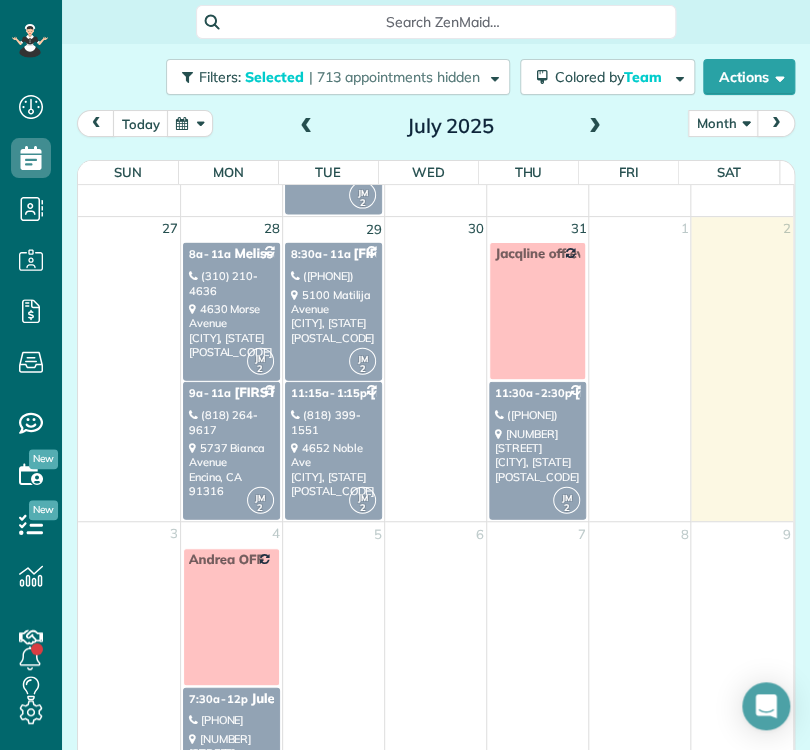 click on "[NUMBER] [STREET] [CITY], [STATE] [POSTAL_CODE]" at bounding box center [537, 454] 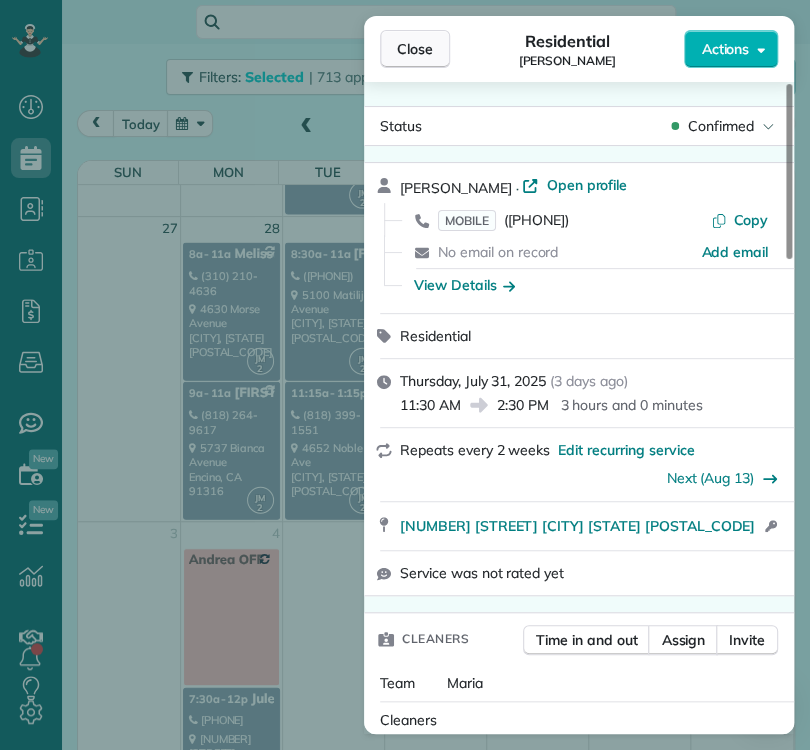 click on "Close" at bounding box center [415, 49] 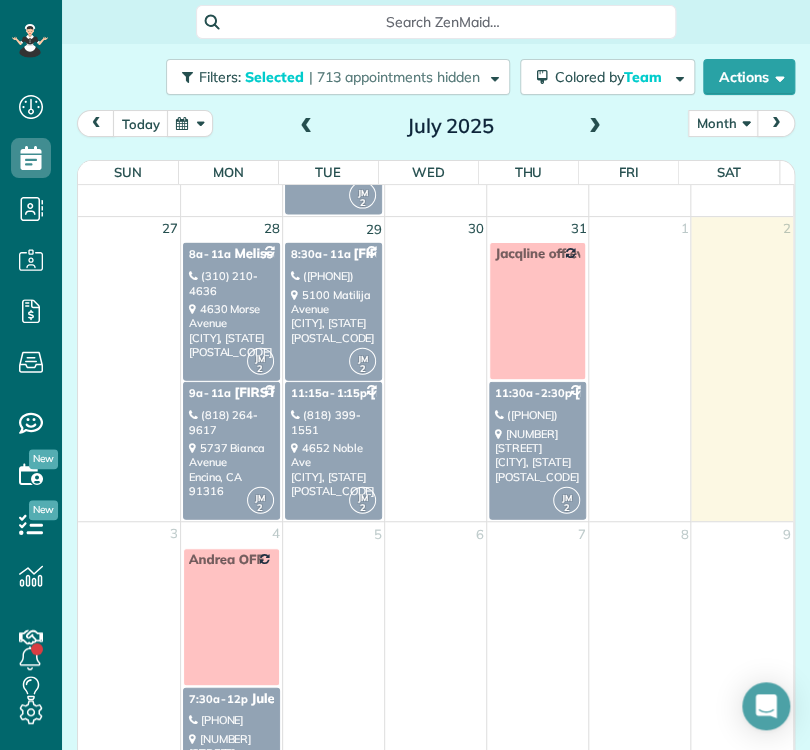 click on "([PHONE])" at bounding box center (537, 414) 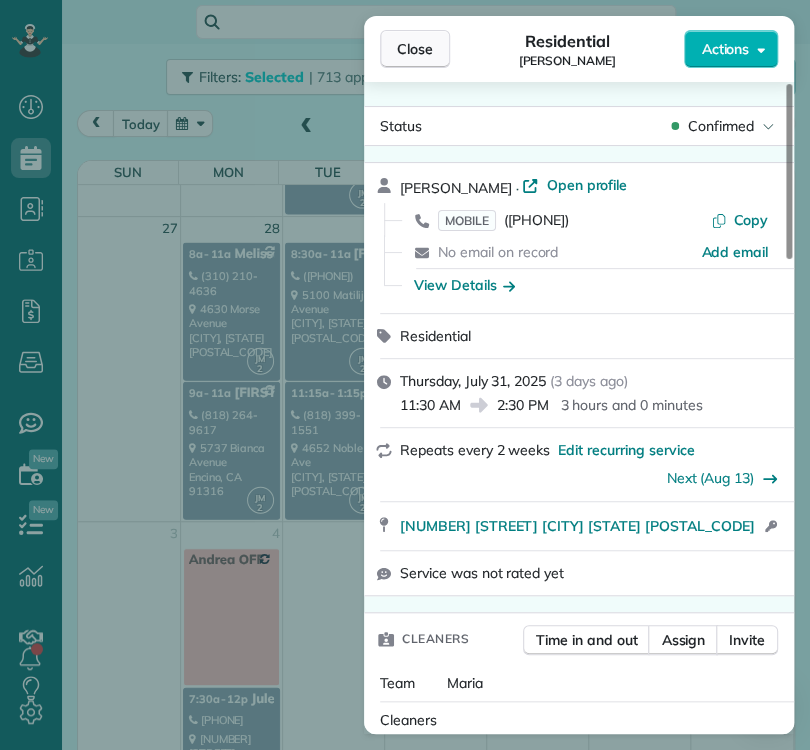 click on "Close" at bounding box center [415, 49] 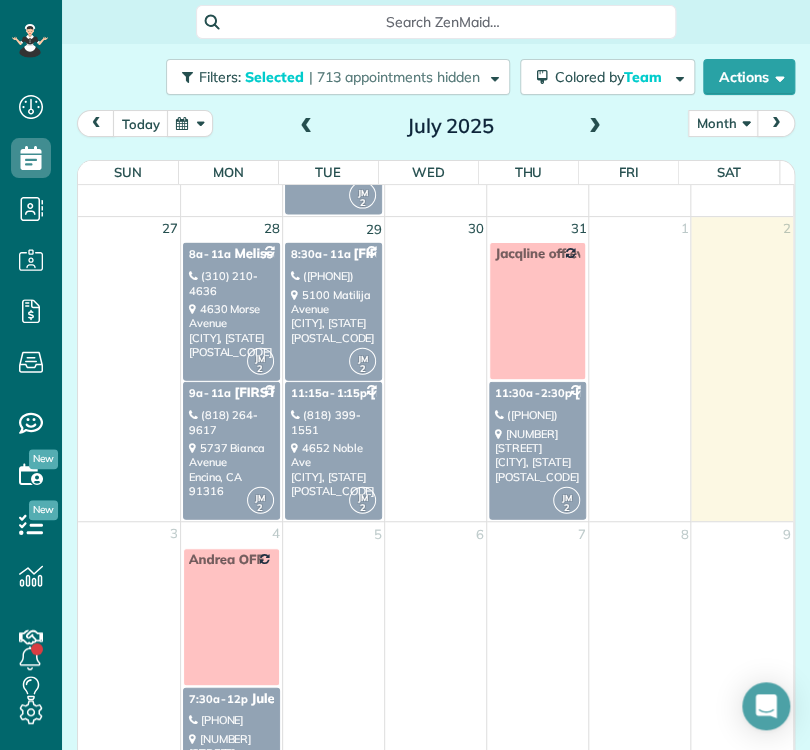 click on "JM [NUMBER] [TIME] - [TIME] [FIRST] [LAST] ([PHONE]) [NUMBER] [STREET] [CITY], [STATE] [POSTAL_CODE]" at bounding box center [537, 450] 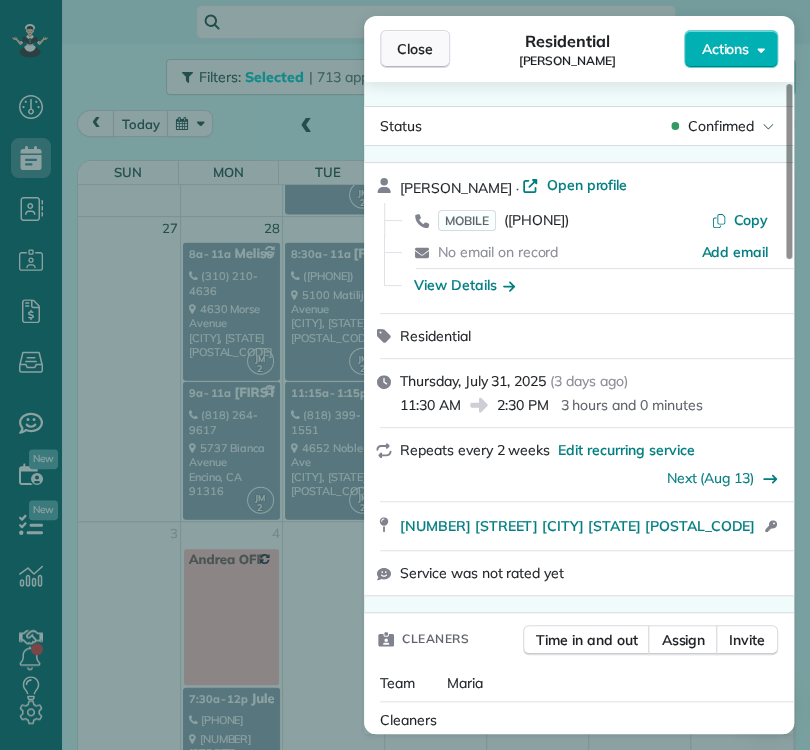 click on "Close" at bounding box center (415, 49) 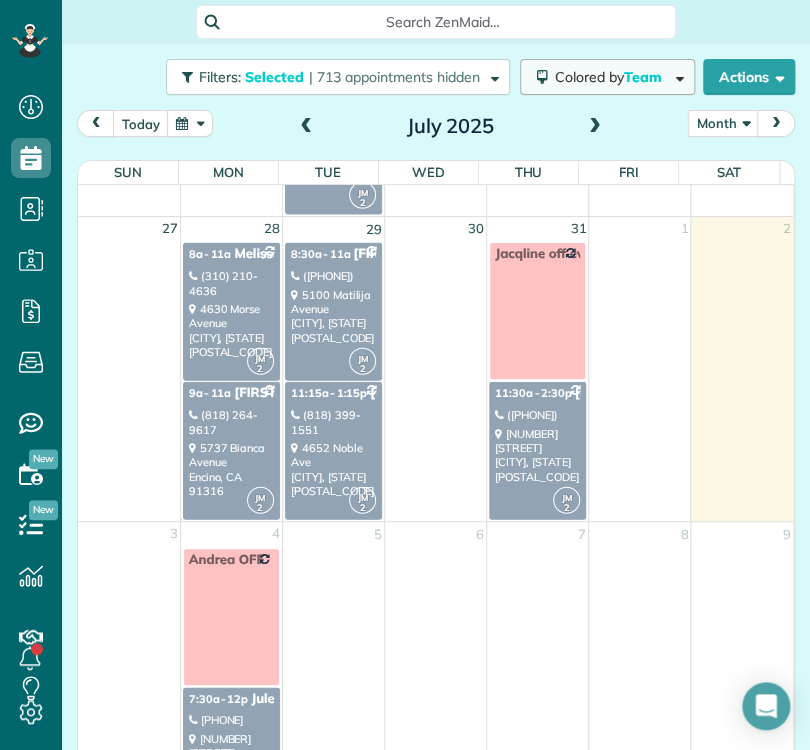 click on "Team" at bounding box center (644, 77) 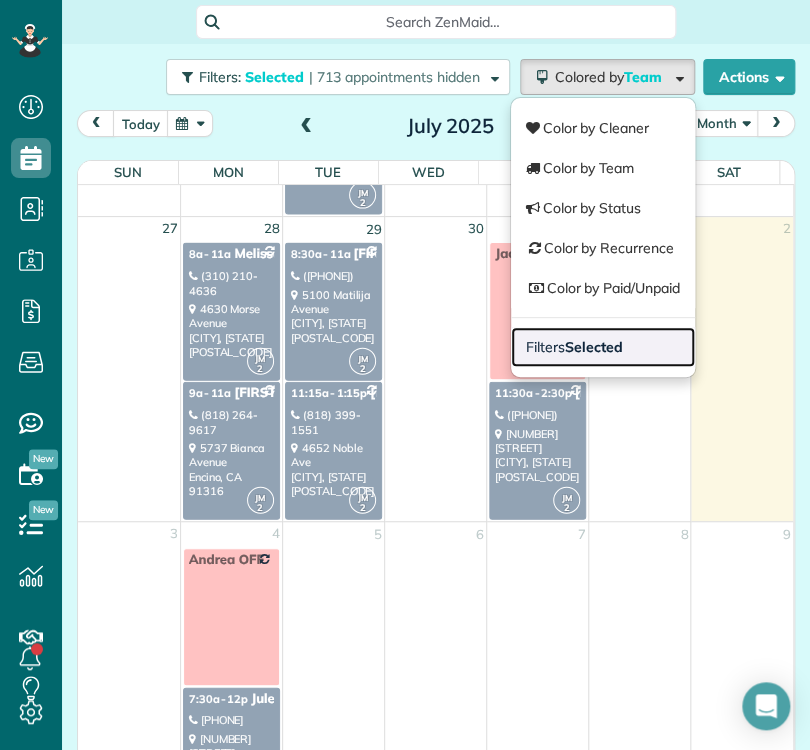click on "Filters  Selected" at bounding box center (603, 347) 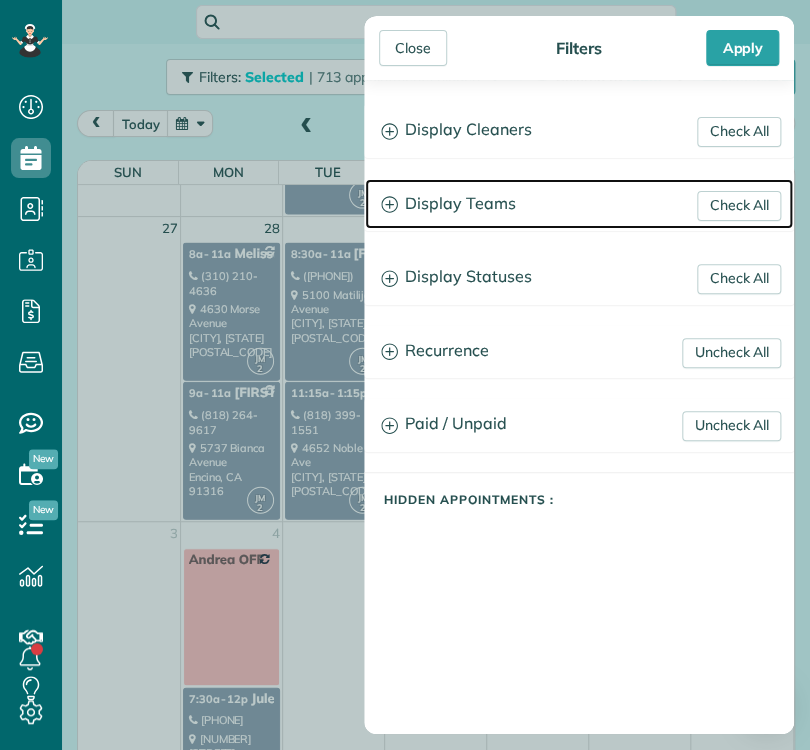 click on "Display Teams" at bounding box center (579, 204) 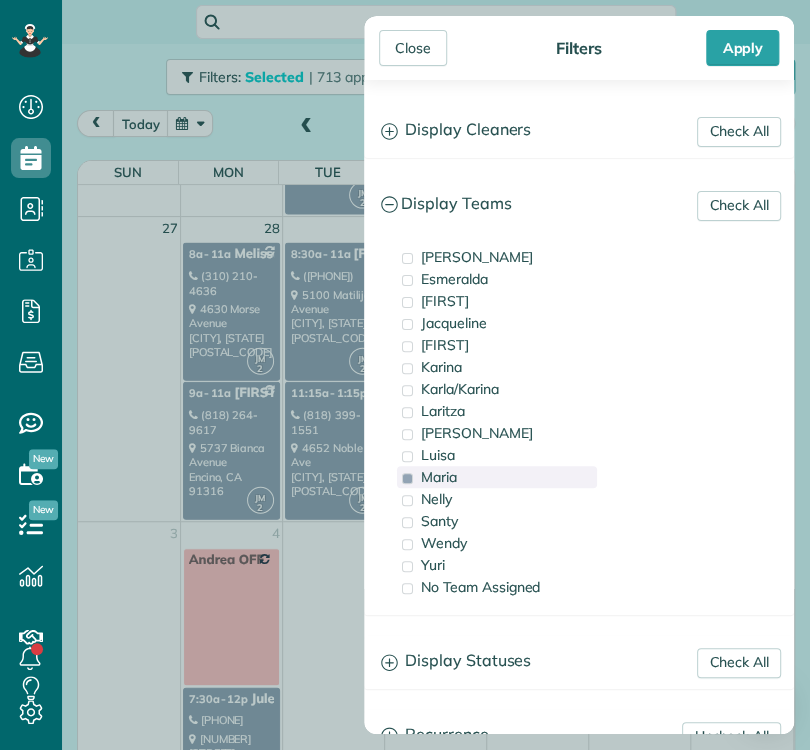 click on "Maria" at bounding box center (439, 477) 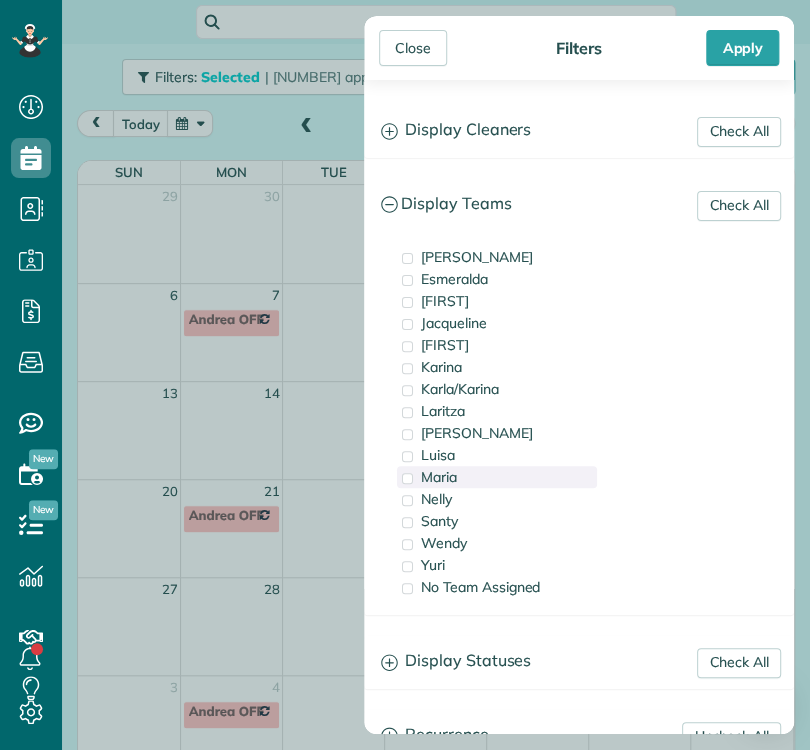 scroll, scrollTop: 0, scrollLeft: 0, axis: both 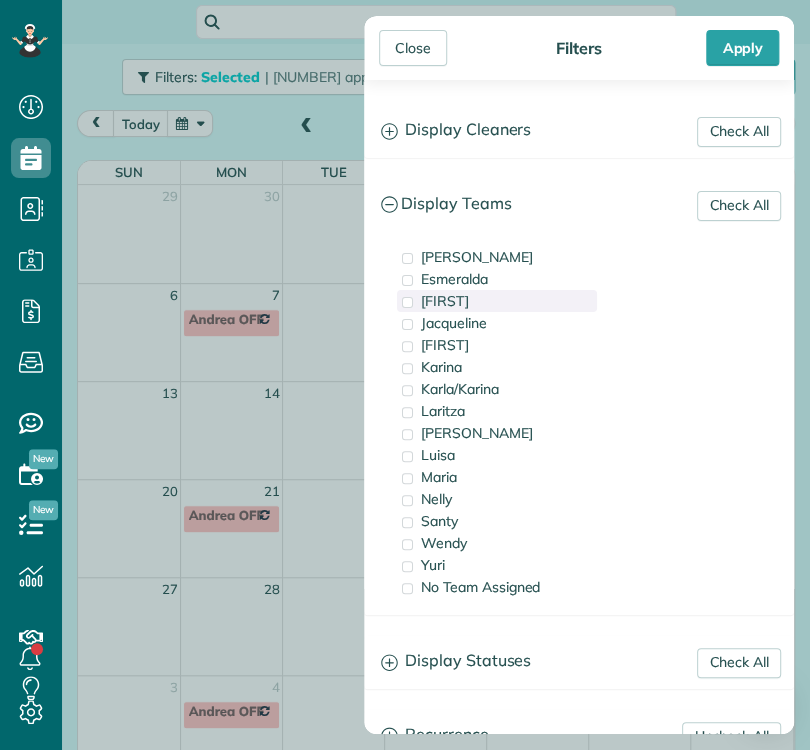 click on "[FIRST]" at bounding box center [497, 301] 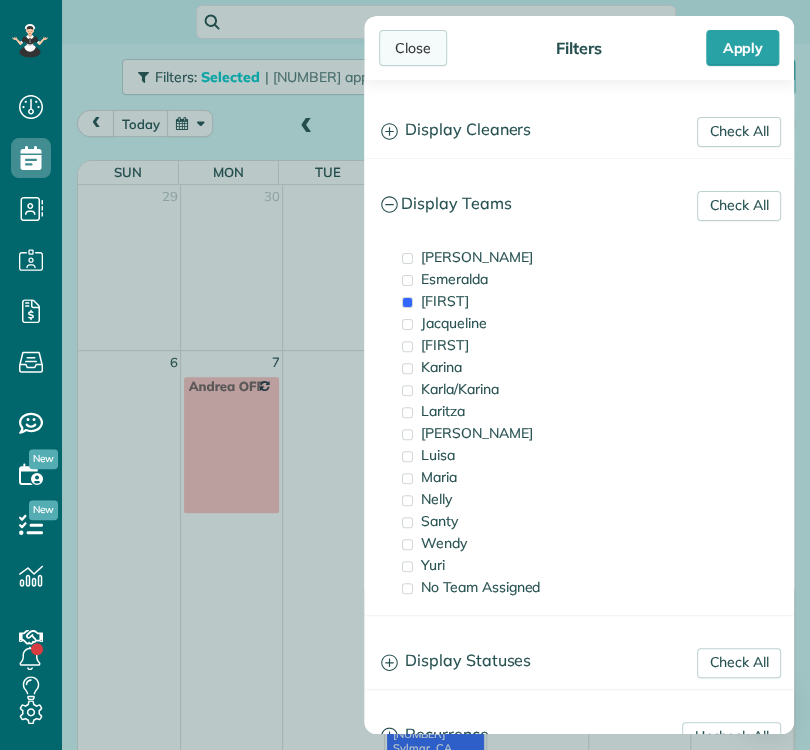 click on "Close" at bounding box center (413, 48) 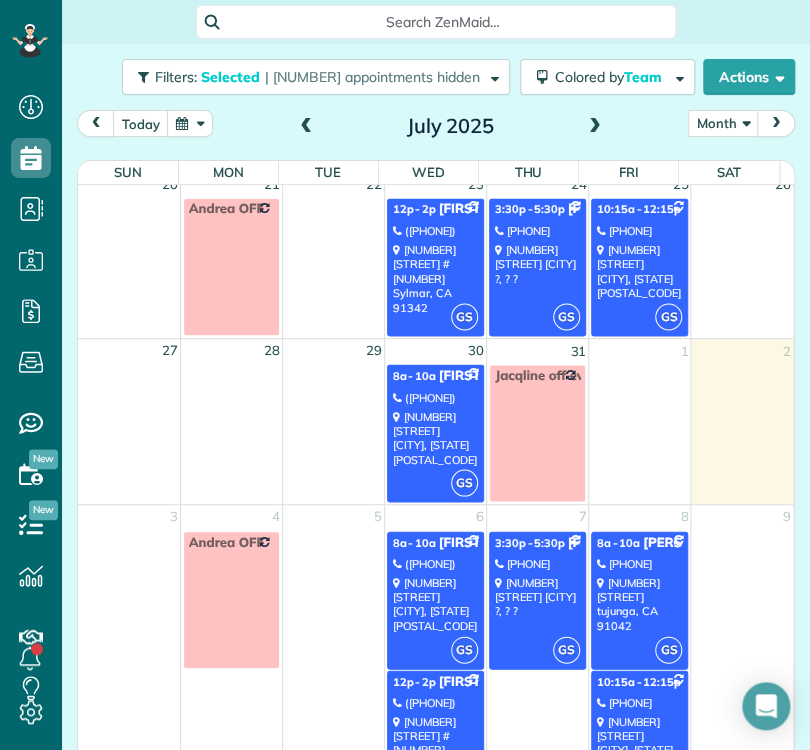 scroll, scrollTop: 956, scrollLeft: 0, axis: vertical 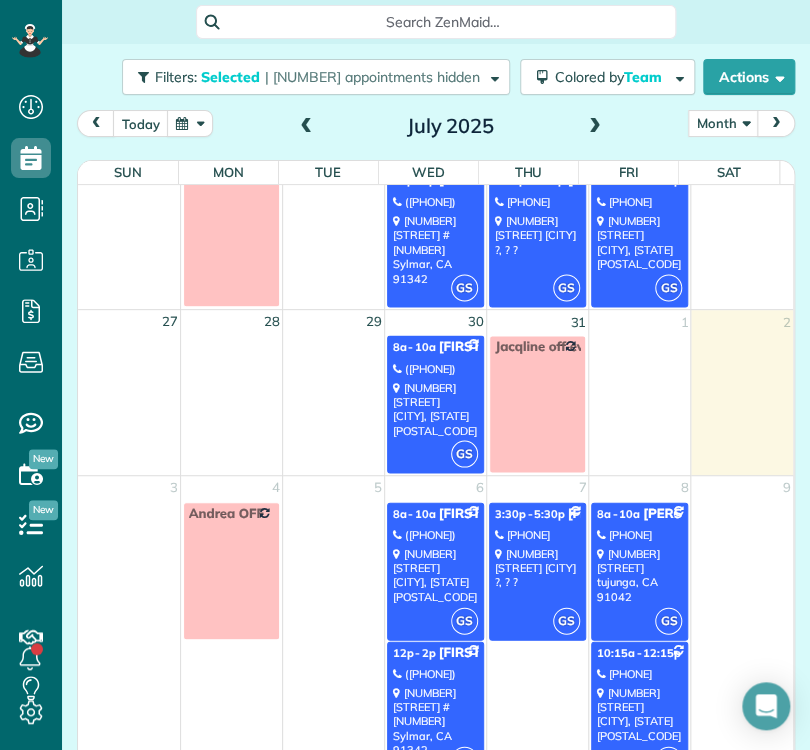click on "[NUMBER] [STREET] [CITY], [STATE] [POSTAL_CODE]" at bounding box center (435, 408) 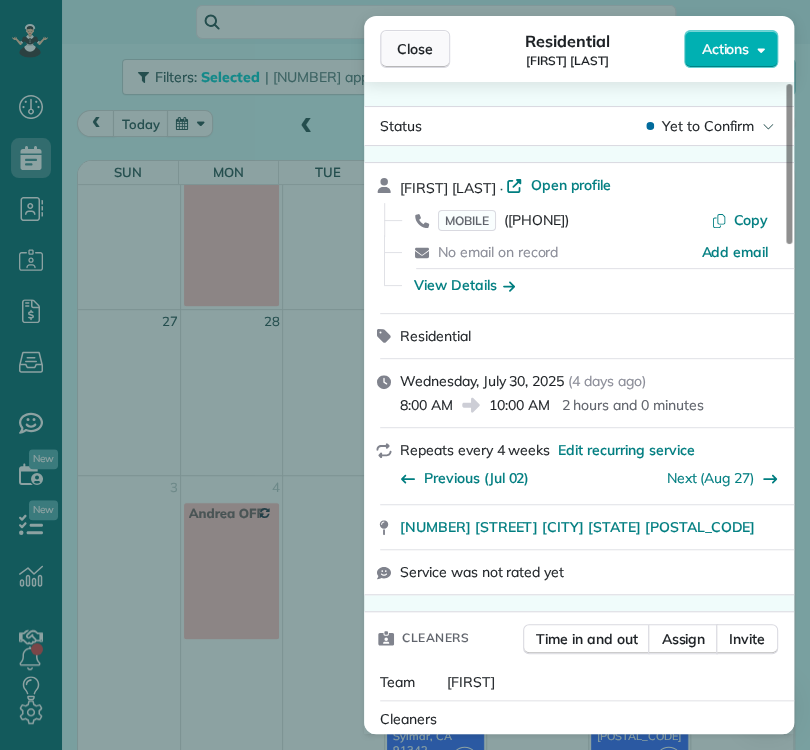click on "Close" at bounding box center [415, 49] 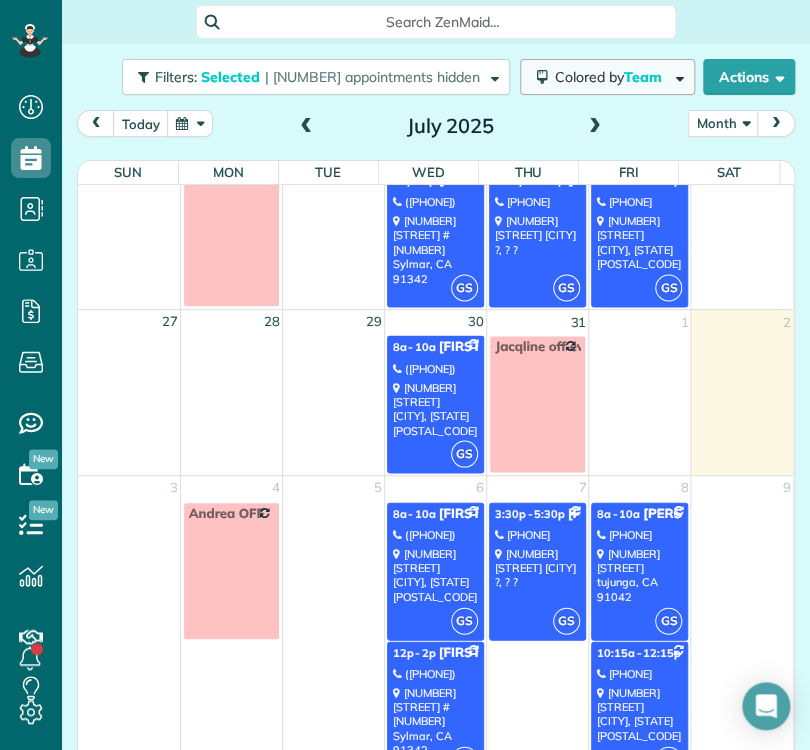 click on "Colored by  Team" at bounding box center [612, 77] 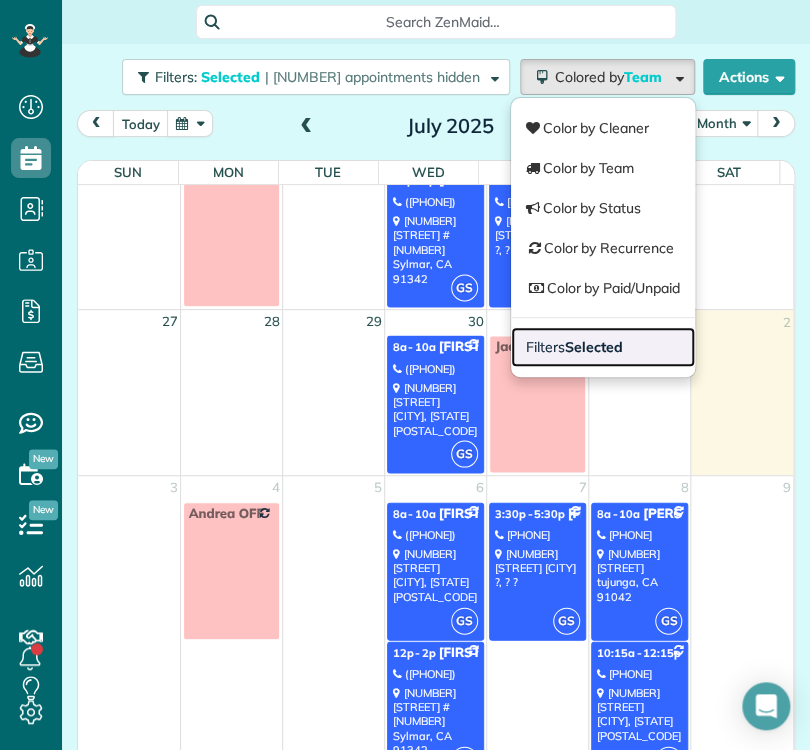 click on "Filters  Selected" at bounding box center (603, 347) 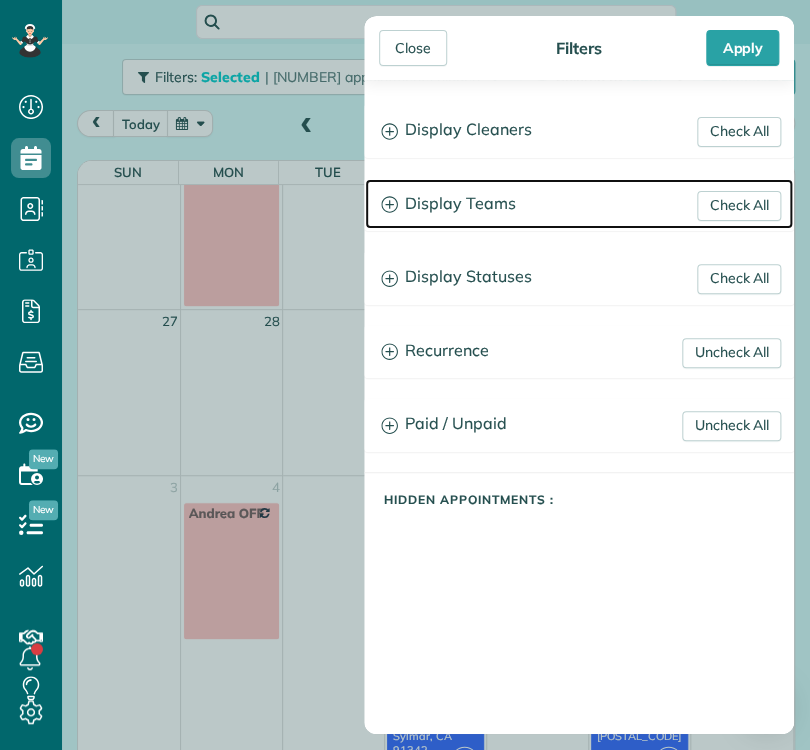 click on "Display Teams" at bounding box center (579, 204) 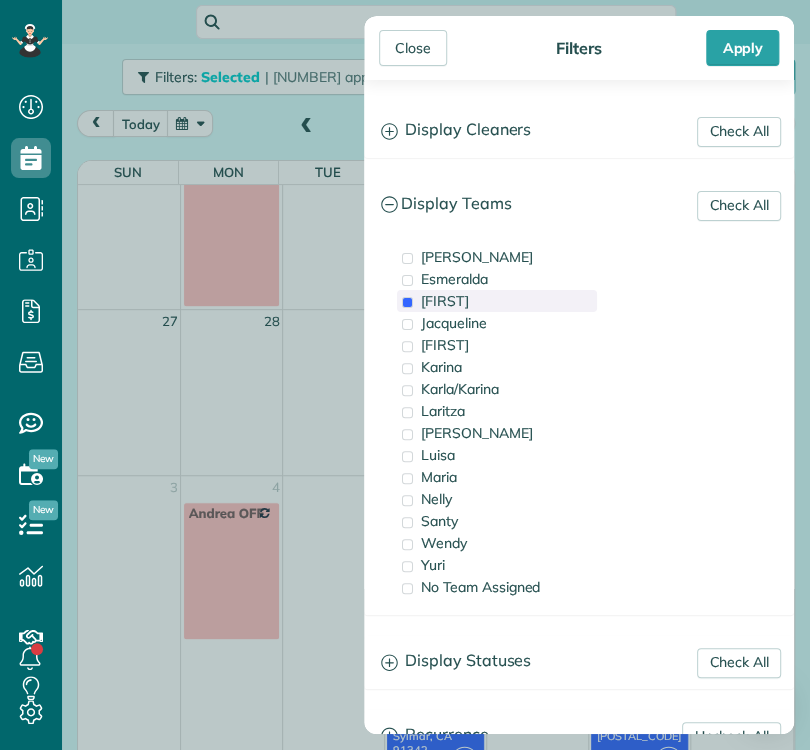 click on "[FIRST]" at bounding box center [497, 301] 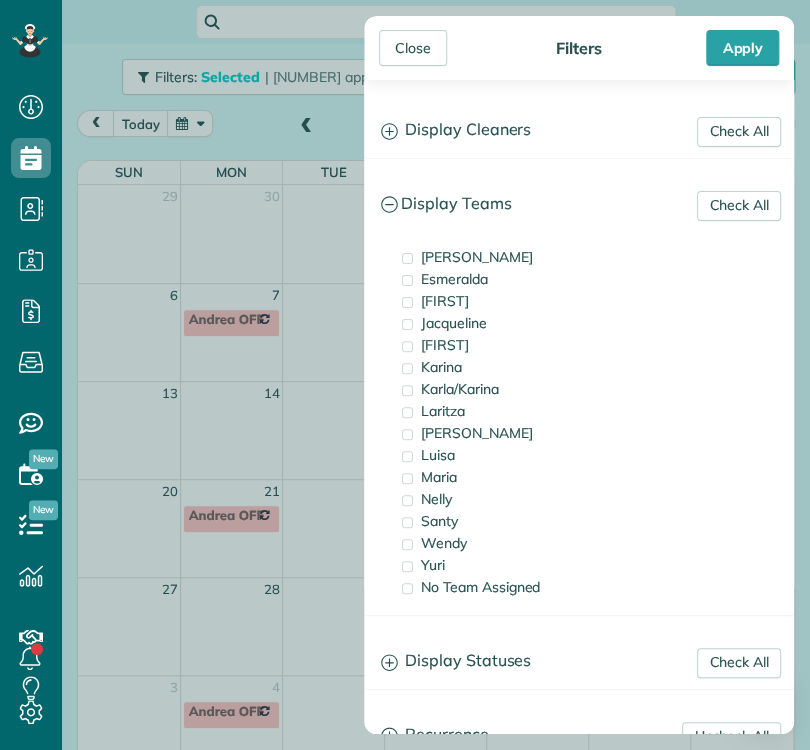 scroll, scrollTop: 0, scrollLeft: 0, axis: both 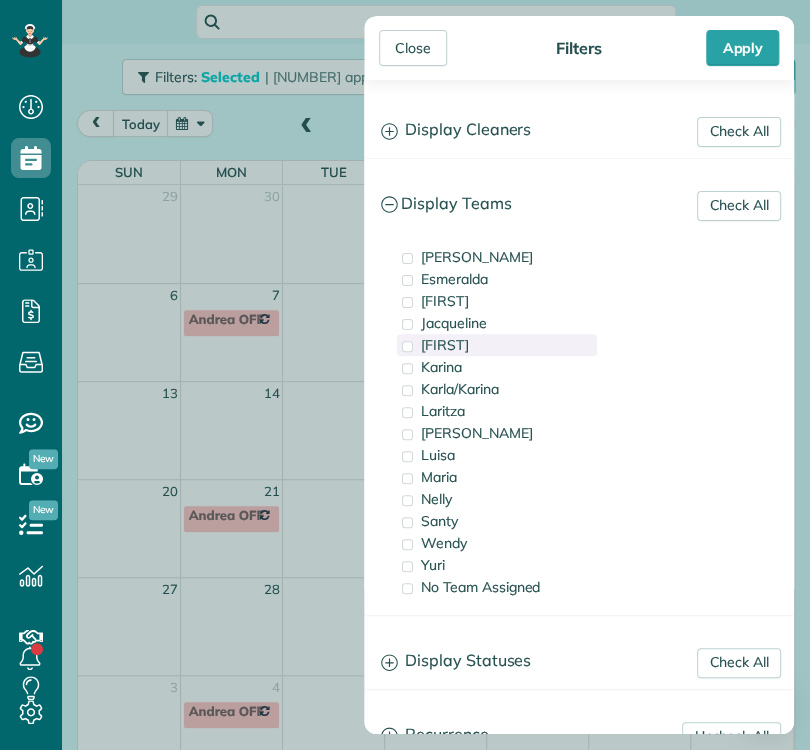 click on "[FIRST]" at bounding box center [497, 345] 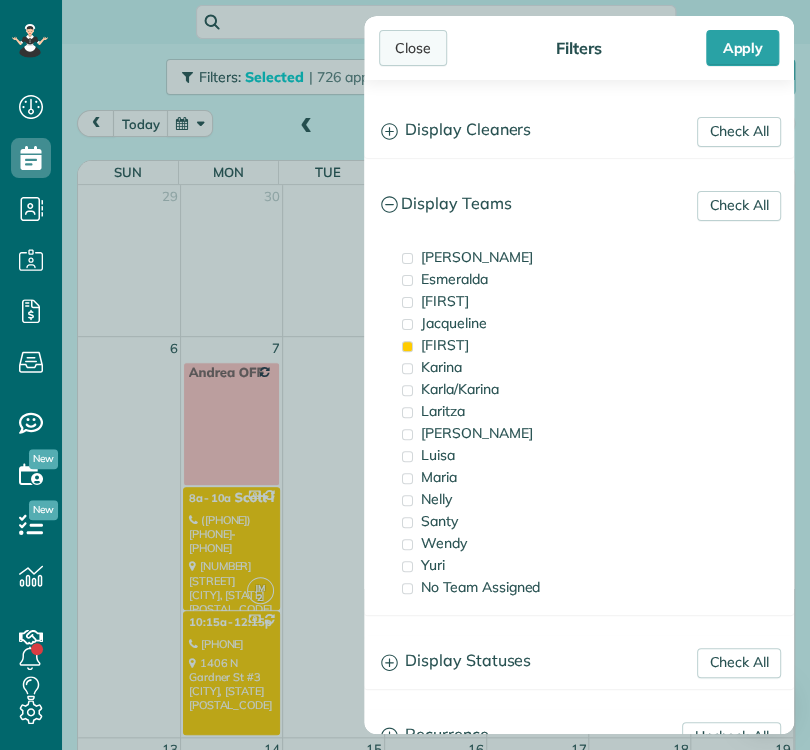 click on "Close" at bounding box center (413, 48) 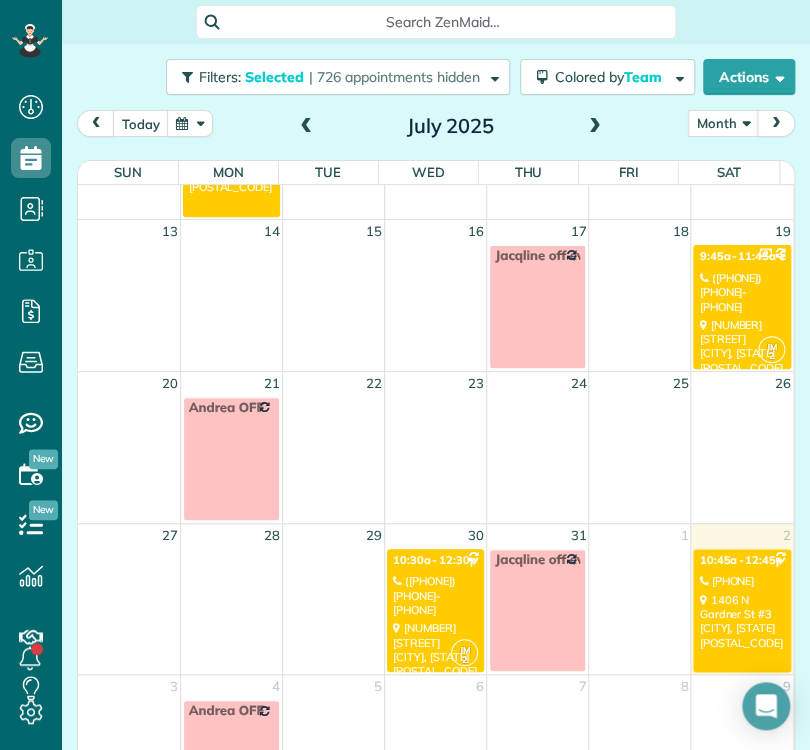 scroll, scrollTop: 564, scrollLeft: 0, axis: vertical 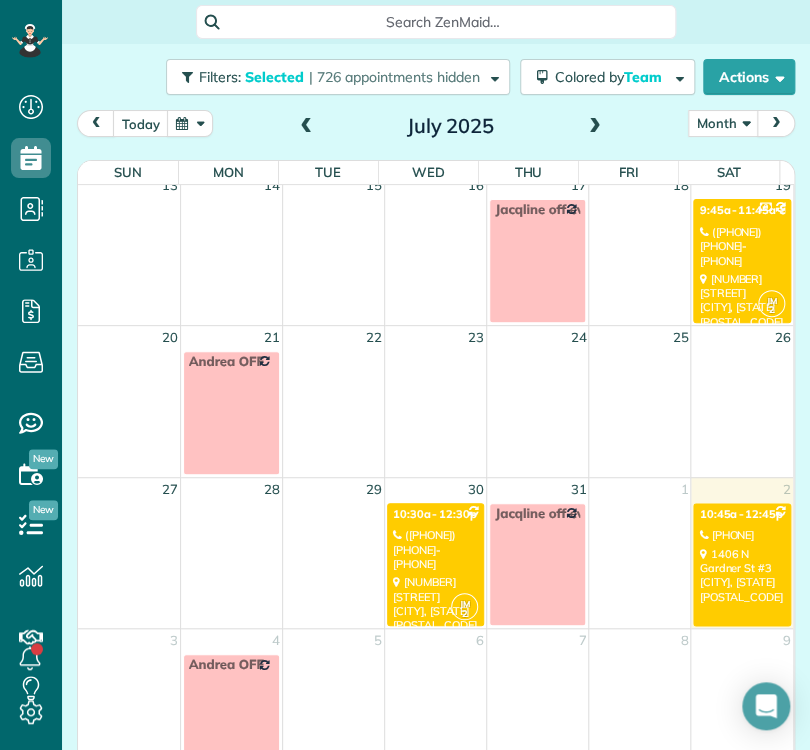 click on "[PHONE]" at bounding box center [742, 535] 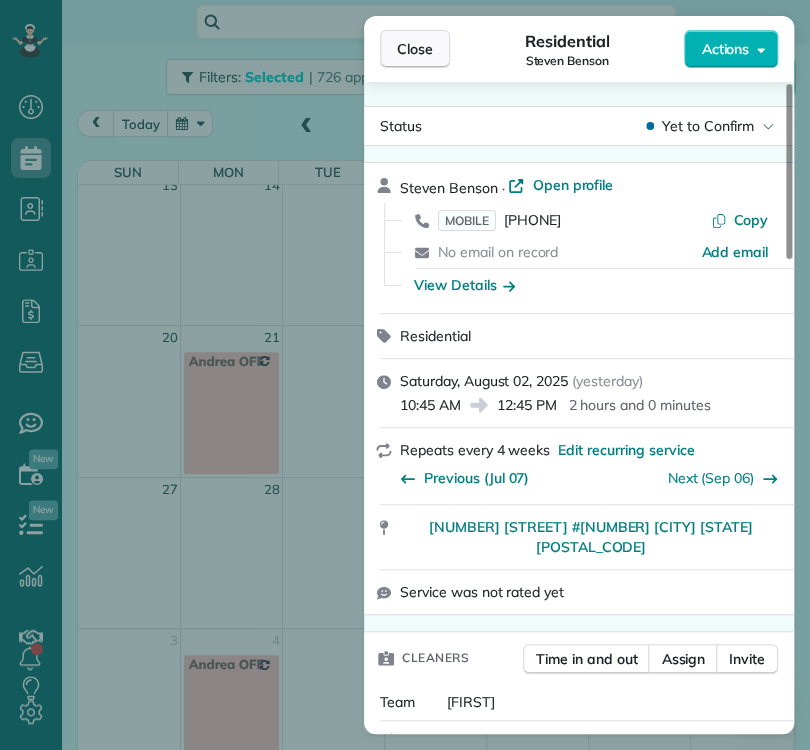 click on "Close" at bounding box center [415, 49] 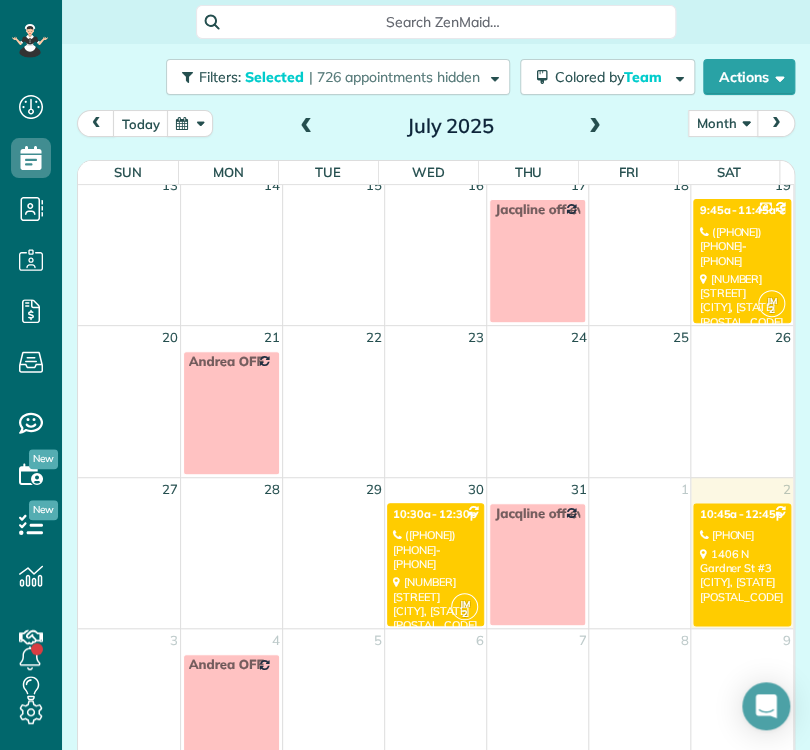 click on "[NUMBER] [STREET] [CITY], [STATE] [POSTAL_CODE]" at bounding box center [435, 603] 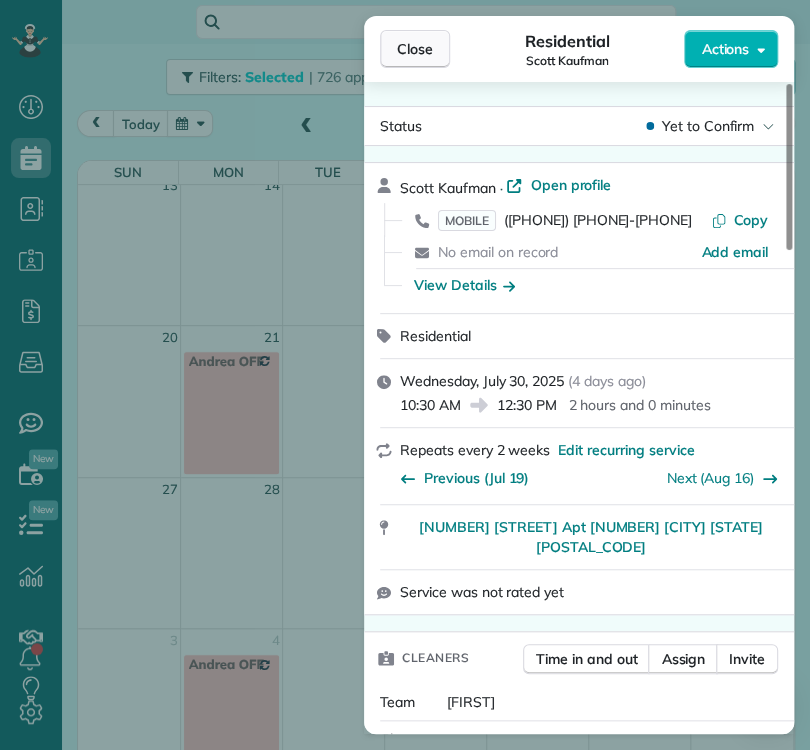click on "Close" at bounding box center (415, 49) 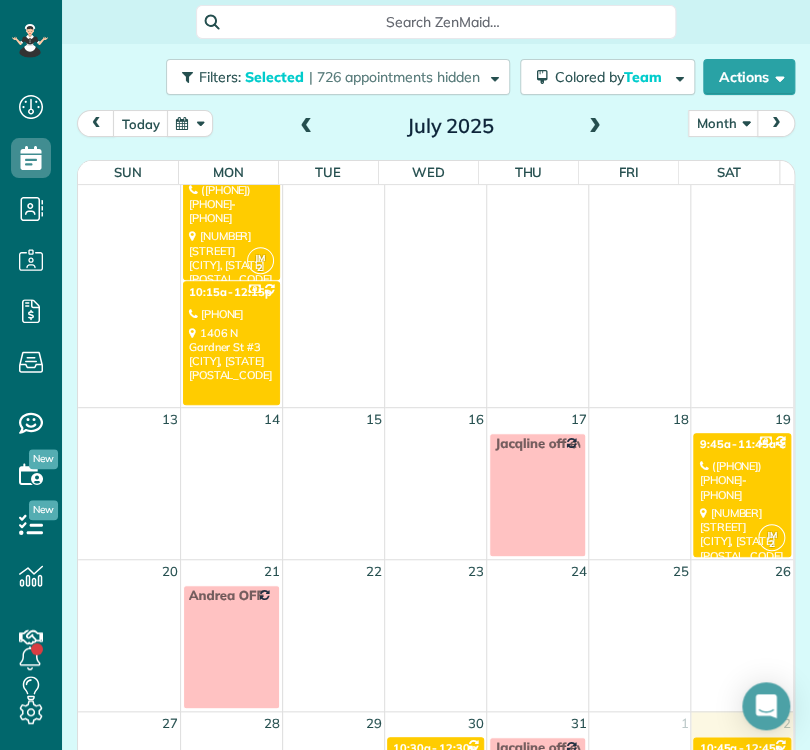 scroll, scrollTop: 331, scrollLeft: 0, axis: vertical 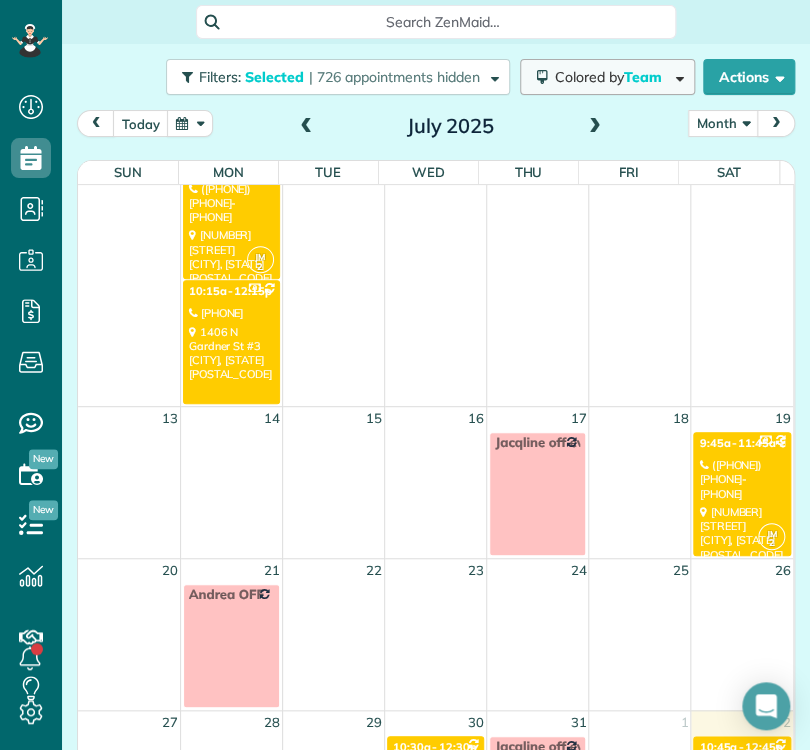 click on "Colored by  Team" at bounding box center (612, 77) 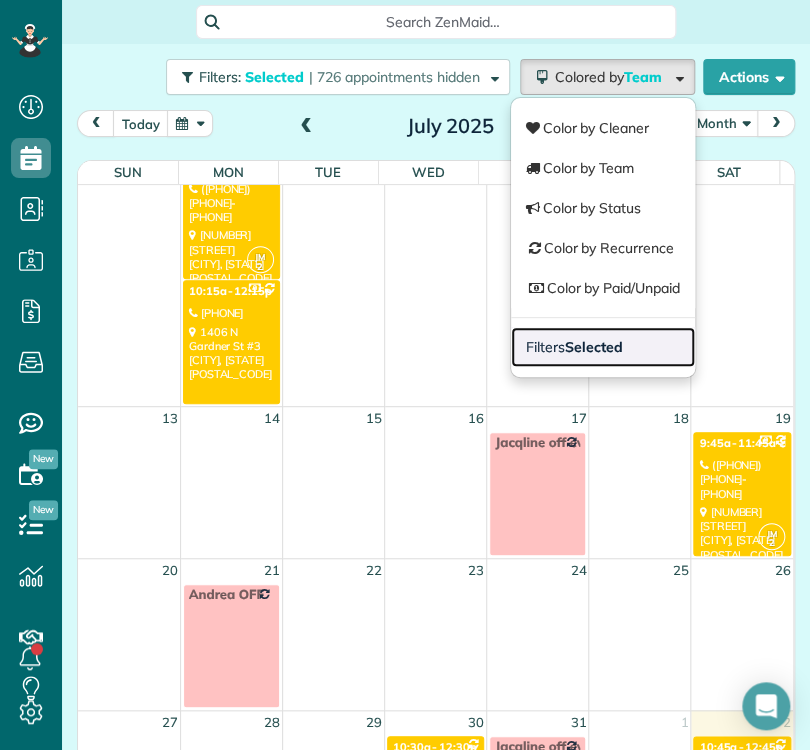 click on "Selected" at bounding box center (594, 347) 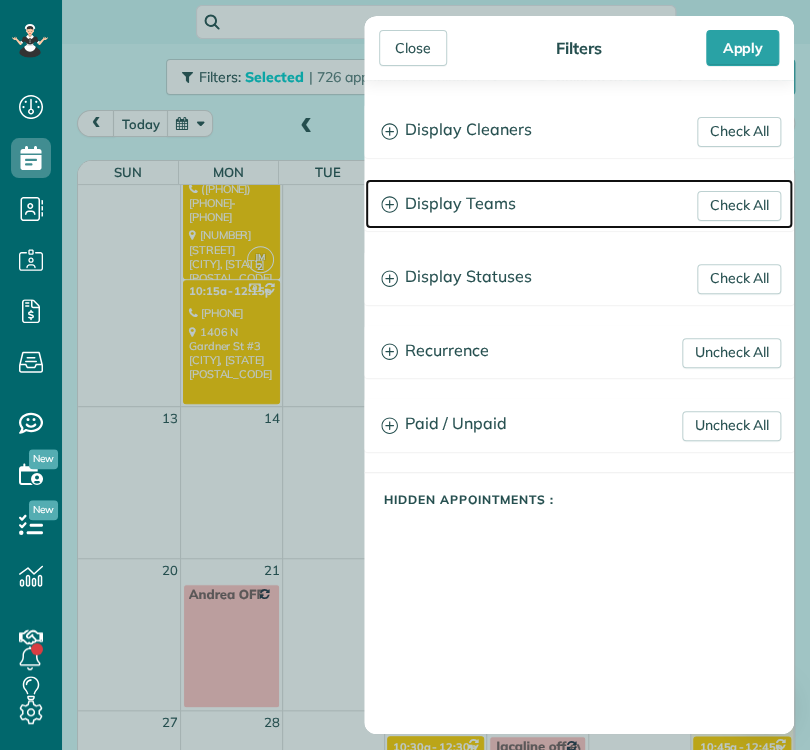 click on "Display Teams" at bounding box center [579, 204] 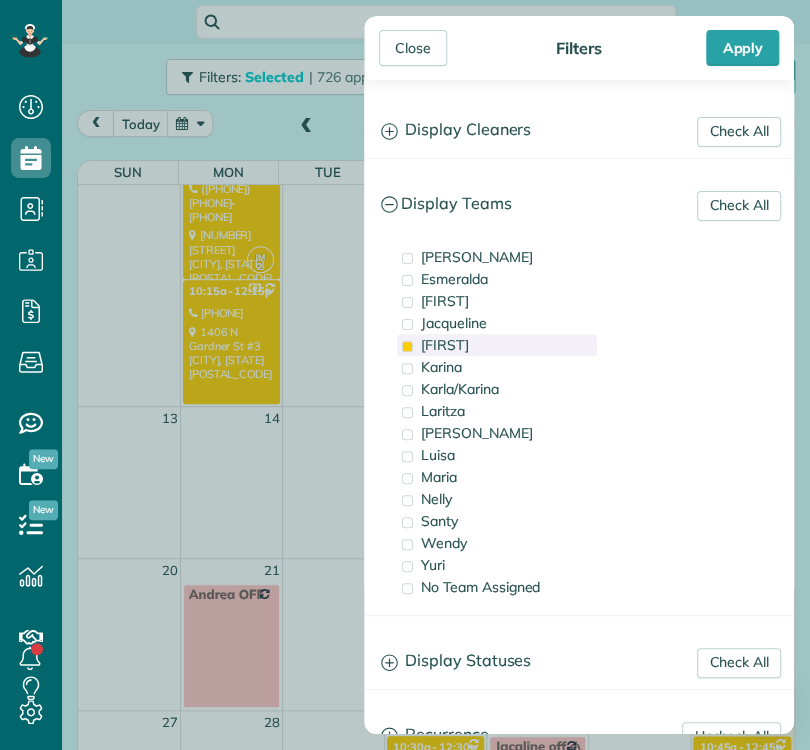 click on "[FIRST]" at bounding box center [445, 345] 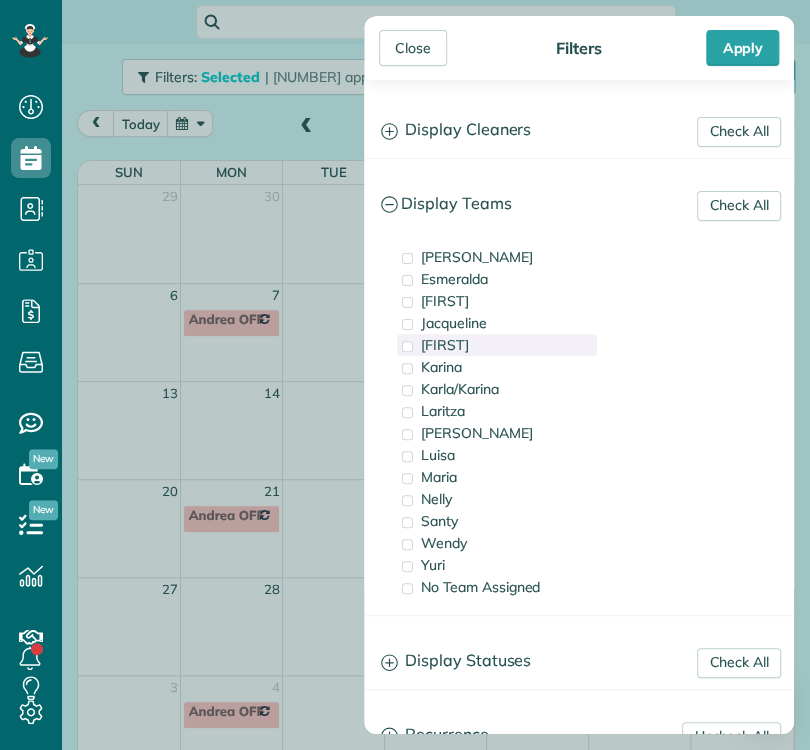 scroll, scrollTop: 0, scrollLeft: 0, axis: both 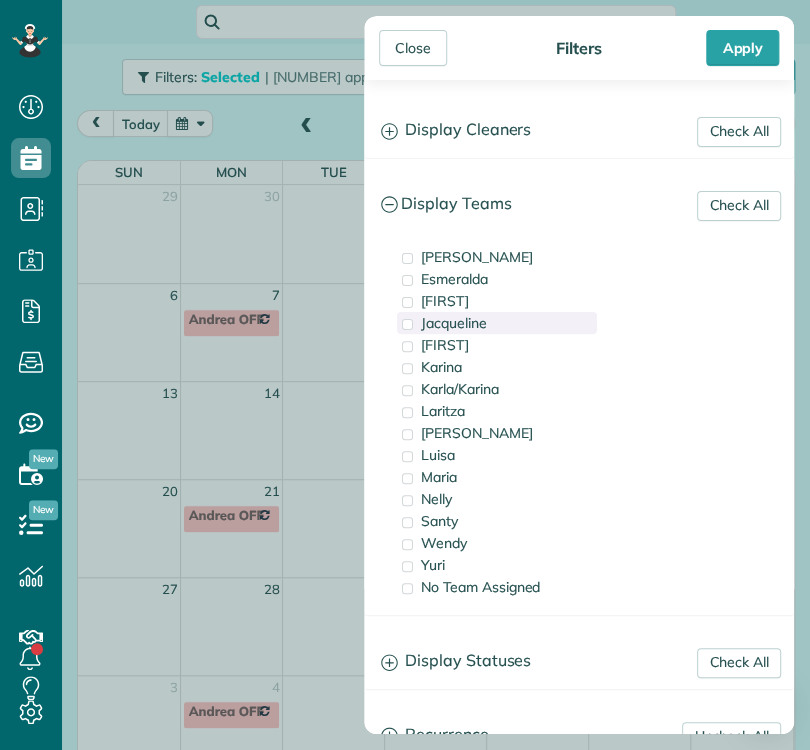 click on "Jacqueline" at bounding box center [454, 323] 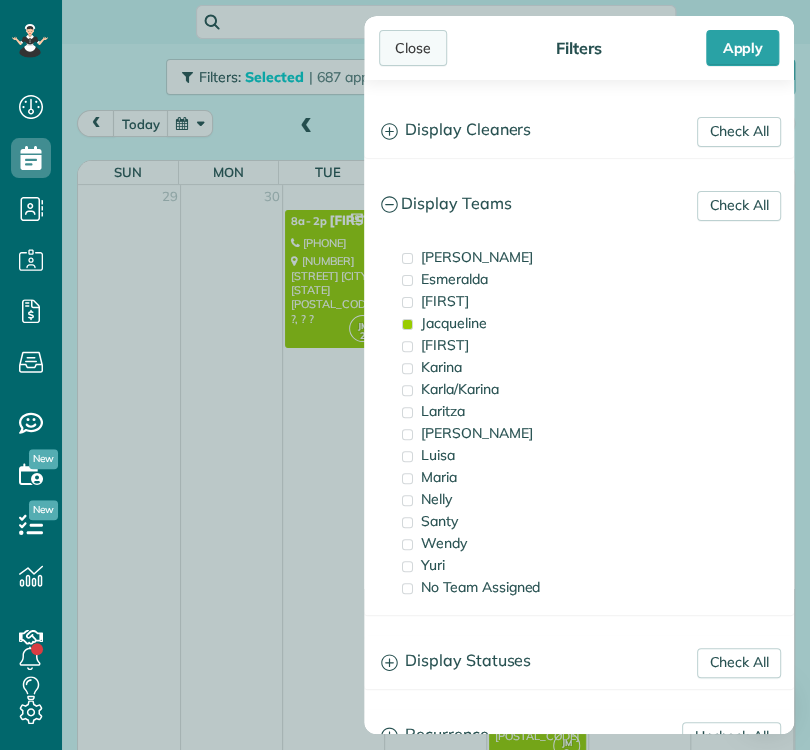 click on "Close" at bounding box center [413, 48] 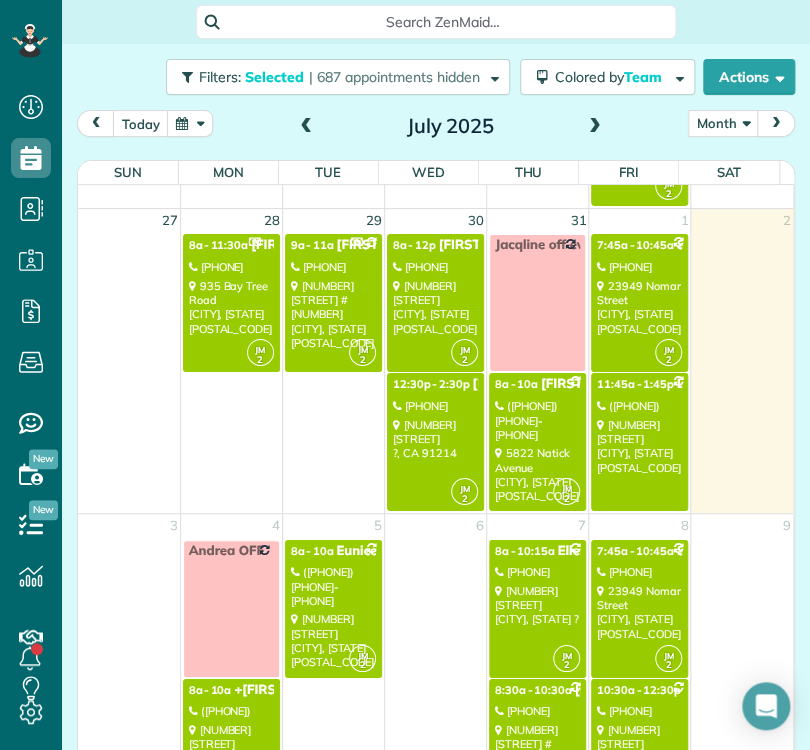 scroll, scrollTop: 1752, scrollLeft: 0, axis: vertical 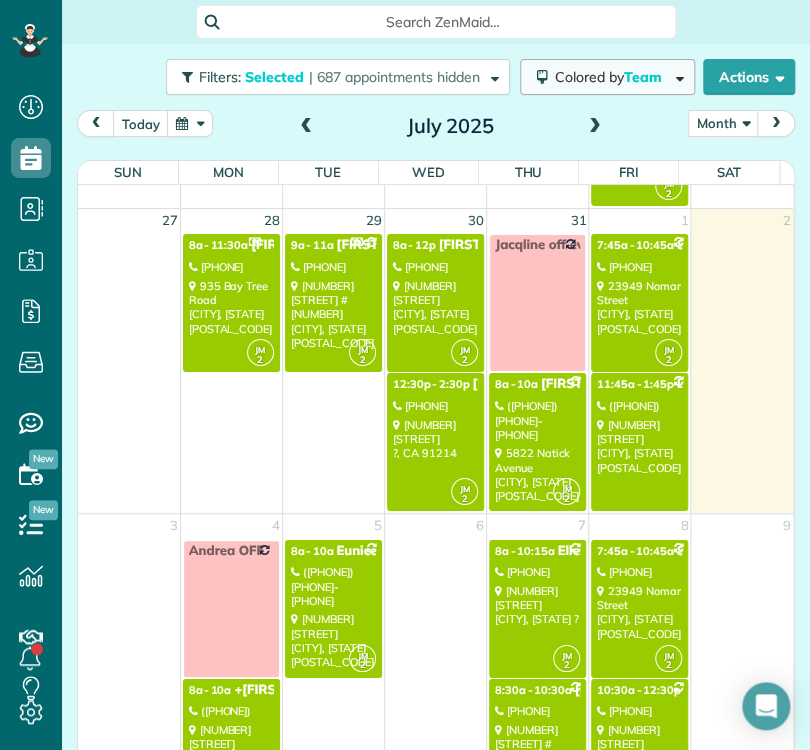 click on "Team" at bounding box center (644, 77) 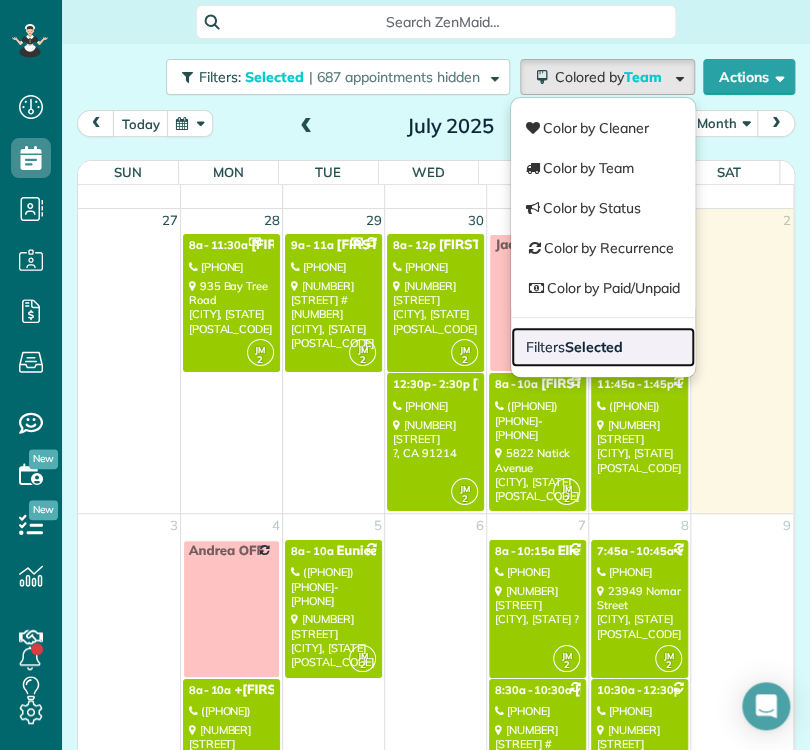 click on "Filters  Selected" at bounding box center [603, 347] 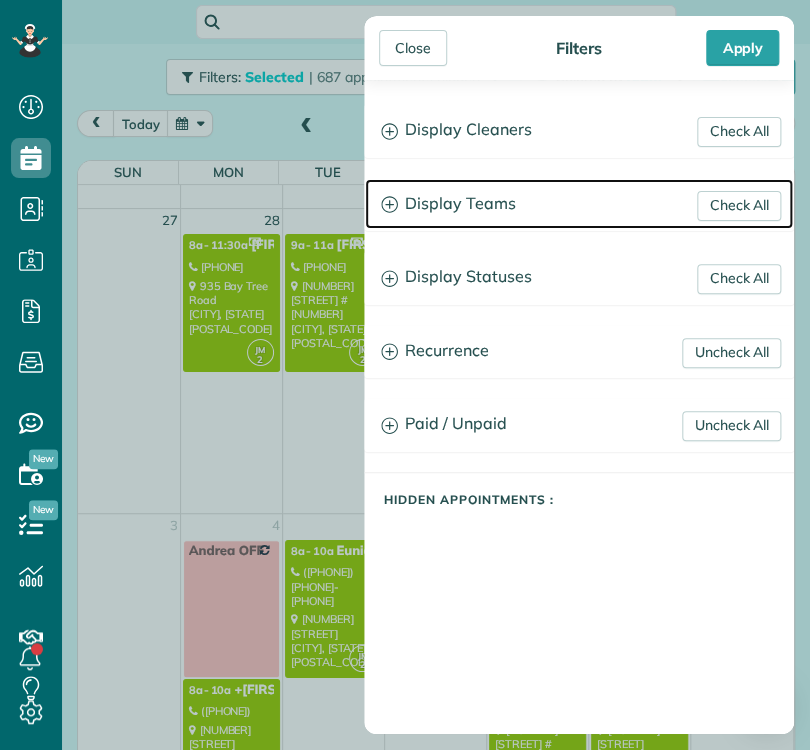 click on "Display Teams" at bounding box center (579, 204) 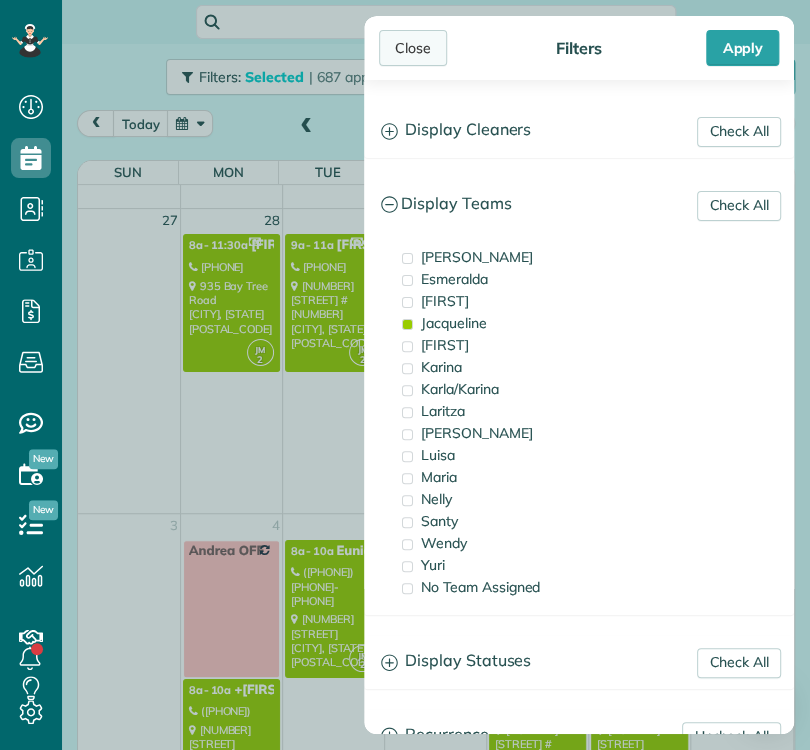 click on "Close" at bounding box center (413, 48) 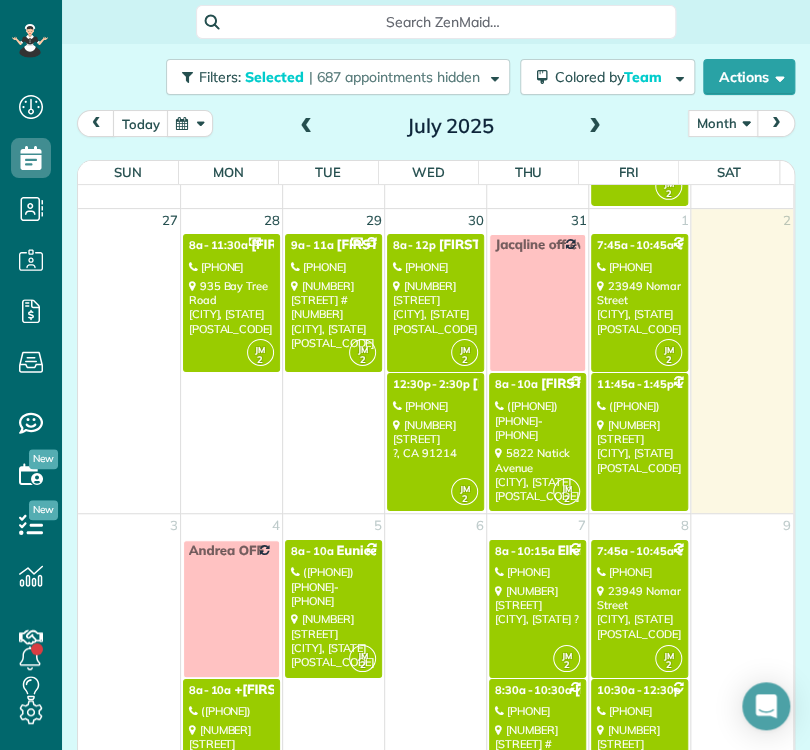 click on "[NUMBER] [STREET] ?, [STATE] [POSTAL_CODE]" at bounding box center (435, 439) 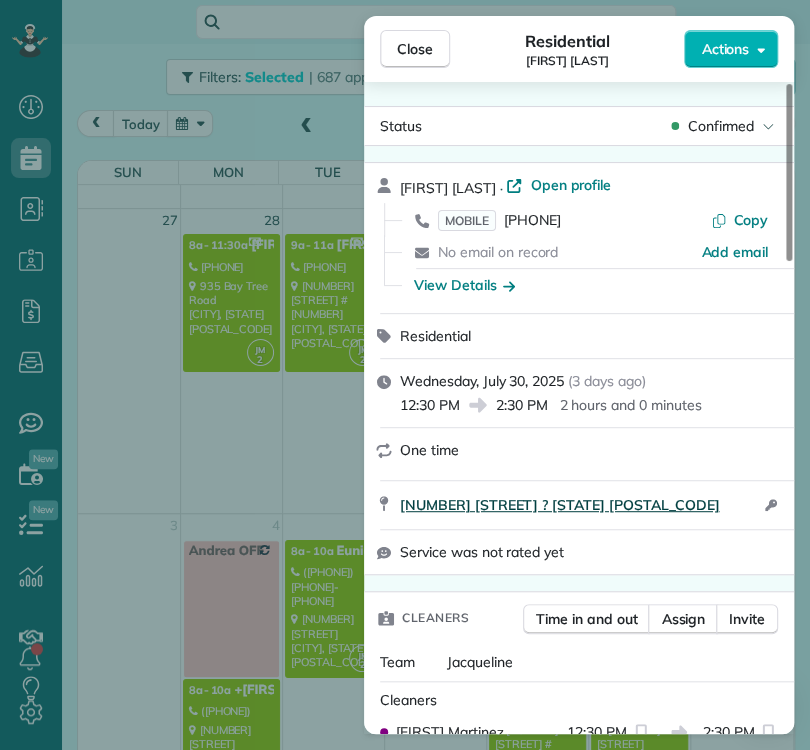 click on "[NUMBER] [STREET] ? [STATE] [POSTAL_CODE]" at bounding box center (559, 505) 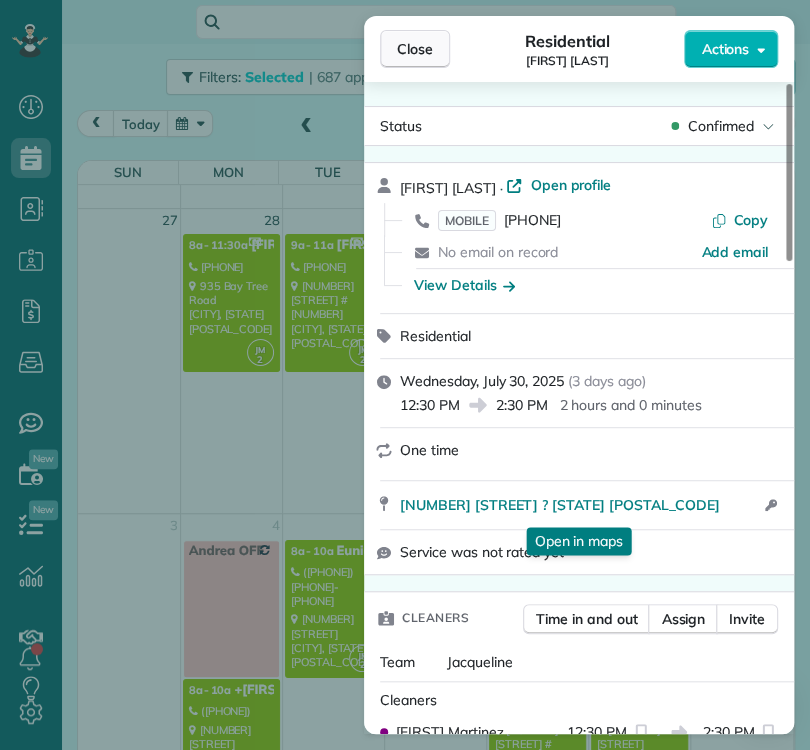 click on "Close" at bounding box center (415, 49) 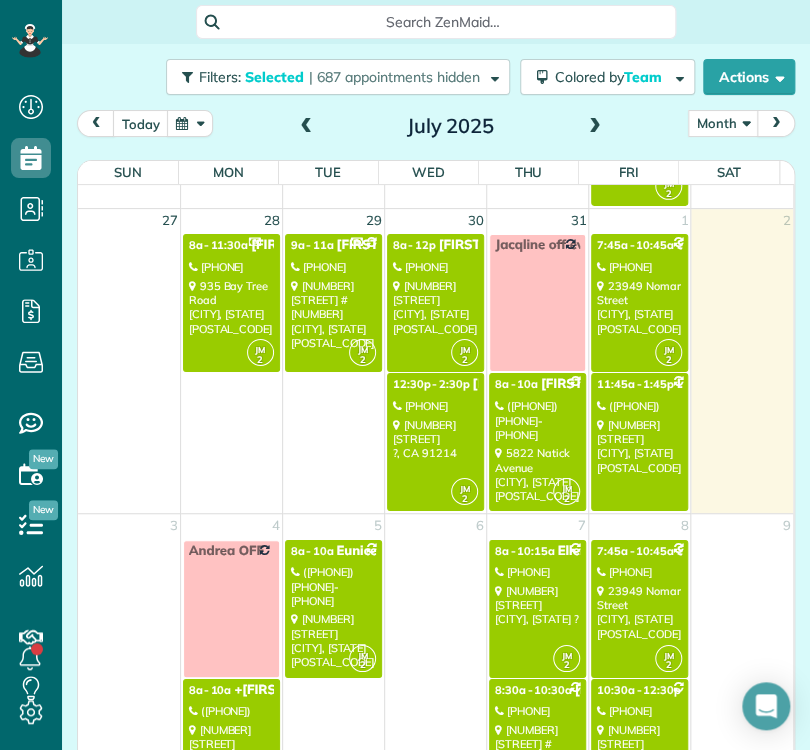 click on "[PHONE]" at bounding box center [435, 267] 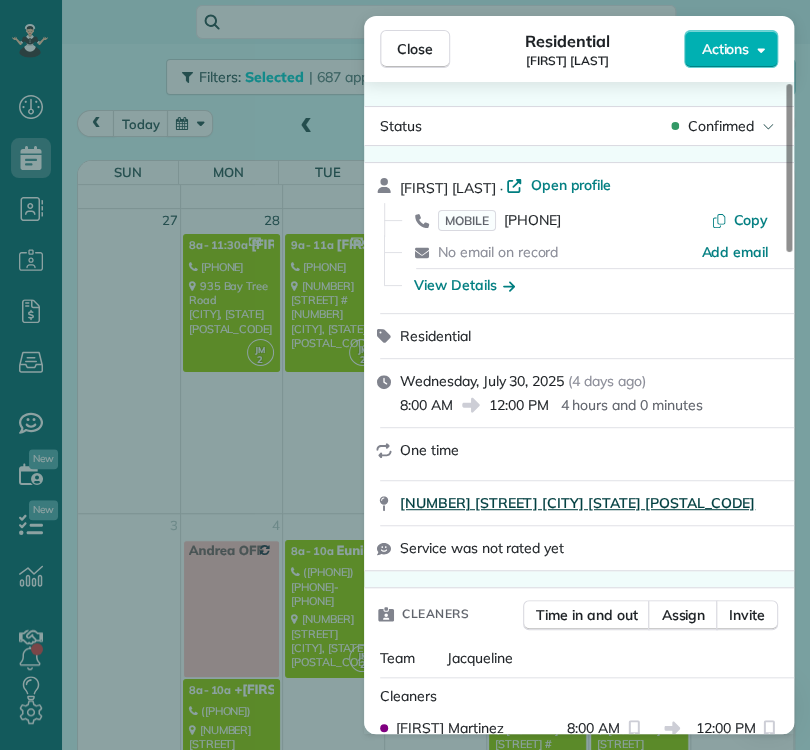 click on "[NUMBER] [STREET] [CITY] [STATE] [POSTAL_CODE]" at bounding box center (577, 503) 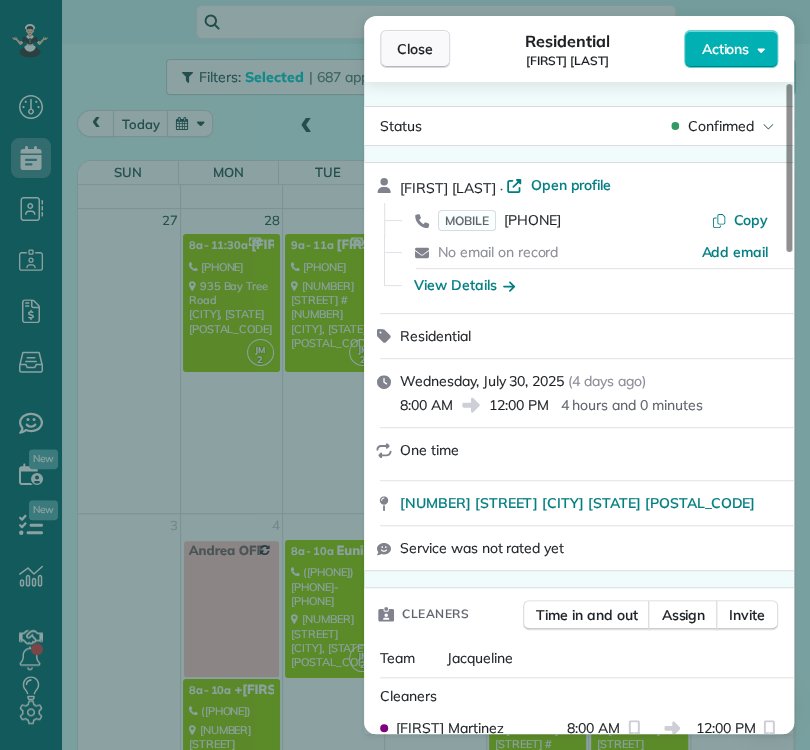 click on "Close" at bounding box center [415, 49] 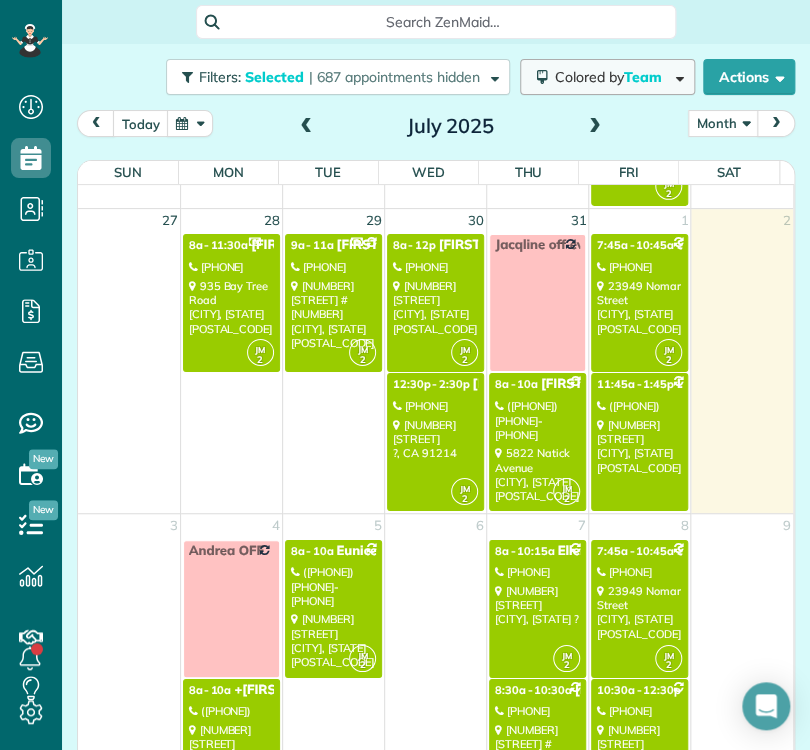 click on "Colored by  Team" at bounding box center [612, 77] 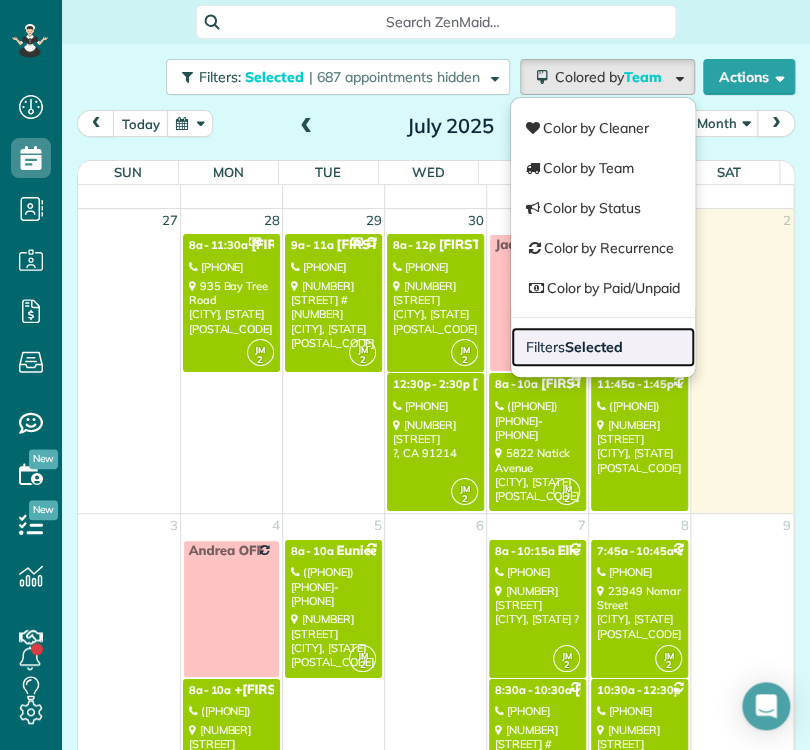 click on "Selected" at bounding box center (594, 347) 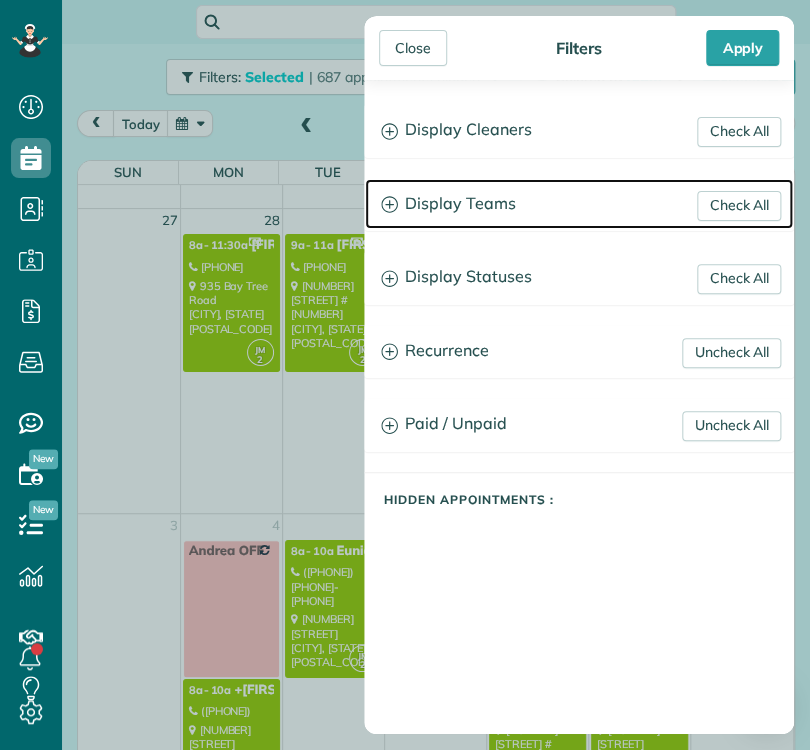 click on "Display Teams" at bounding box center [579, 204] 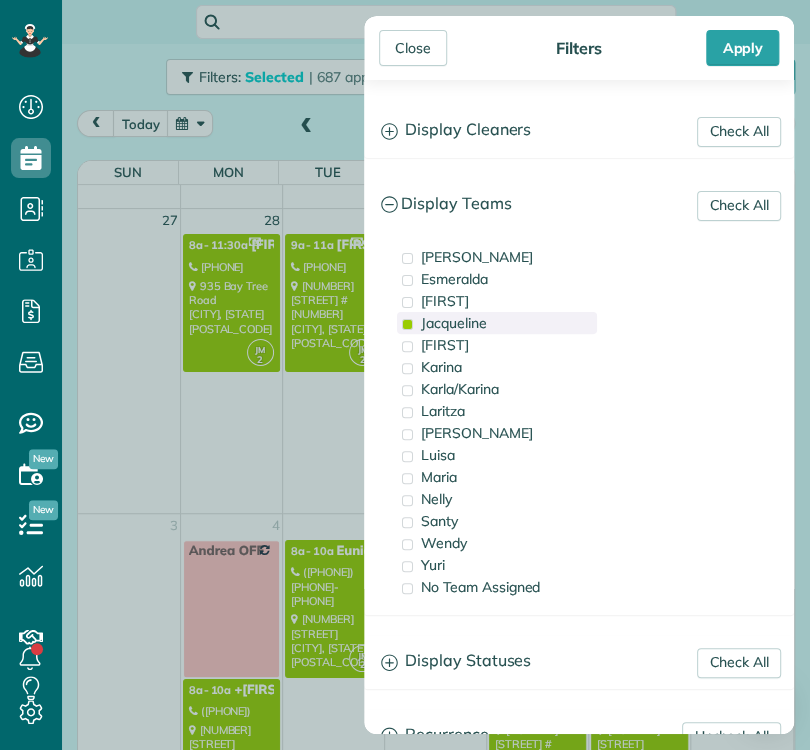 click on "Jacqueline" at bounding box center (454, 323) 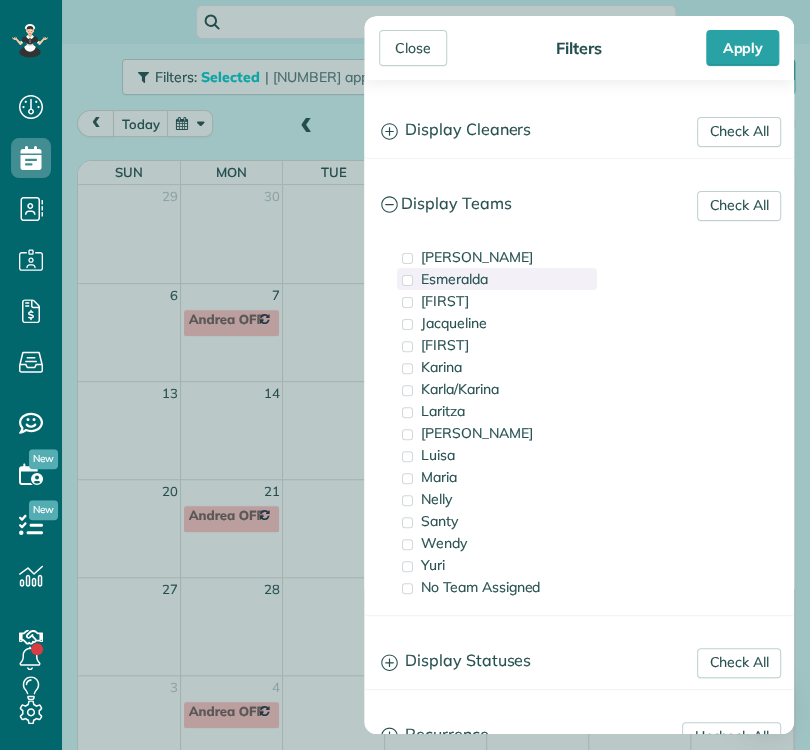scroll, scrollTop: 0, scrollLeft: 0, axis: both 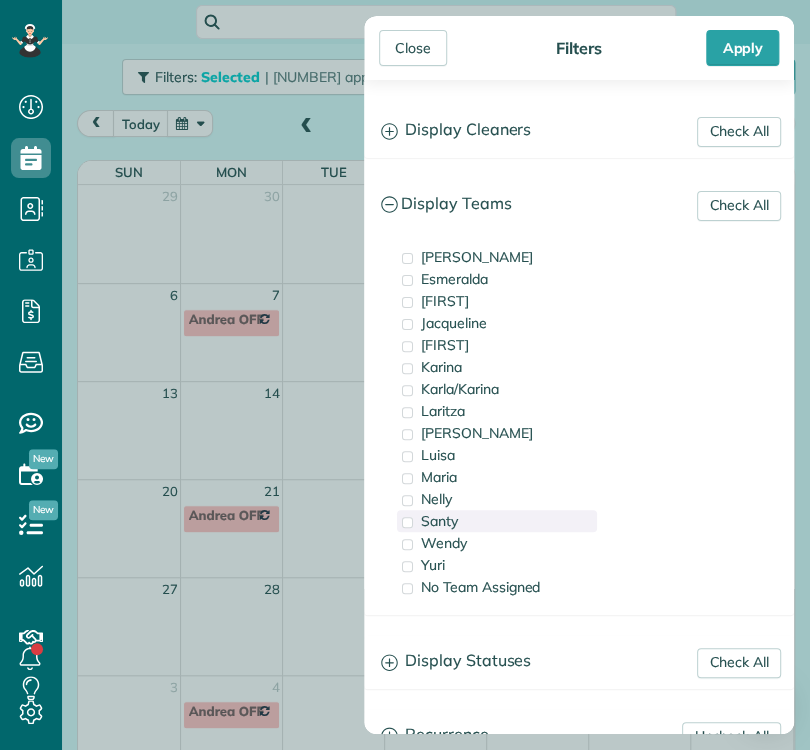 click on "Santy" at bounding box center [497, 521] 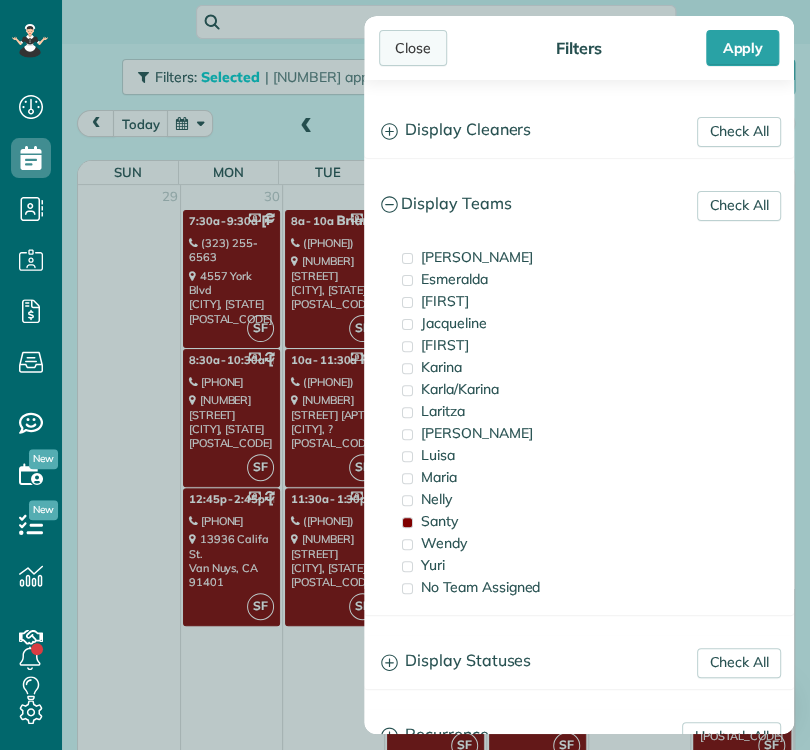 click on "Close" at bounding box center (413, 48) 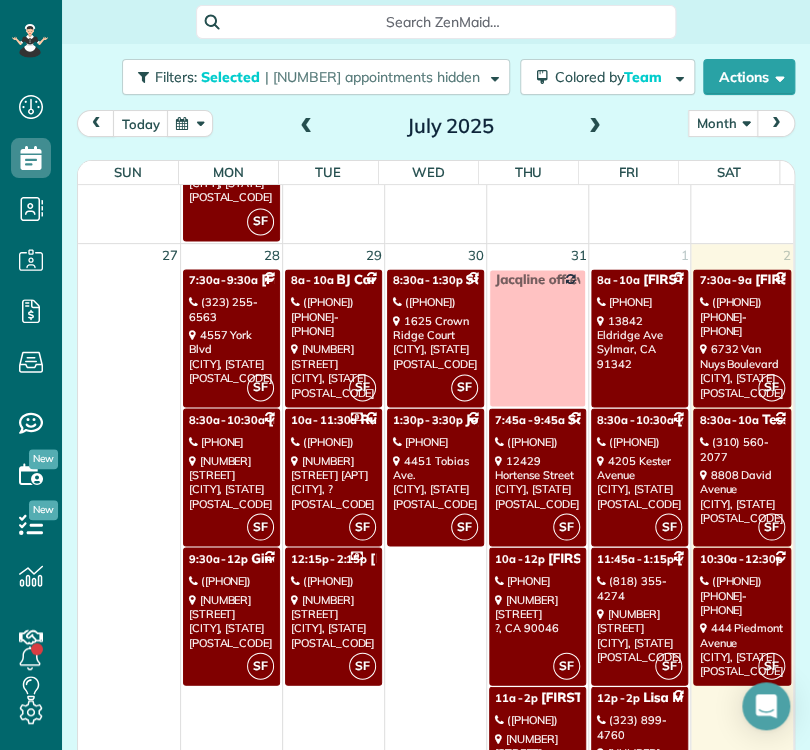 scroll, scrollTop: 2836, scrollLeft: 0, axis: vertical 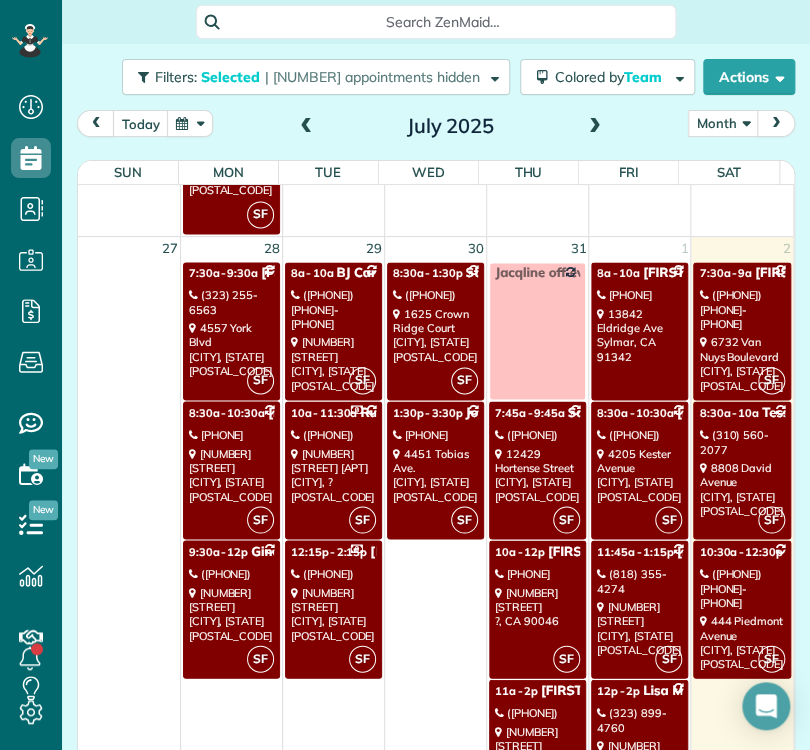 click on "[NUMBER] [STREET] ?, [STATE] [POSTAL_CODE]" at bounding box center (537, 606) 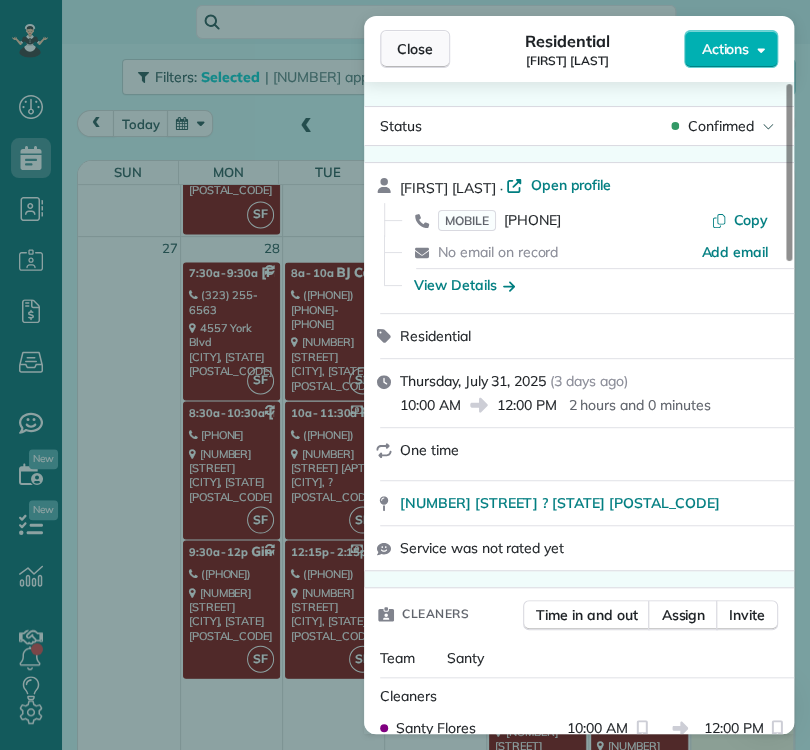 click on "Close" at bounding box center [415, 49] 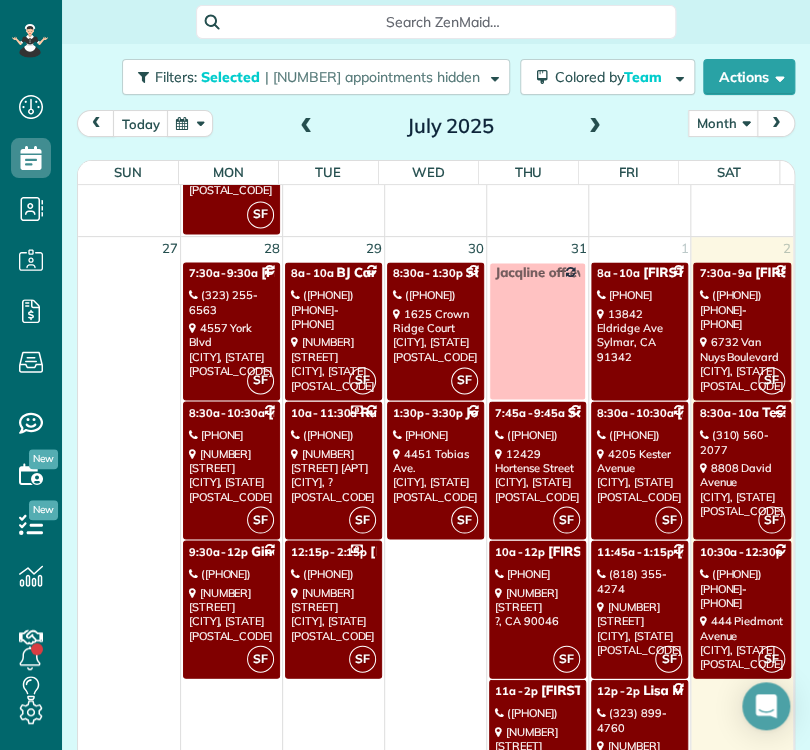 click on "([PHONE])" at bounding box center (537, 712) 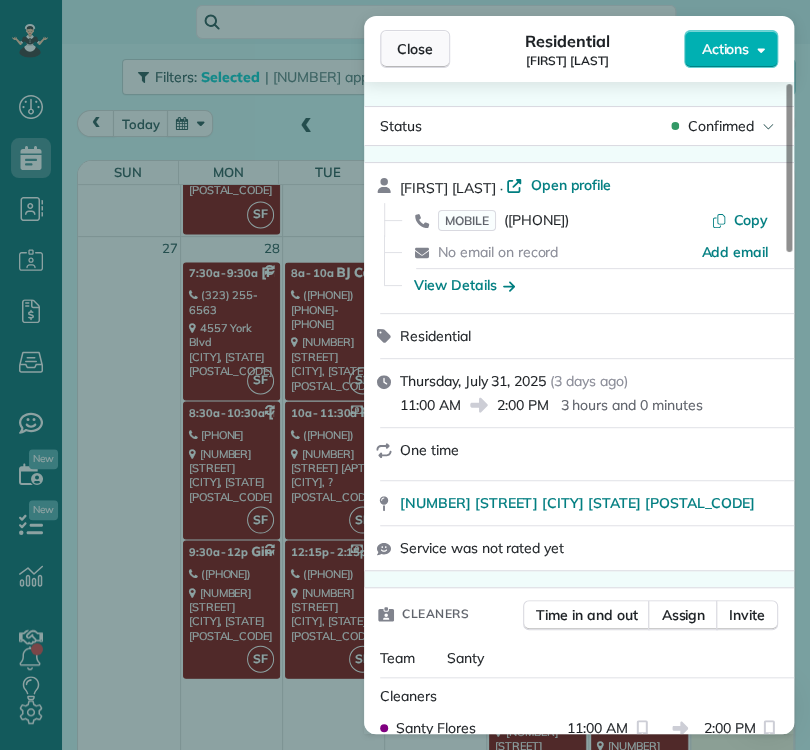click on "Close" at bounding box center (415, 49) 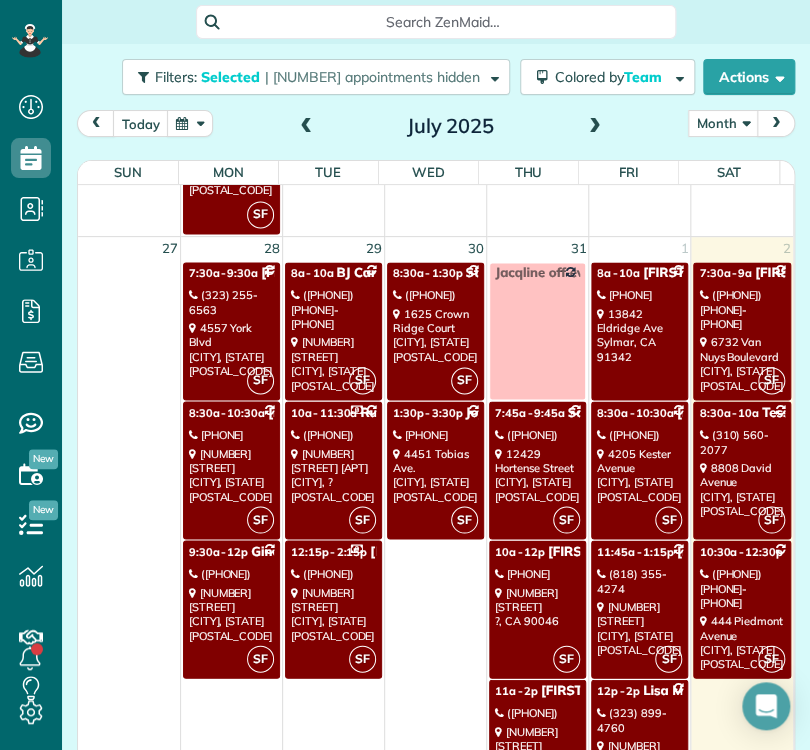 click on "[NUMBER] [STREET] [CITY], [STATE] [POSTAL_CODE]" at bounding box center [742, 641] 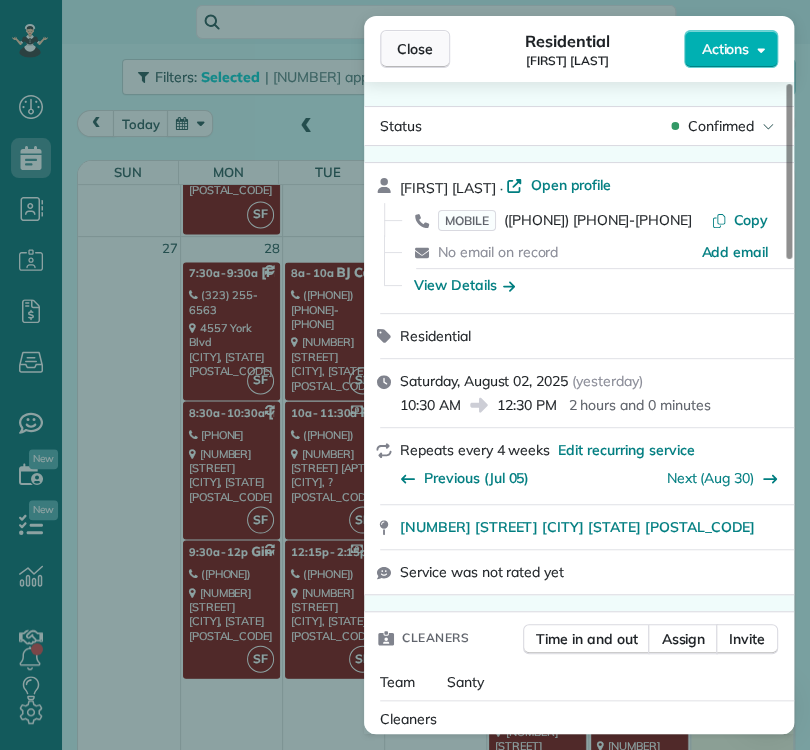 click on "Close" at bounding box center (415, 49) 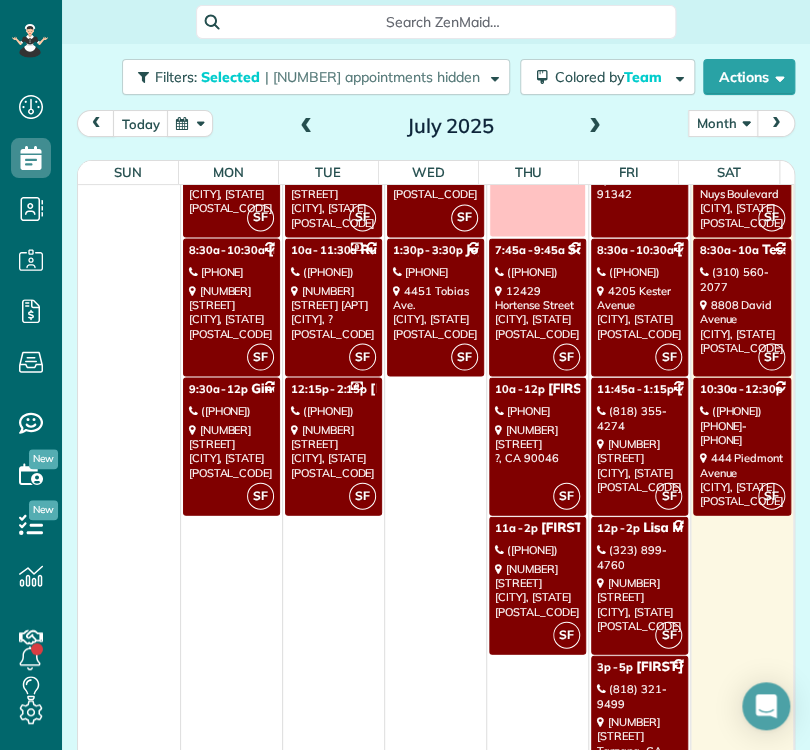 scroll, scrollTop: 3012, scrollLeft: 0, axis: vertical 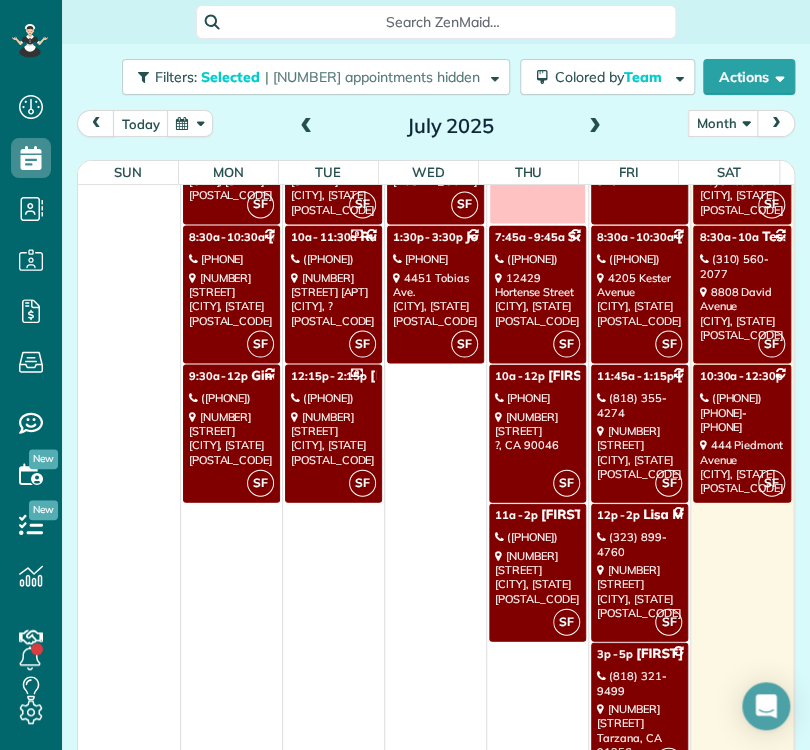 click on "[NUMBER] [STREET] [CITY], [STATE] [POSTAL_CODE]" at bounding box center (639, 590) 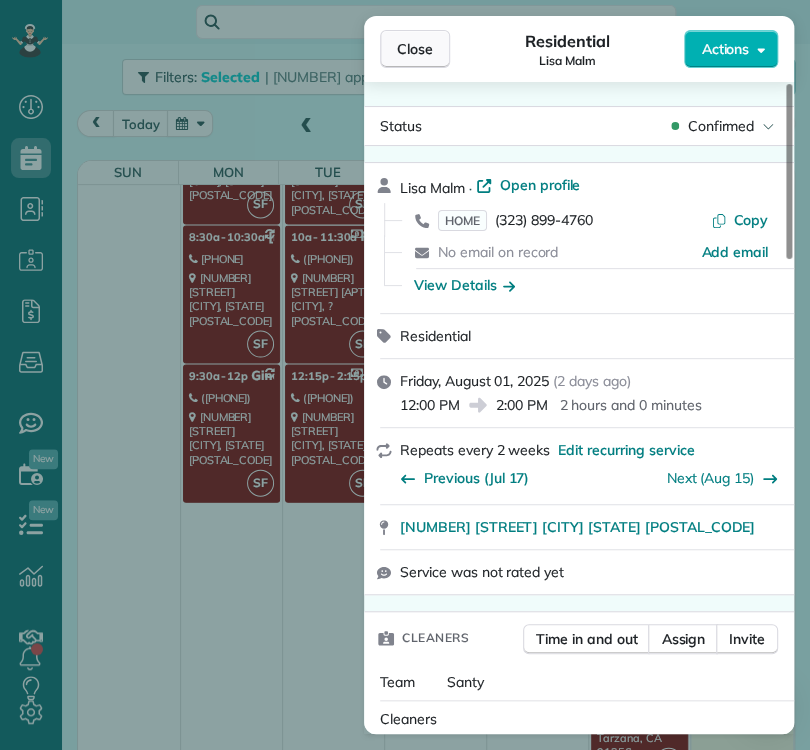 click on "Close" at bounding box center [415, 49] 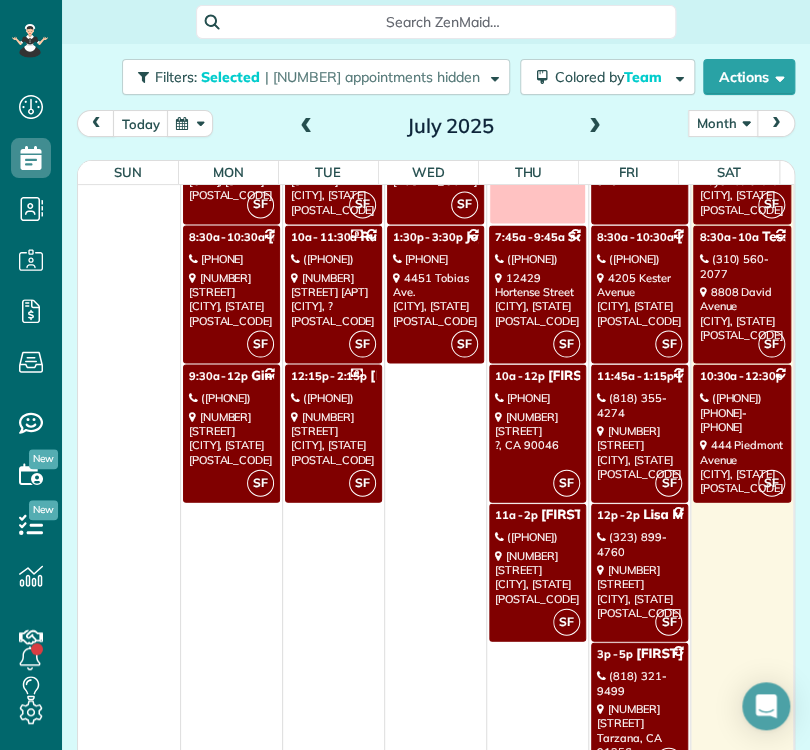 click on "[NUMBER] [STREET] [CITY], [STATE] [POSTAL_CODE]" at bounding box center (639, 590) 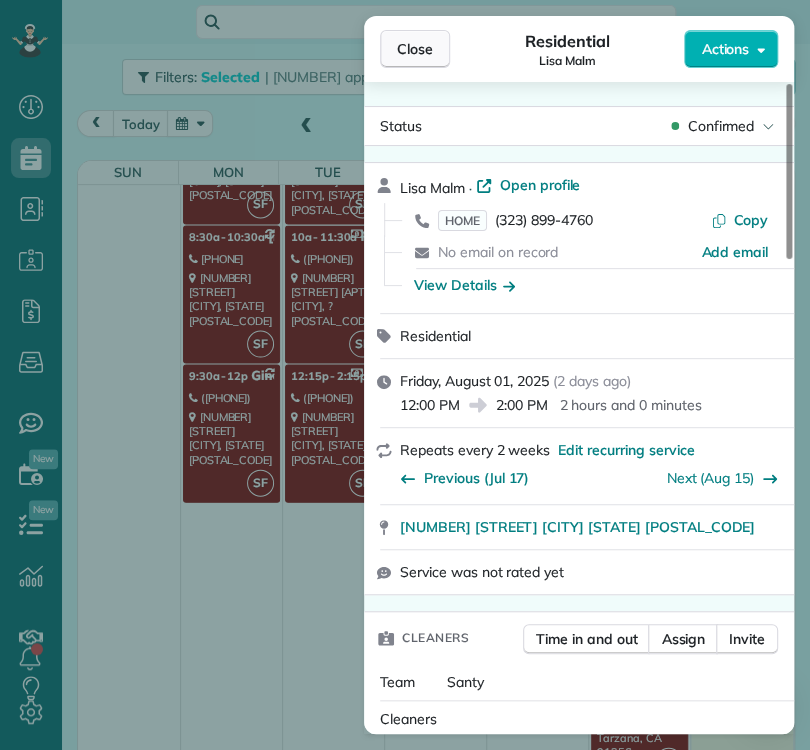 drag, startPoint x: 453, startPoint y: 56, endPoint x: 429, endPoint y: 47, distance: 25.632011 